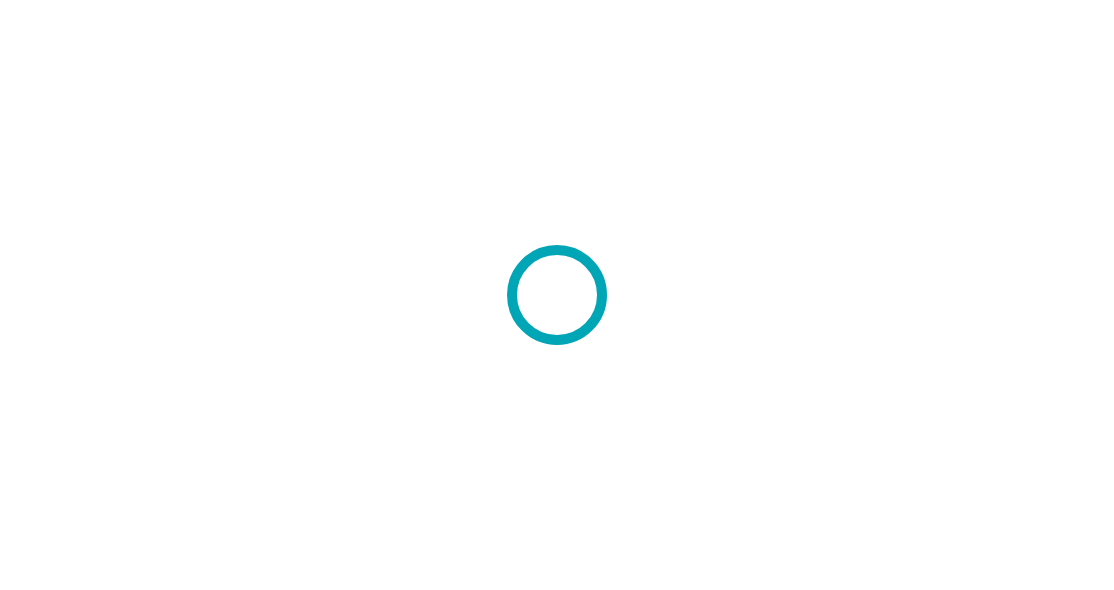 scroll, scrollTop: 0, scrollLeft: 0, axis: both 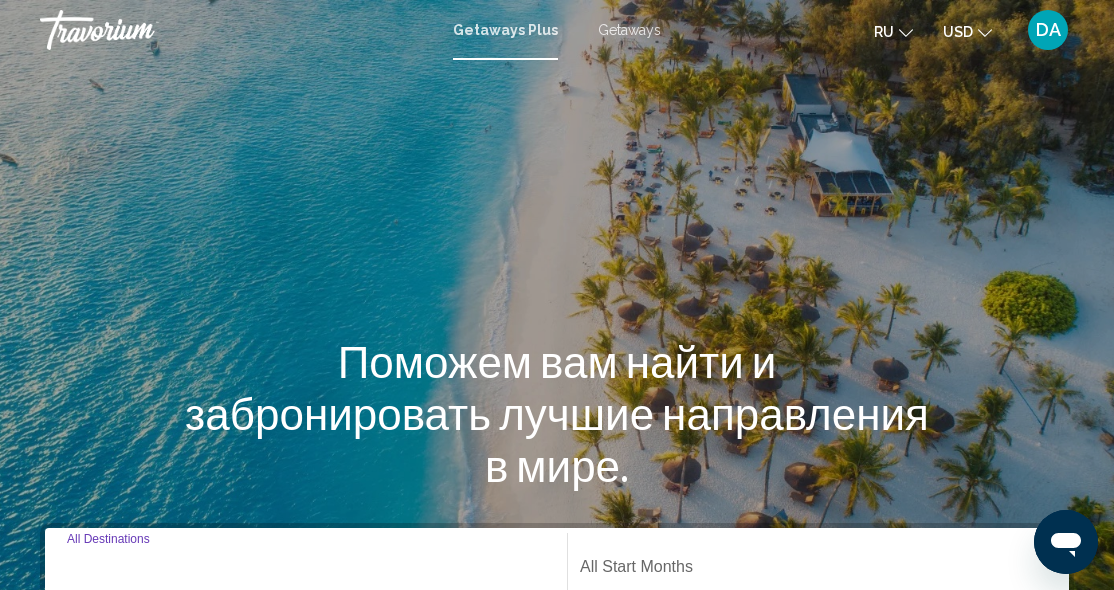 click on "Destination All Destinations" at bounding box center (306, 571) 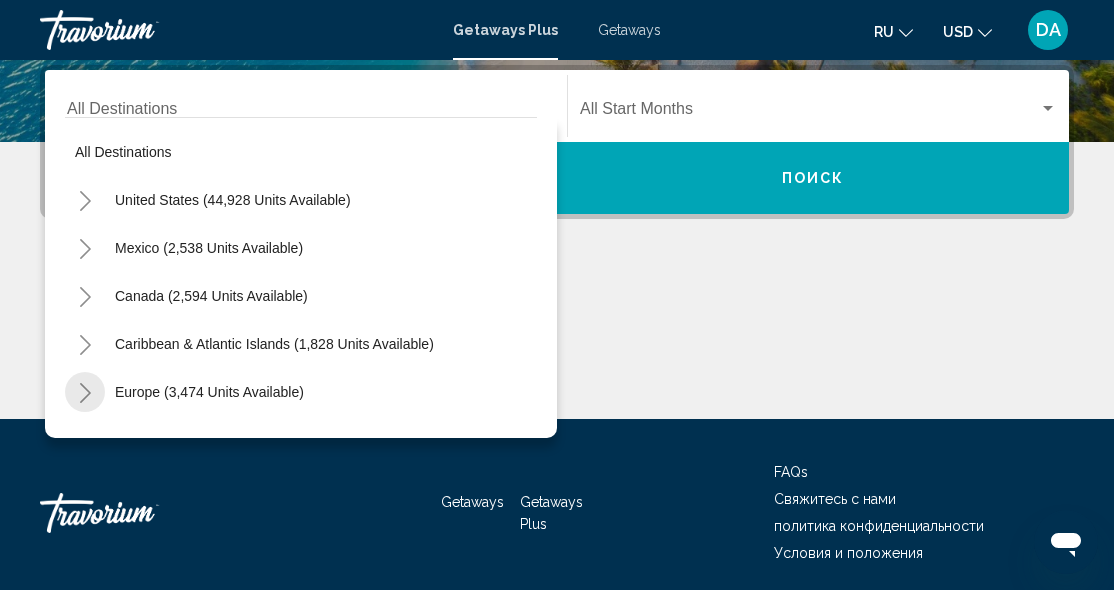 click 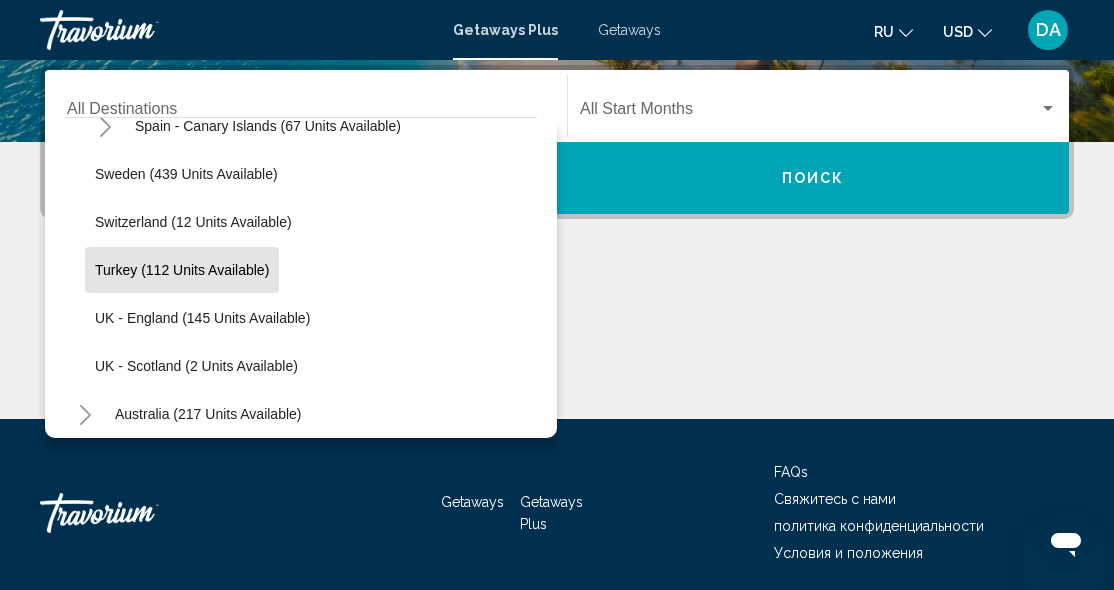 scroll, scrollTop: 898, scrollLeft: 0, axis: vertical 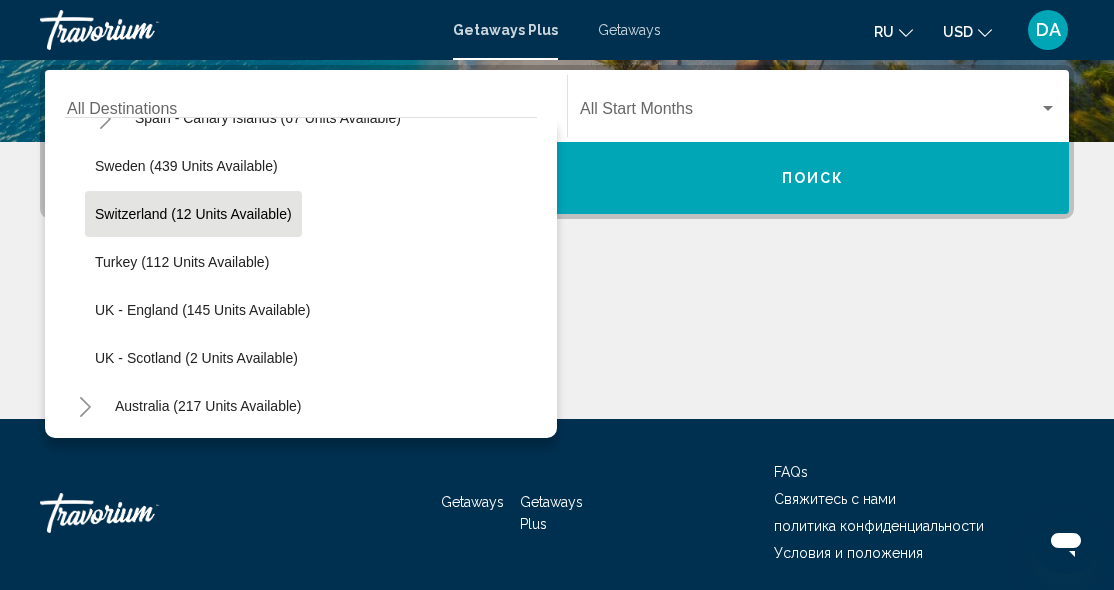 click on "Switzerland (12 units available)" 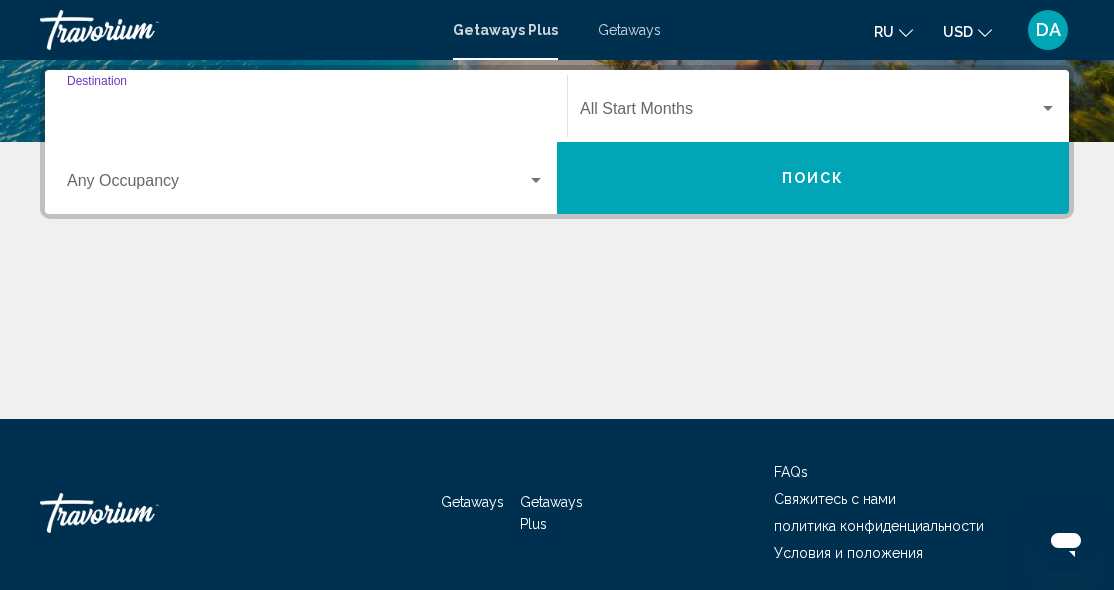 type on "**********" 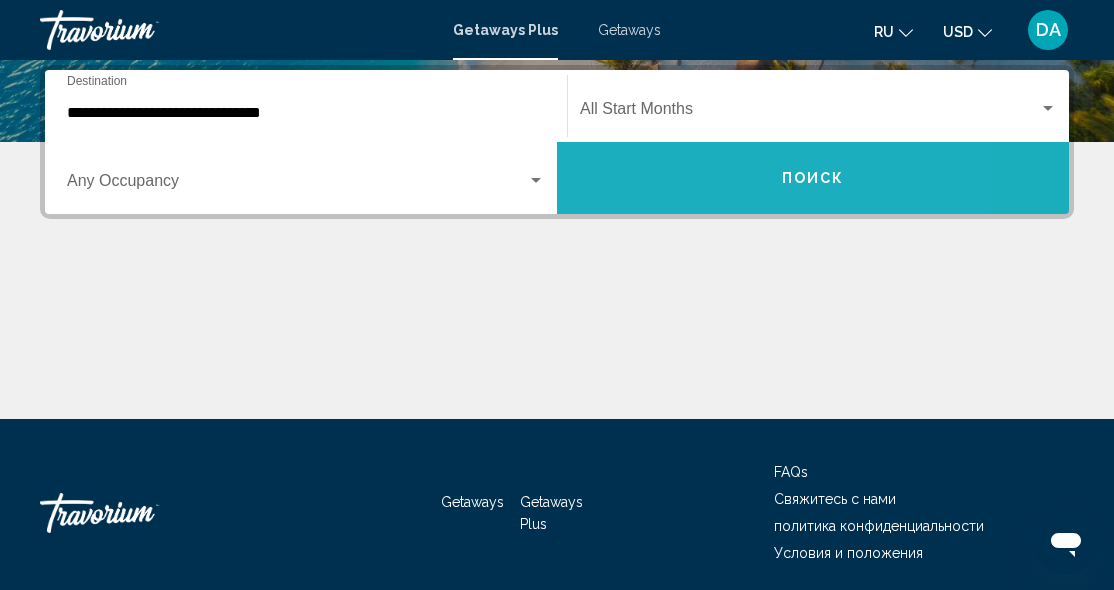 click on "Поиск" at bounding box center [813, 178] 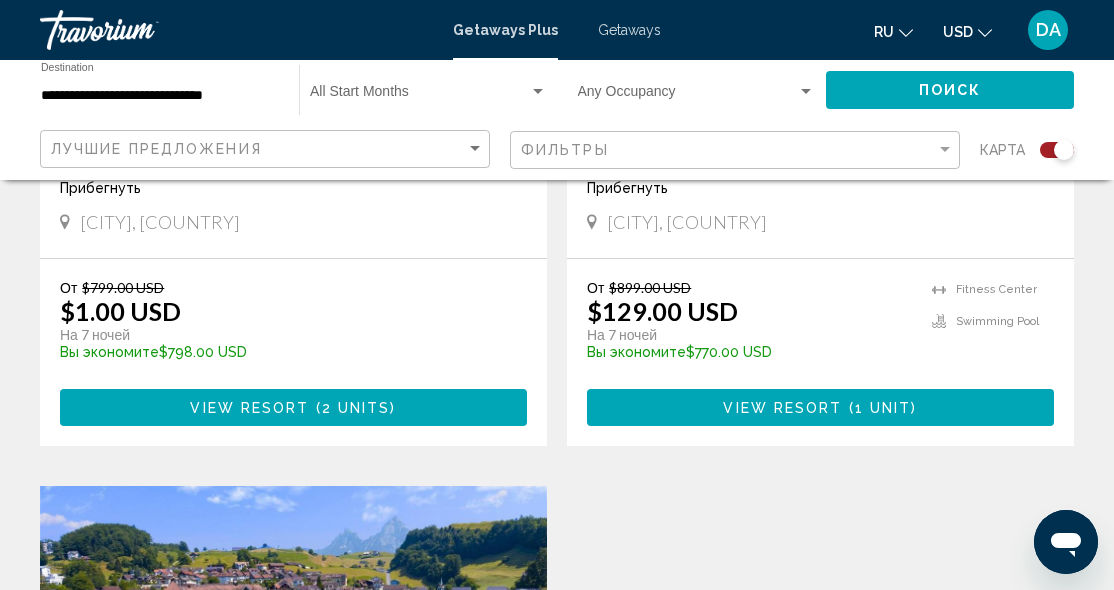 scroll, scrollTop: 1057, scrollLeft: 0, axis: vertical 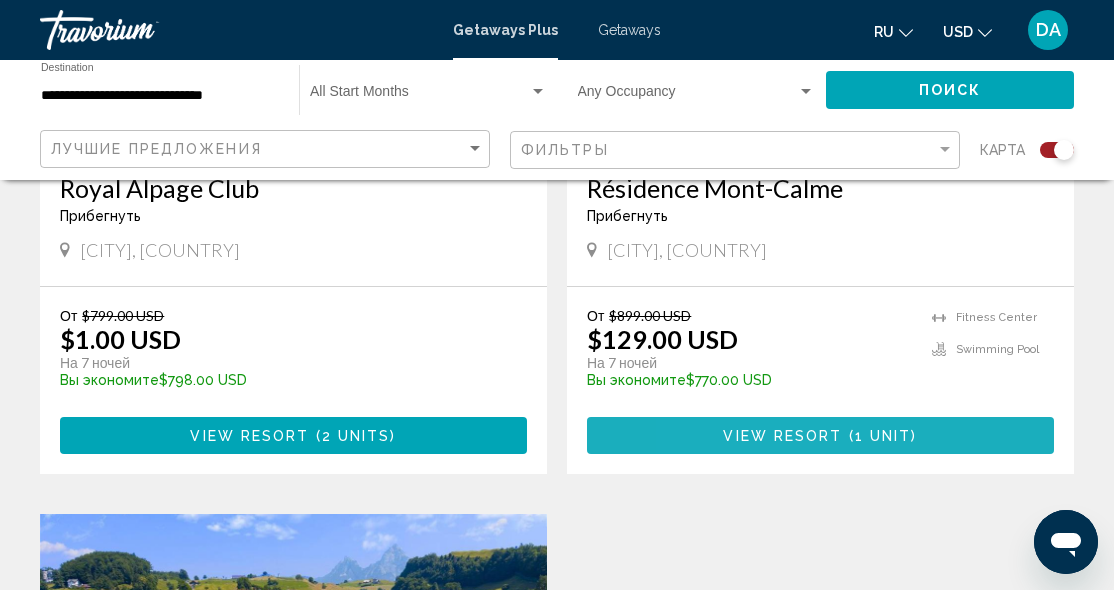 click on "View Resort" at bounding box center [782, 436] 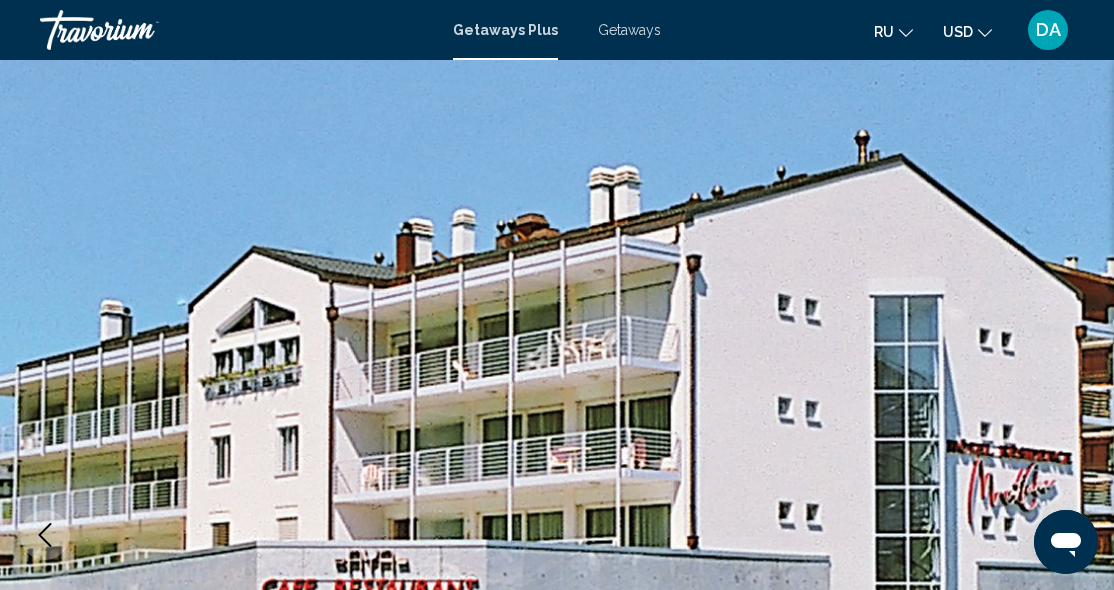 scroll, scrollTop: 0, scrollLeft: 0, axis: both 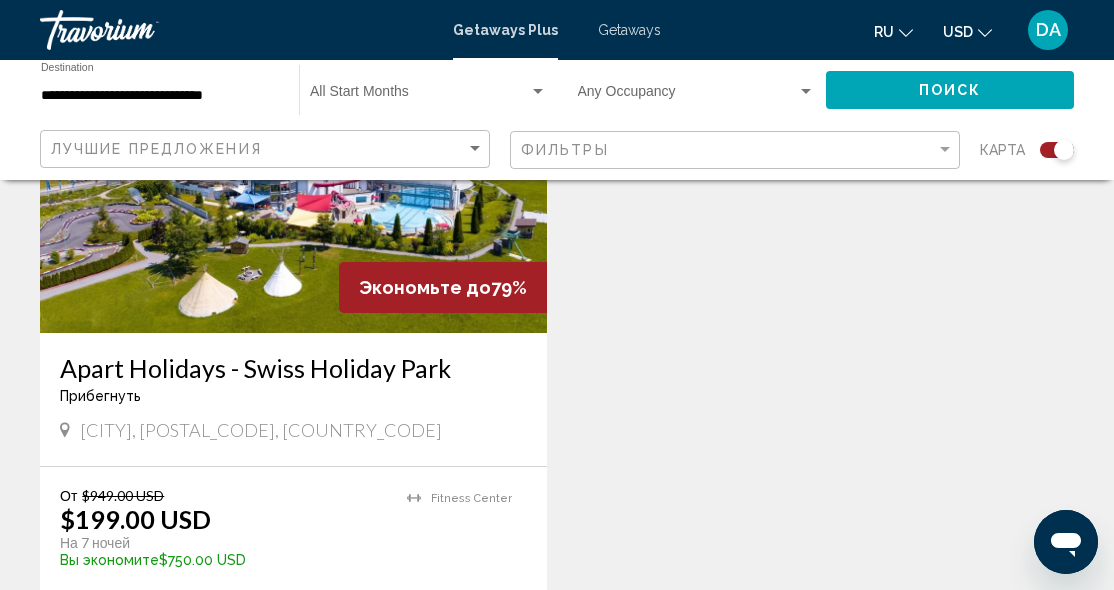 click on "View Resort    ( 9 units )" at bounding box center (293, 615) 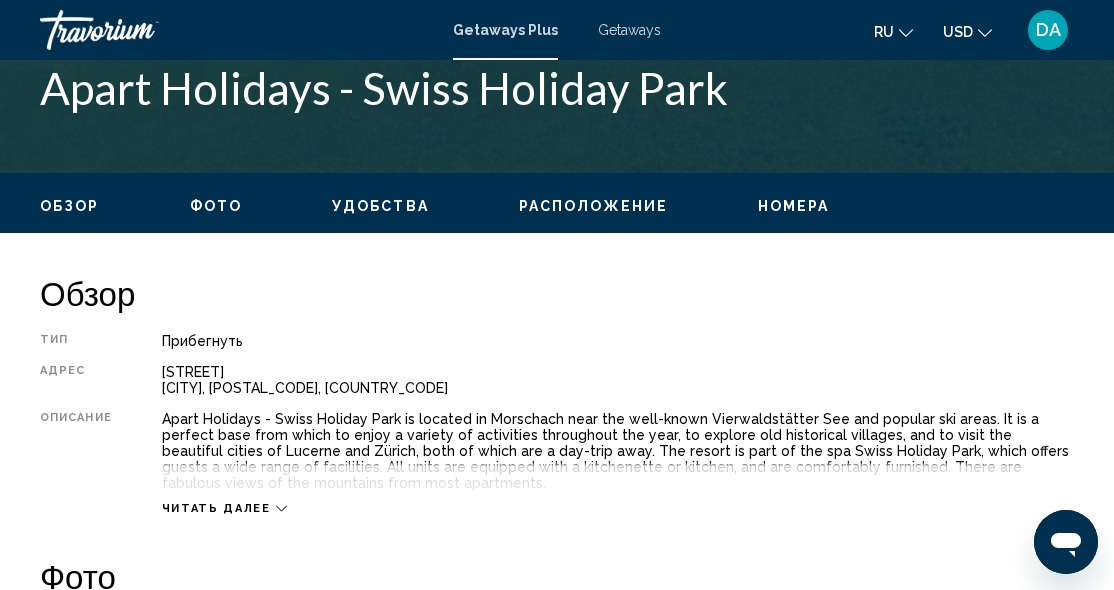 scroll, scrollTop: 833, scrollLeft: 0, axis: vertical 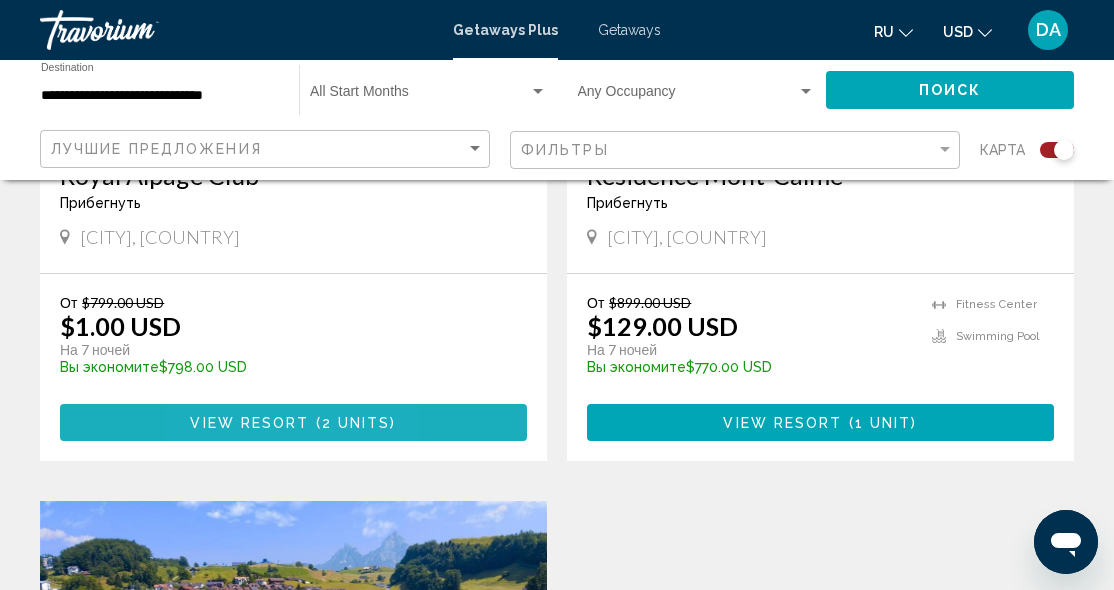 click on "View Resort" at bounding box center [249, 423] 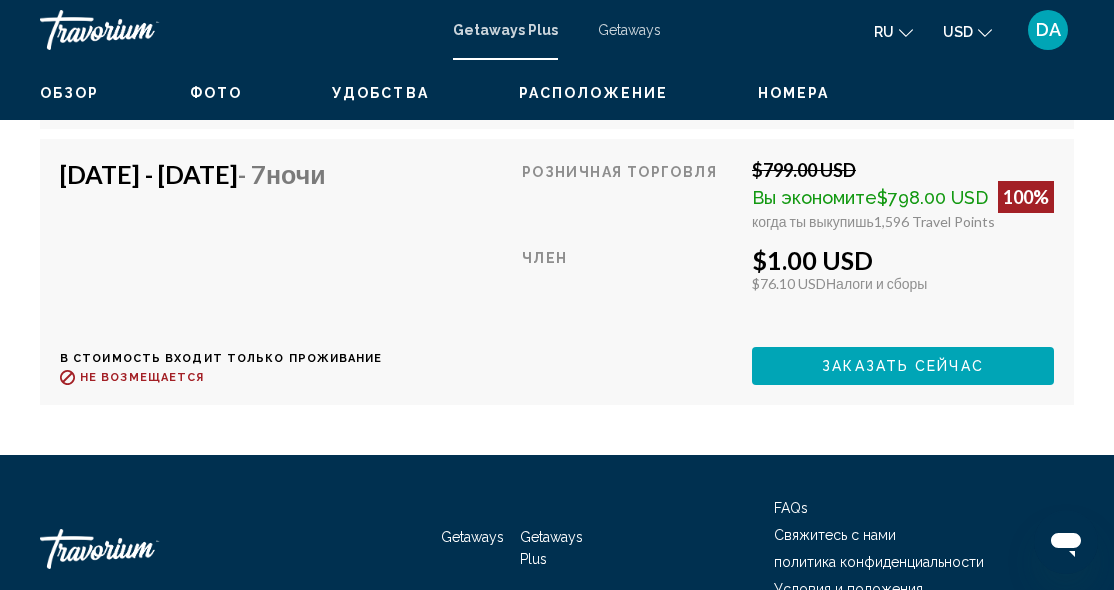 scroll, scrollTop: 4321, scrollLeft: 0, axis: vertical 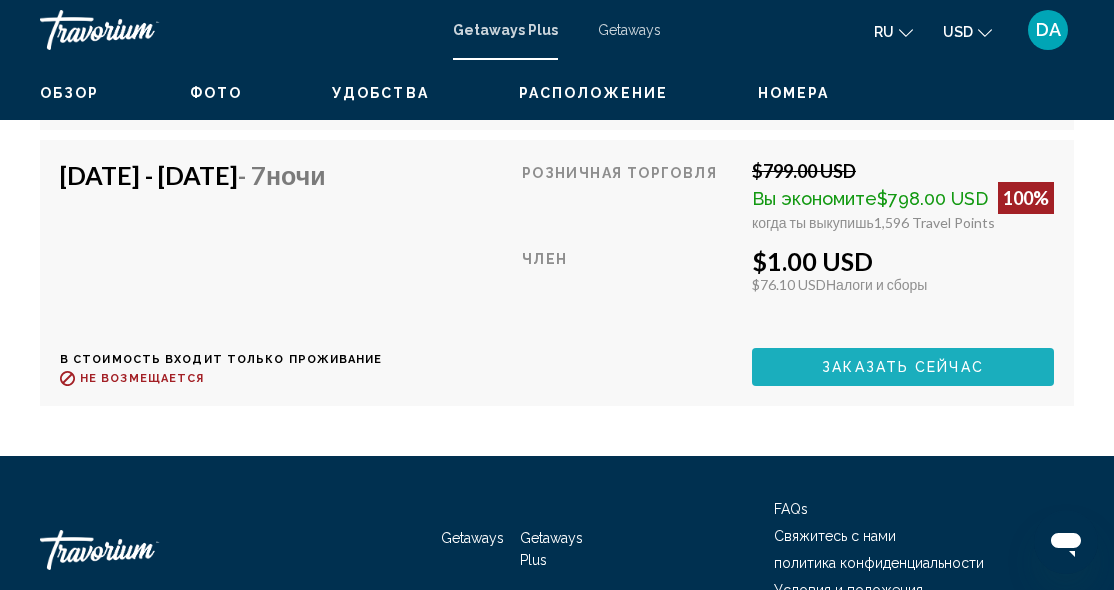 click on "Заказать сейчас" at bounding box center (909, 91) 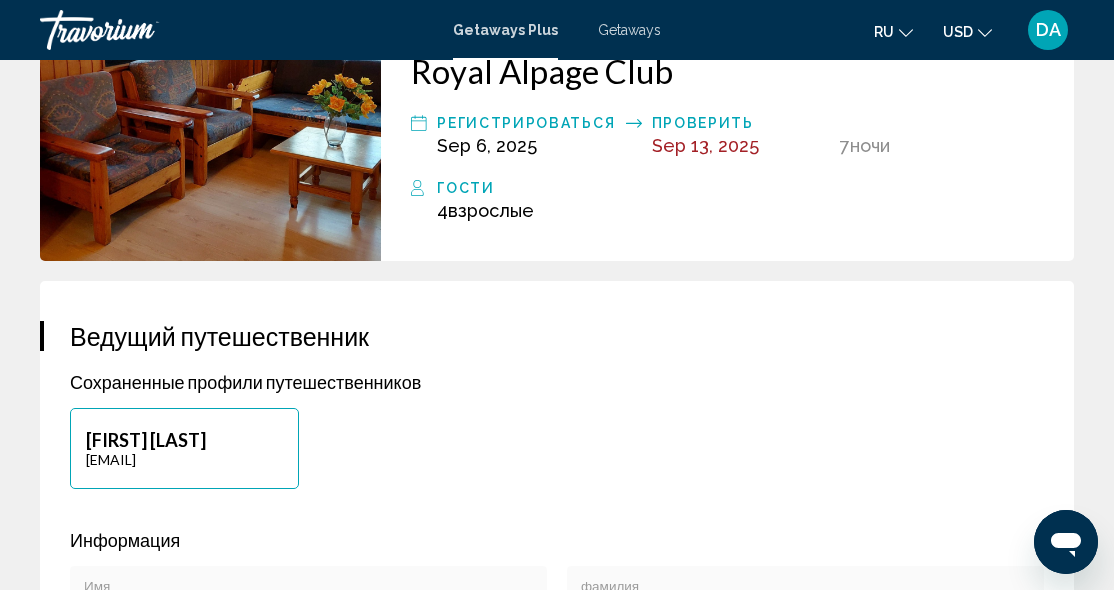 scroll, scrollTop: 669, scrollLeft: 0, axis: vertical 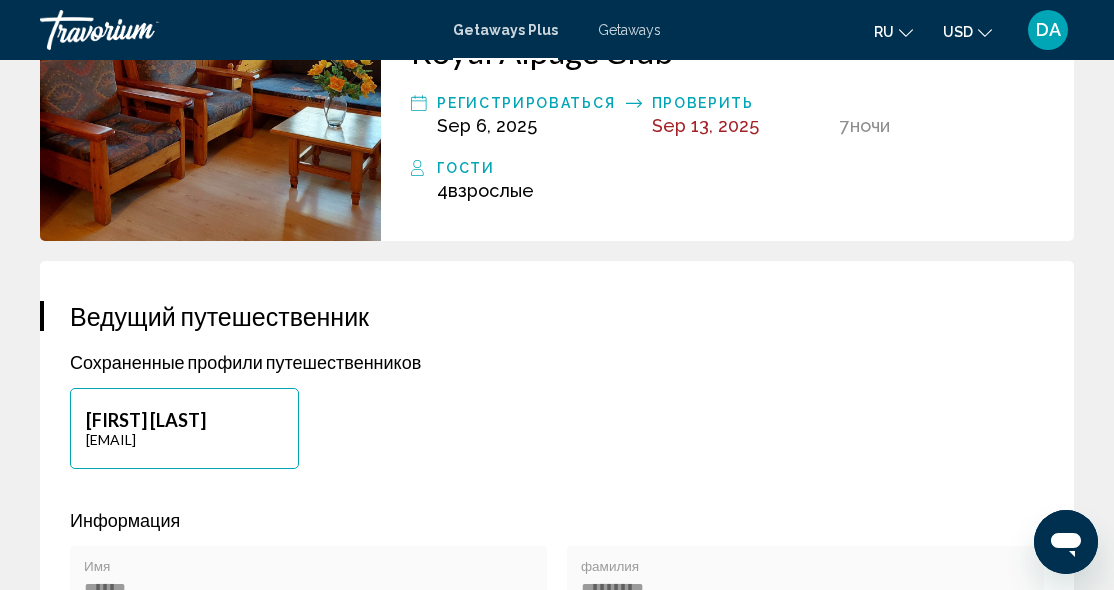 click on "Регистрироваться Sep 6, 2025
Проверить Sep 13, 2025 7  ночь ночи" at bounding box center [727, 113] 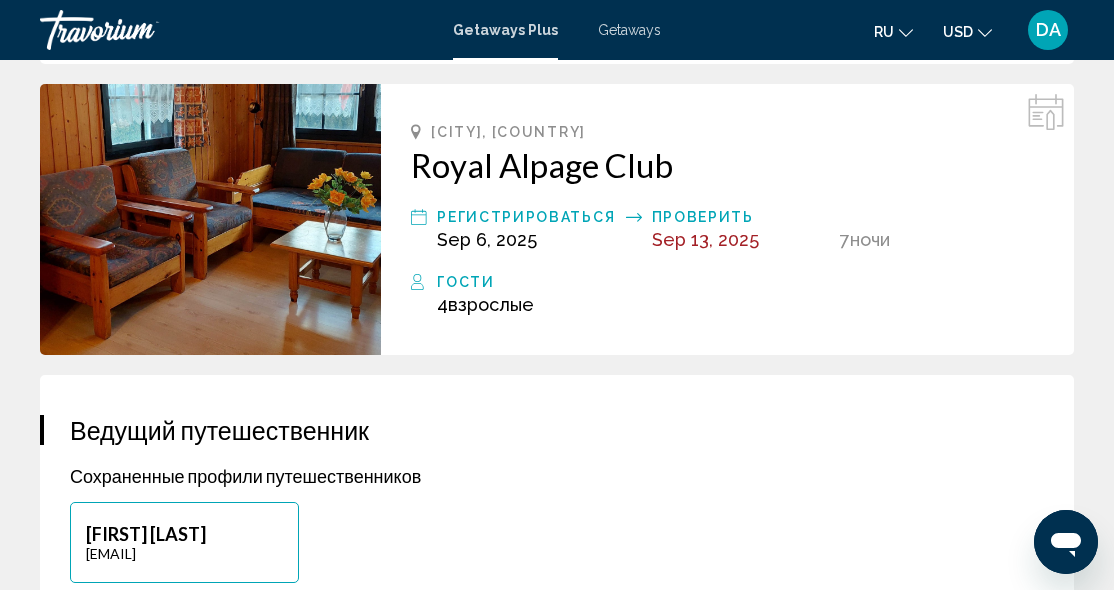 scroll, scrollTop: 560, scrollLeft: 0, axis: vertical 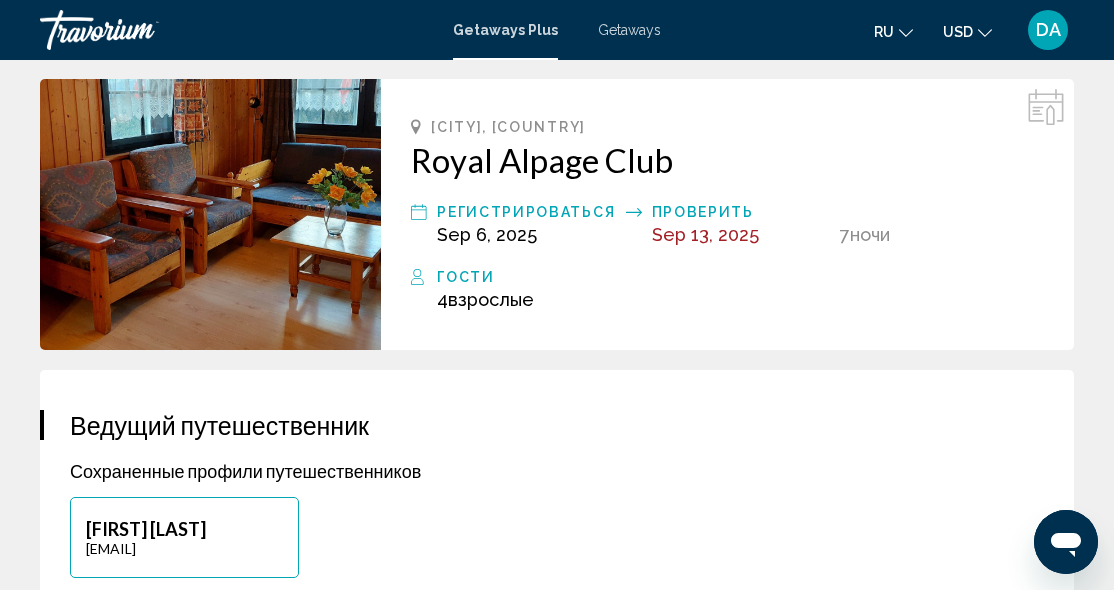 click on "Гости" at bounding box center (740, 277) 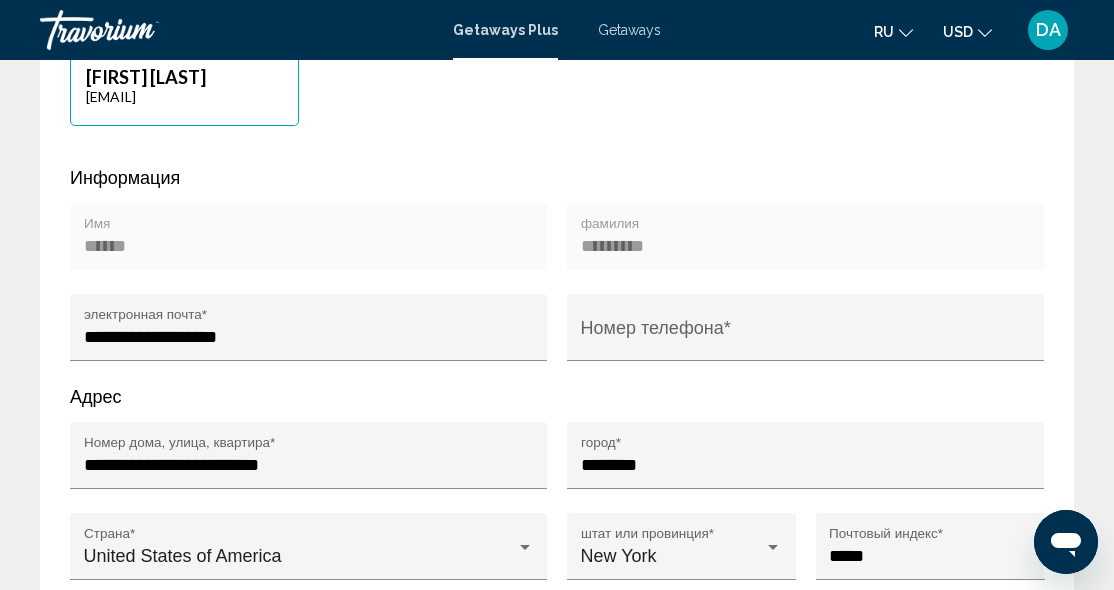 scroll, scrollTop: 1013, scrollLeft: 0, axis: vertical 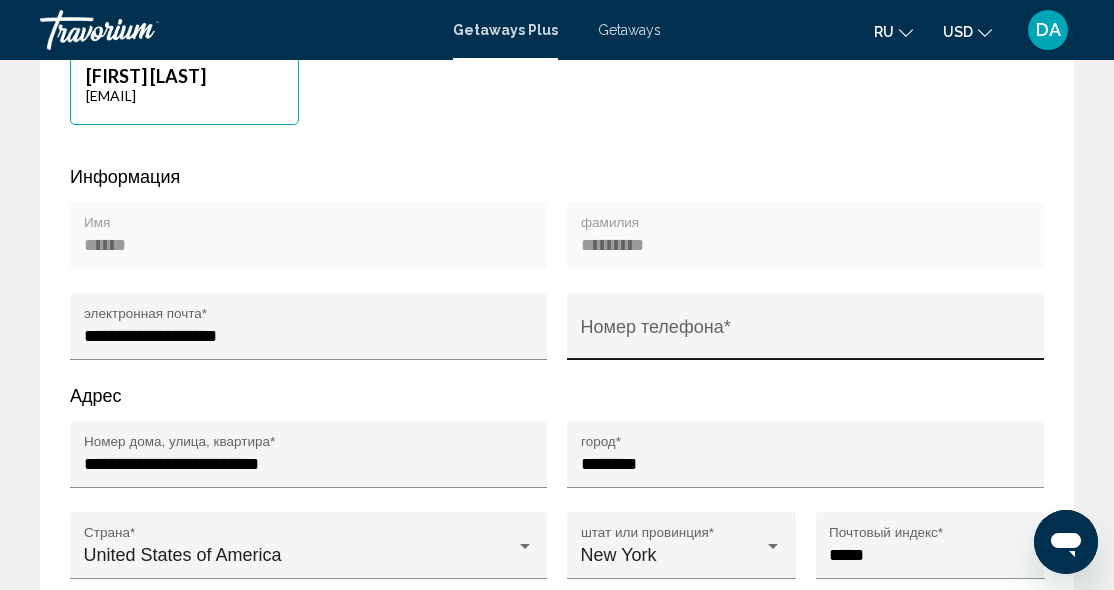 click on "Номер телефона  *" at bounding box center [806, 332] 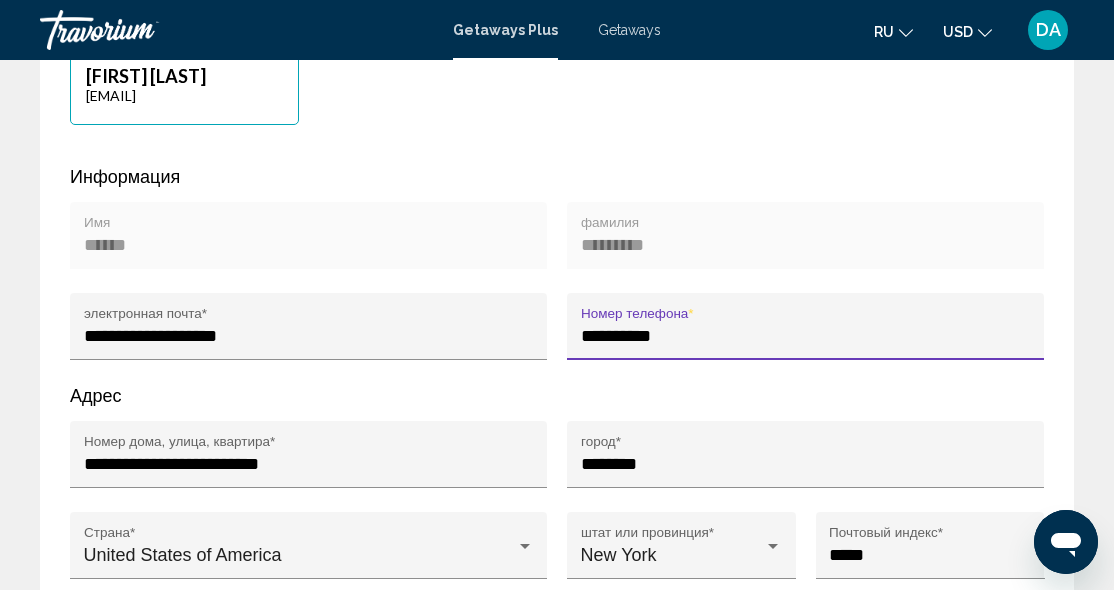 click on "**********" at bounding box center (806, 336) 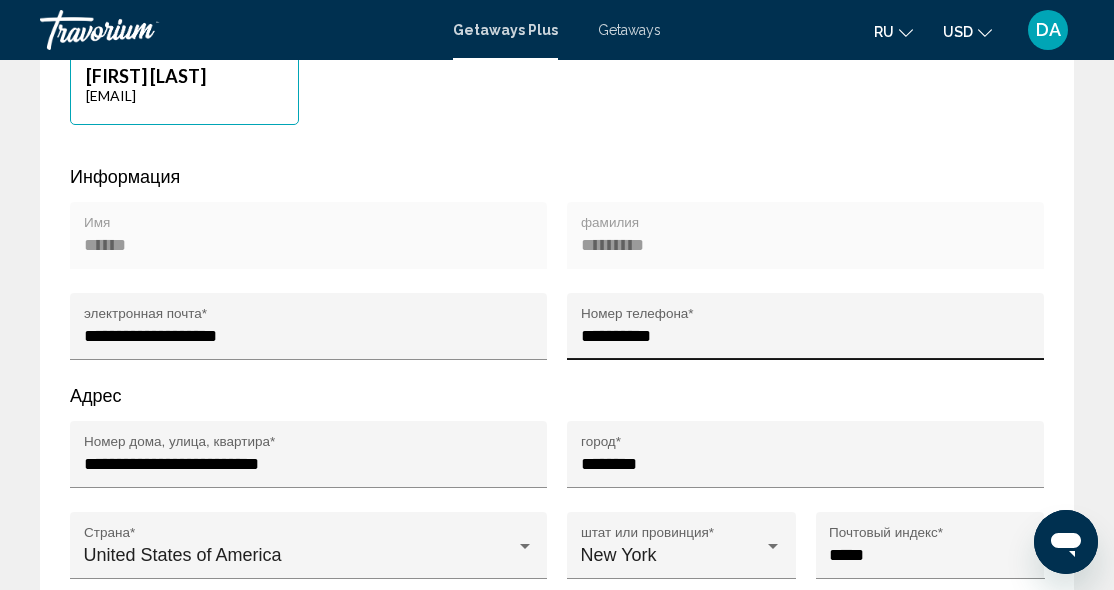 click on "**********" at bounding box center [806, 332] 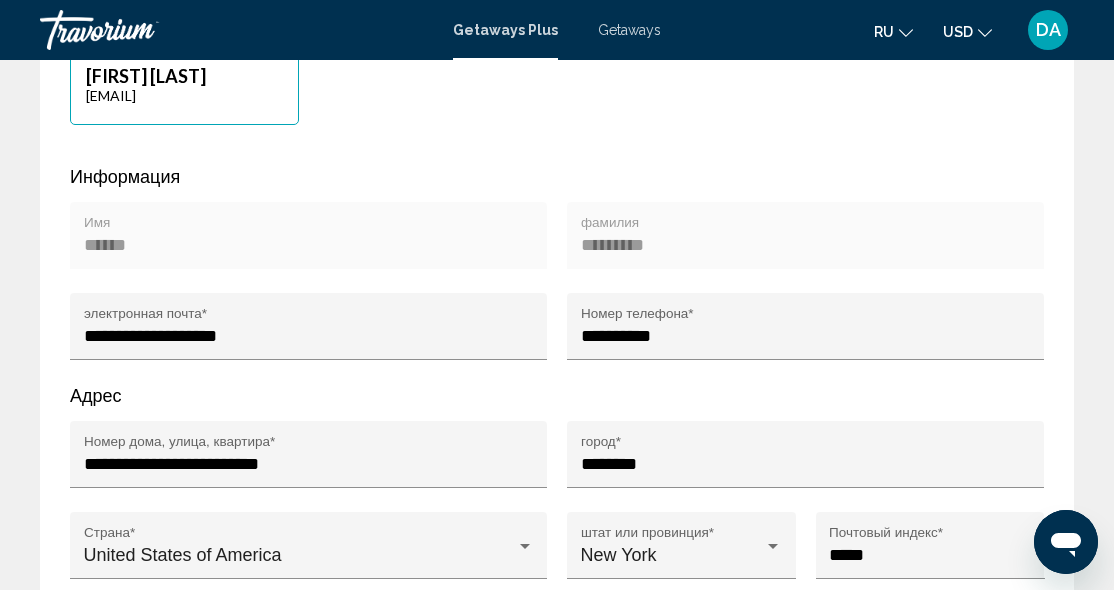 click on "********* фамилия" at bounding box center (806, 242) 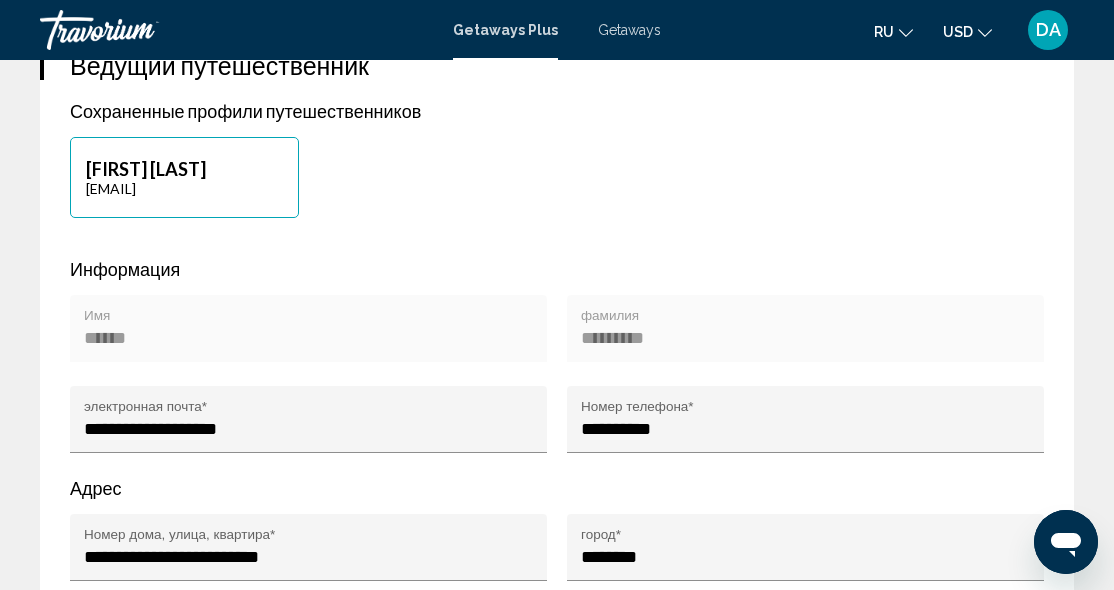 scroll, scrollTop: 897, scrollLeft: 0, axis: vertical 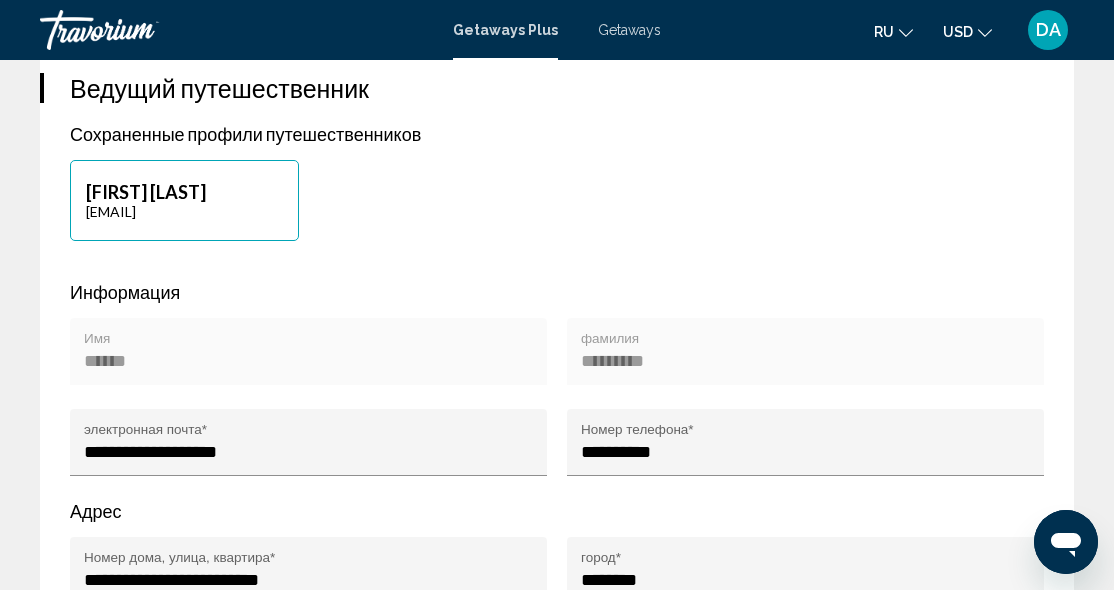 click on "****** Имя" at bounding box center [309, 358] 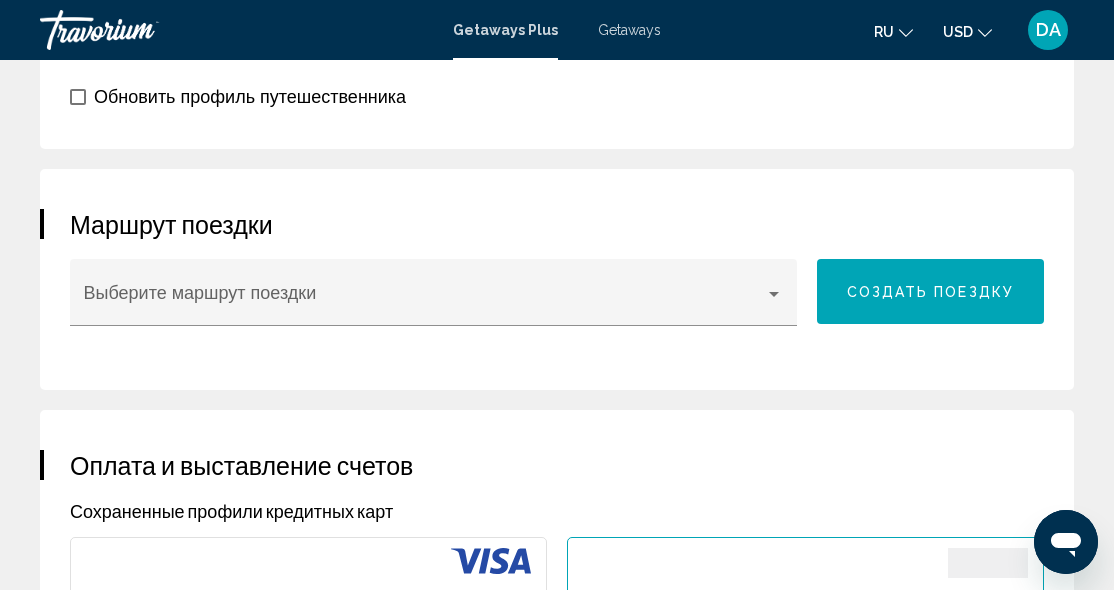 scroll, scrollTop: 1538, scrollLeft: 0, axis: vertical 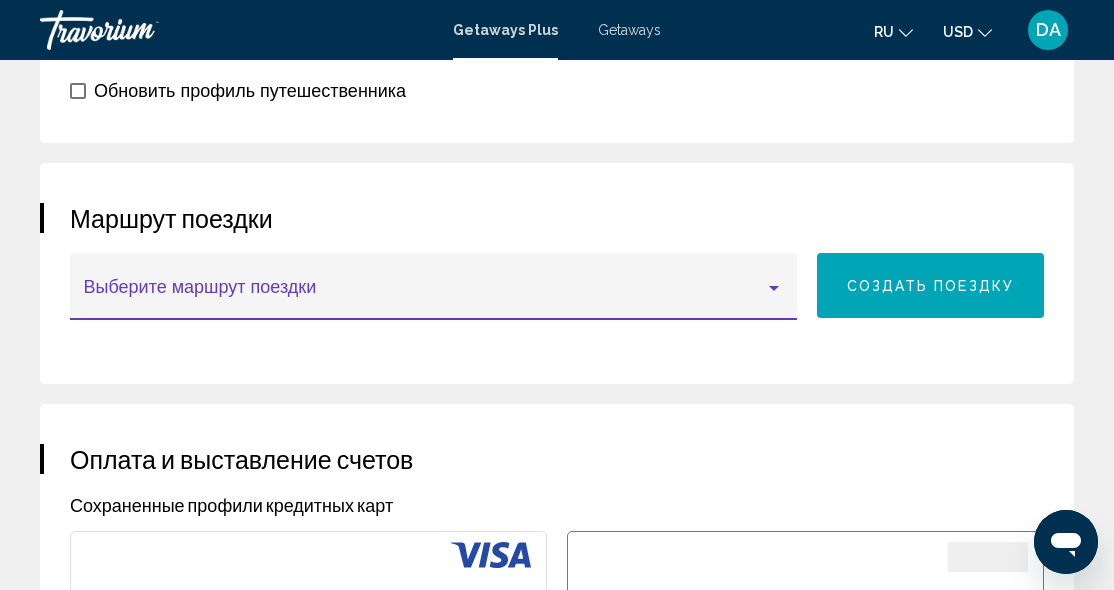 click at bounding box center [774, 288] 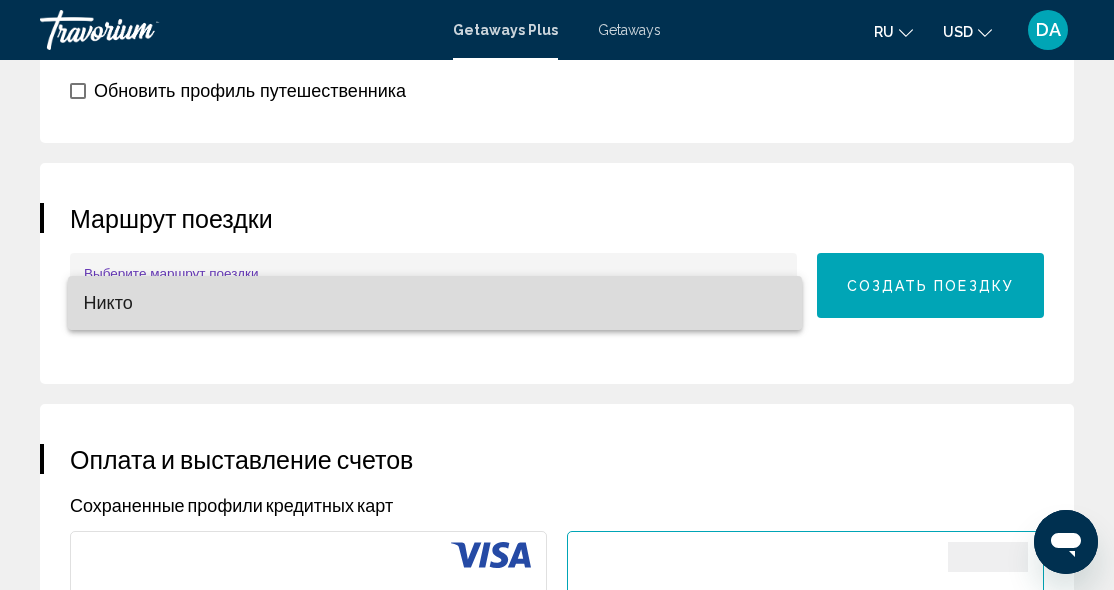 click on "Никто" at bounding box center (435, 303) 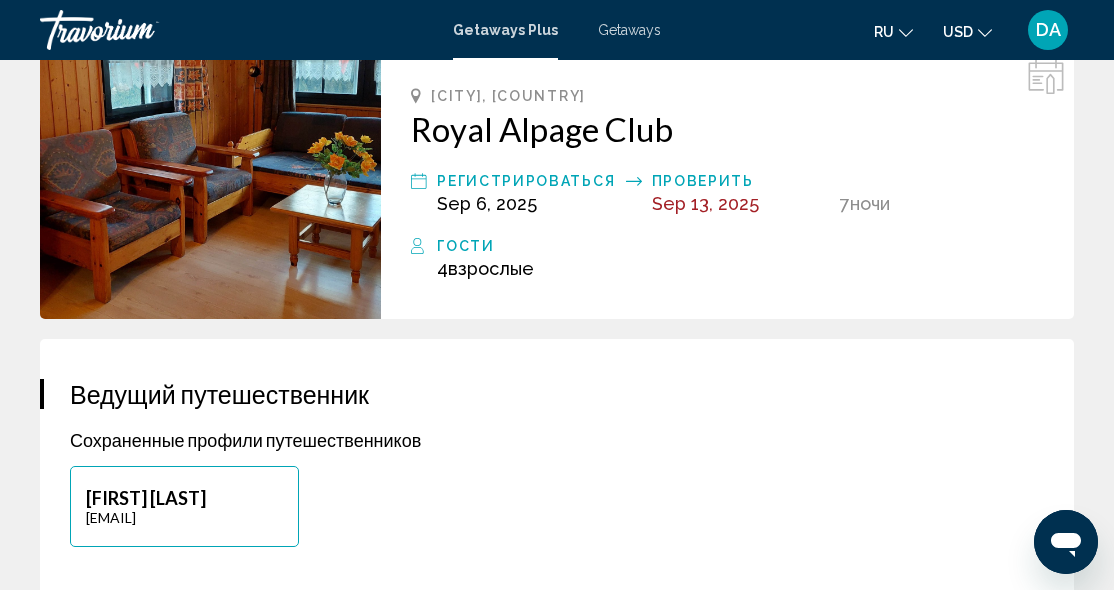 scroll, scrollTop: 589, scrollLeft: 0, axis: vertical 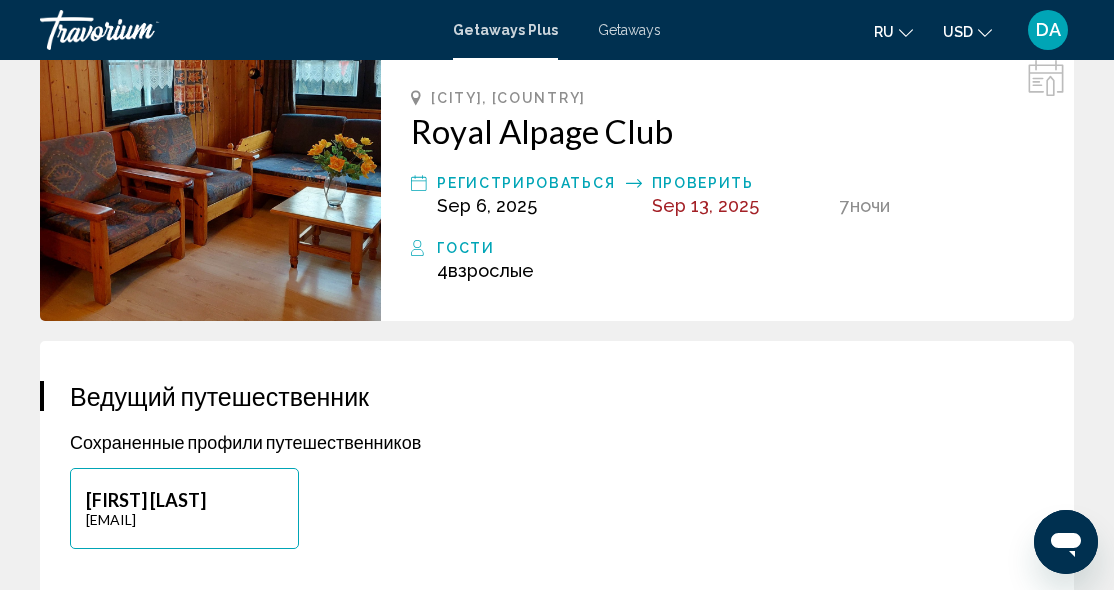 click 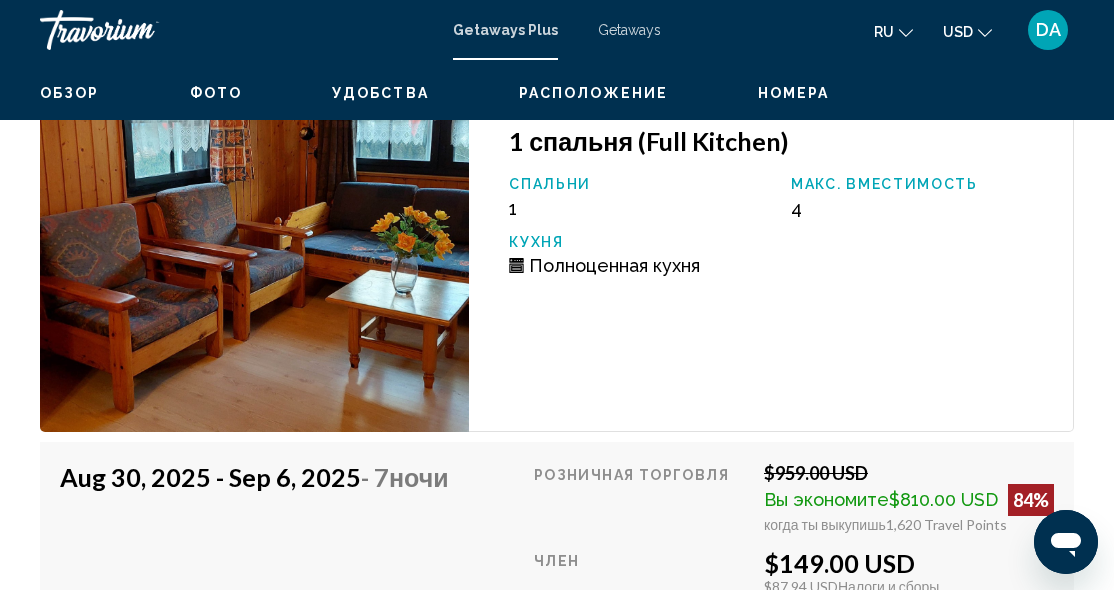 scroll, scrollTop: 3744, scrollLeft: 0, axis: vertical 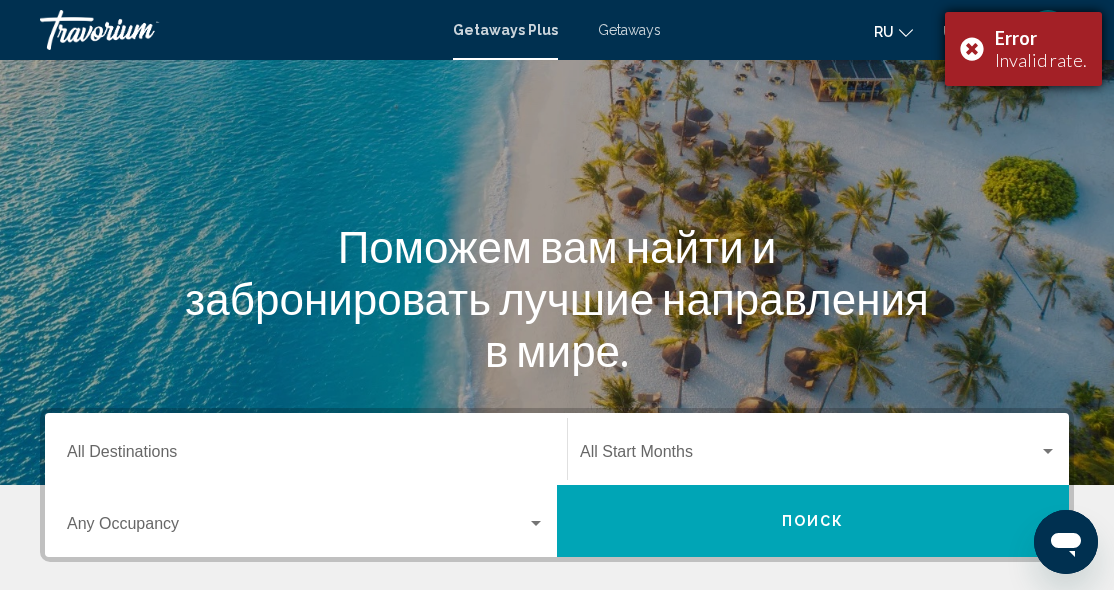 click on "Error   Invalid rate." at bounding box center (1023, 49) 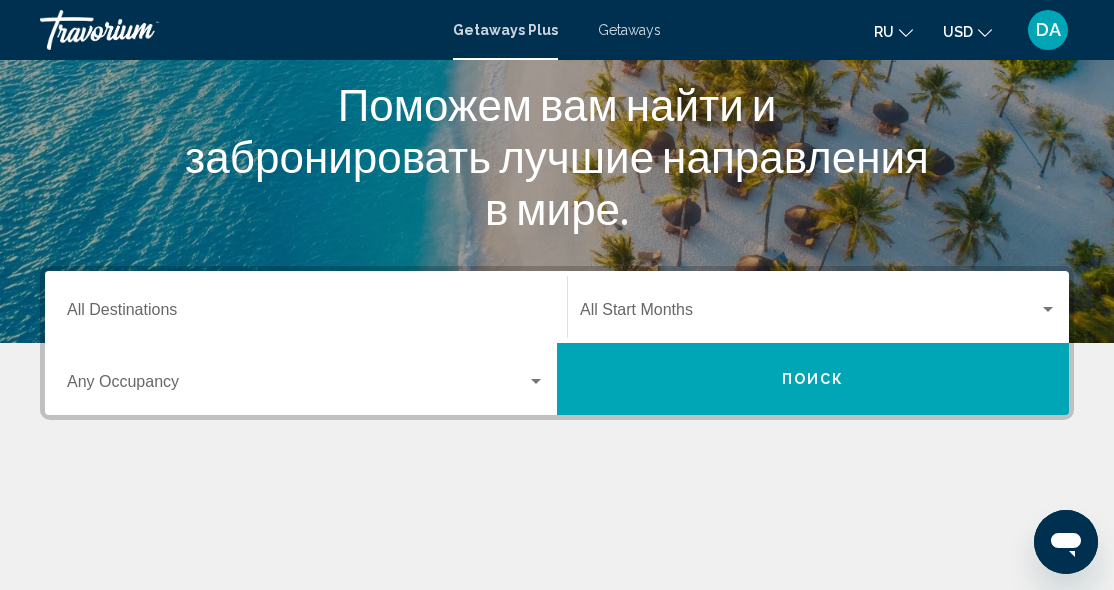 scroll, scrollTop: 217, scrollLeft: 0, axis: vertical 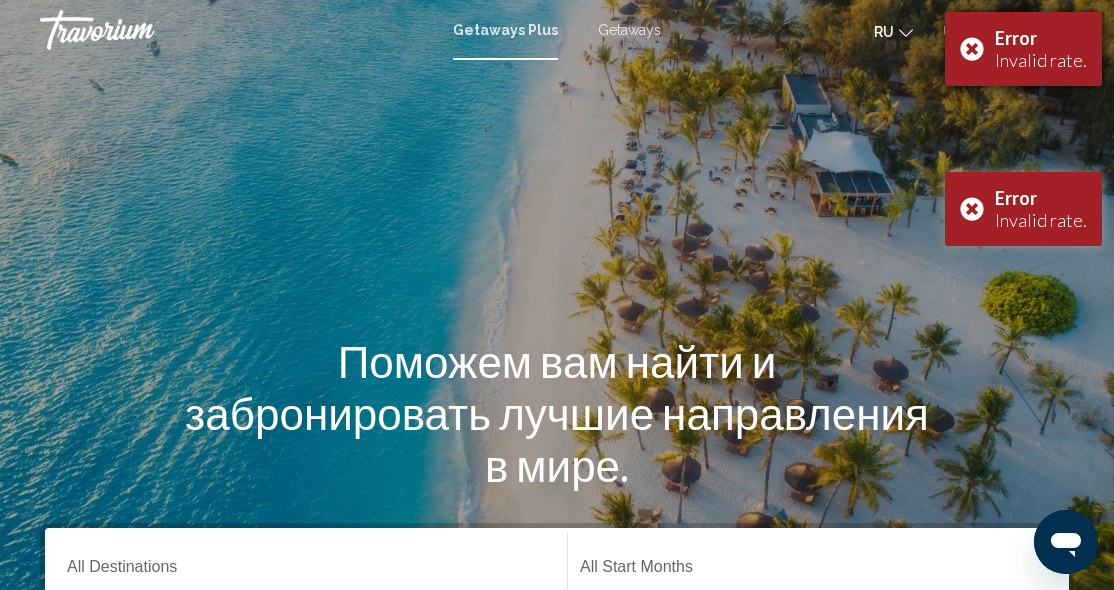 click on "Error   Invalid rate." at bounding box center (1023, 49) 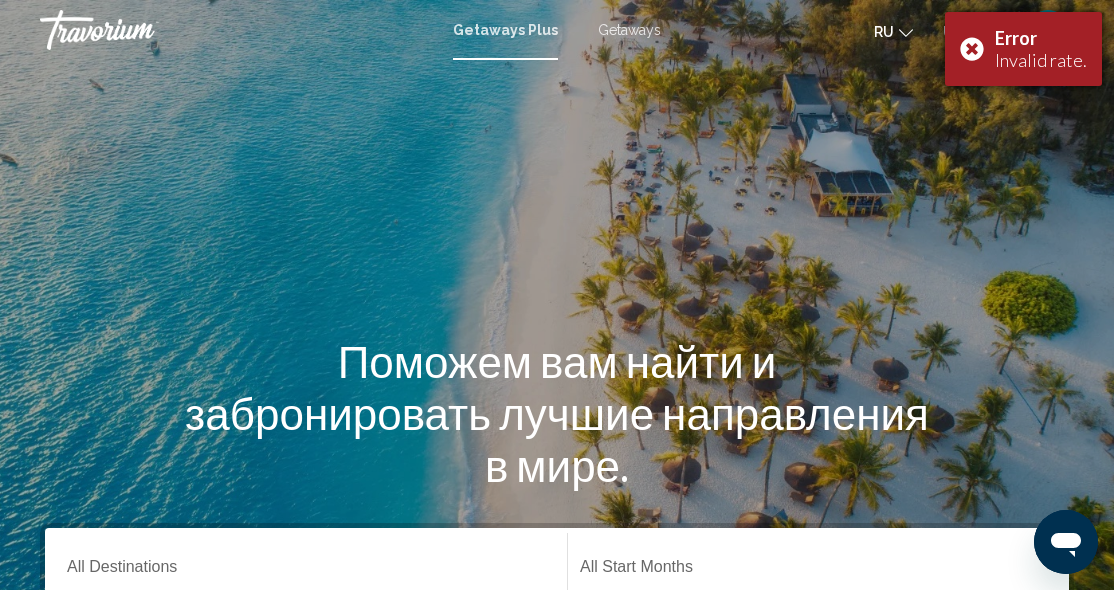 click on "Error   Invalid rate." at bounding box center (1023, 49) 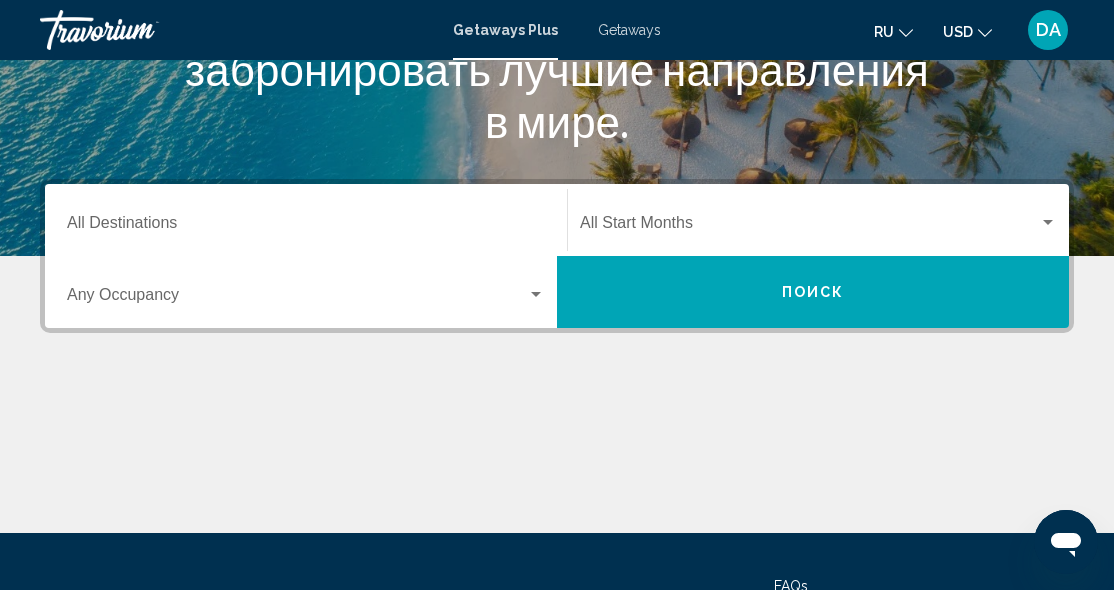 scroll, scrollTop: 337, scrollLeft: 0, axis: vertical 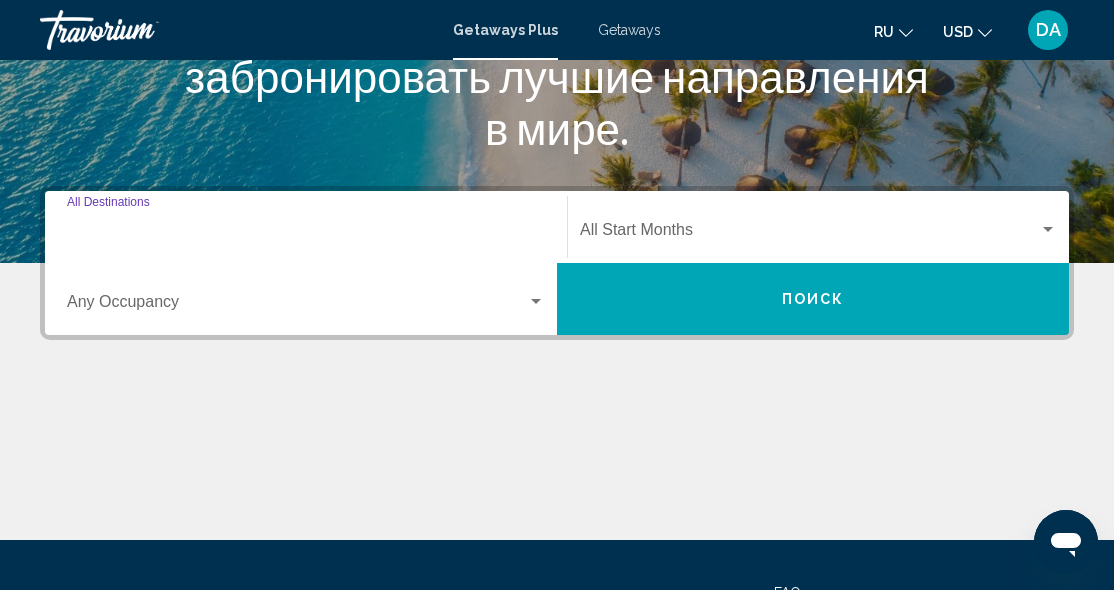 click on "Destination All Destinations" at bounding box center [306, 234] 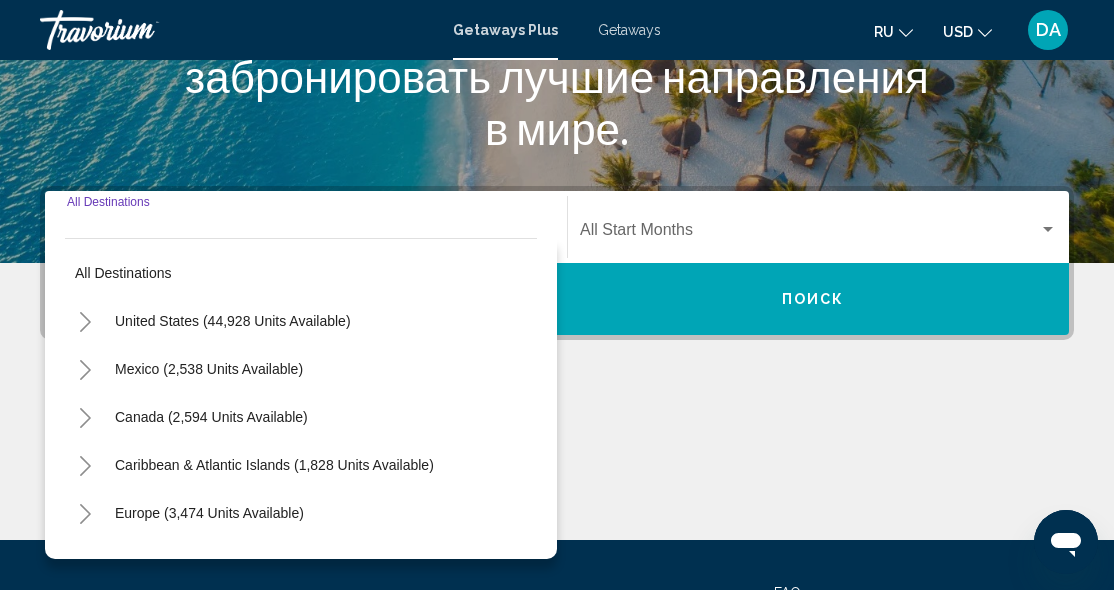 scroll, scrollTop: 458, scrollLeft: 0, axis: vertical 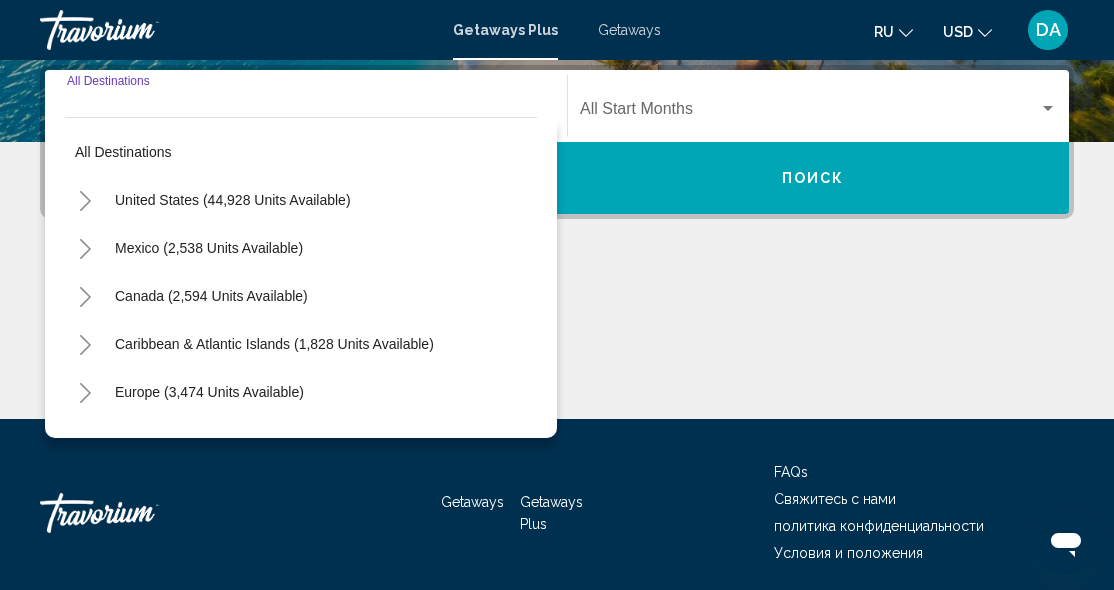 click 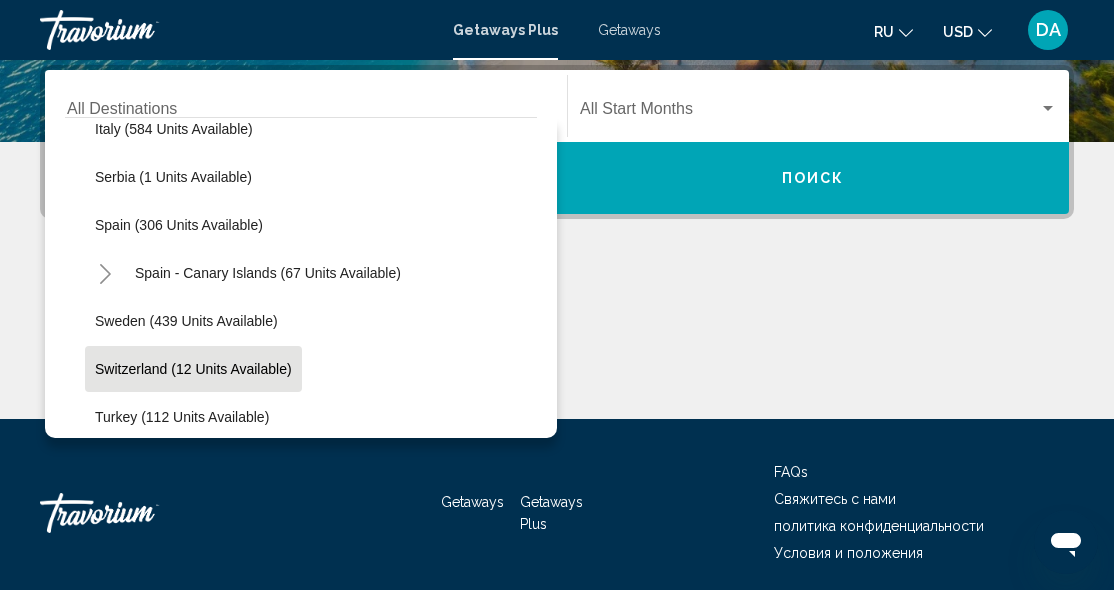 scroll, scrollTop: 746, scrollLeft: 0, axis: vertical 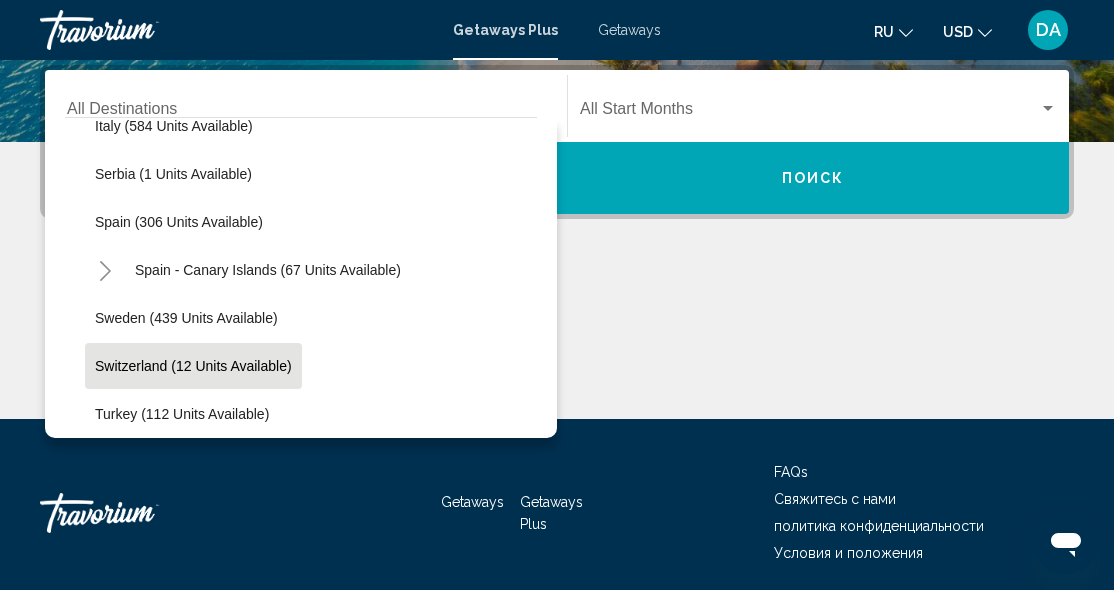 click on "Switzerland (12 units available)" 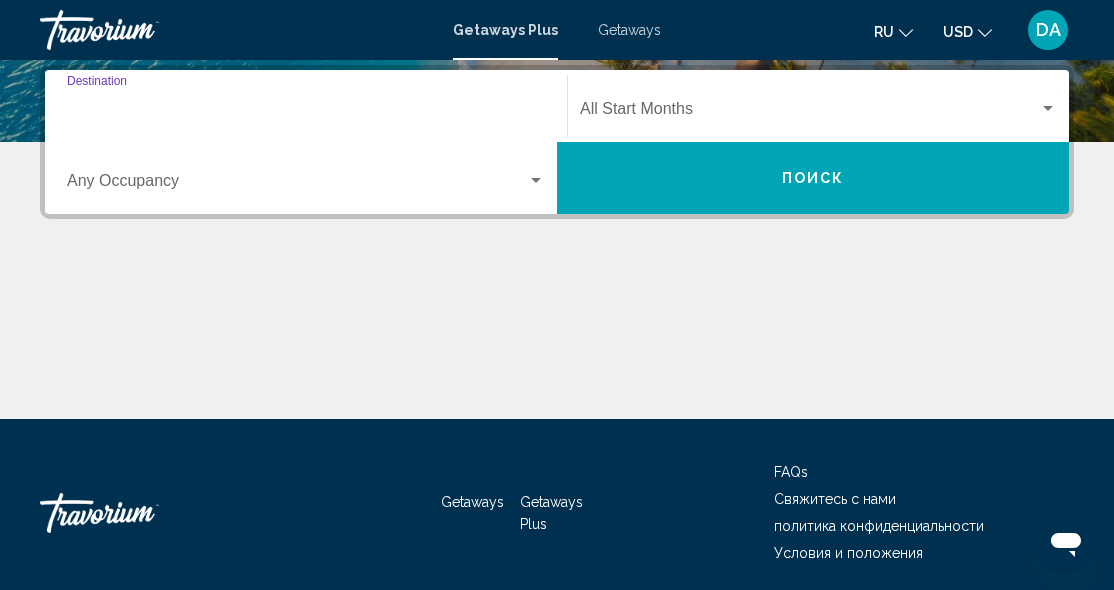 type on "**********" 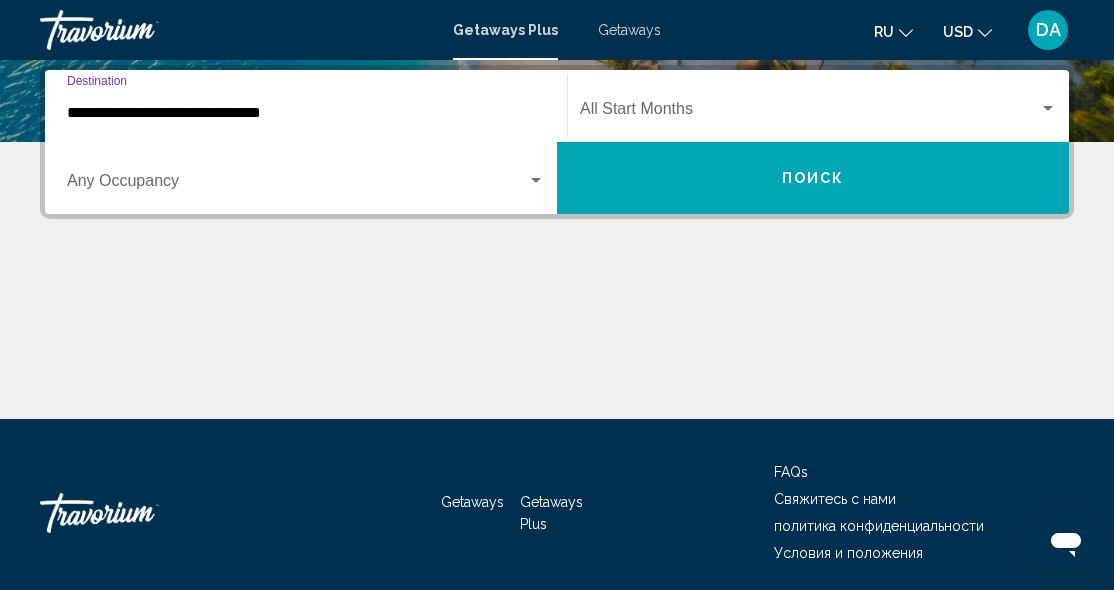 click on "Поиск" at bounding box center [813, 178] 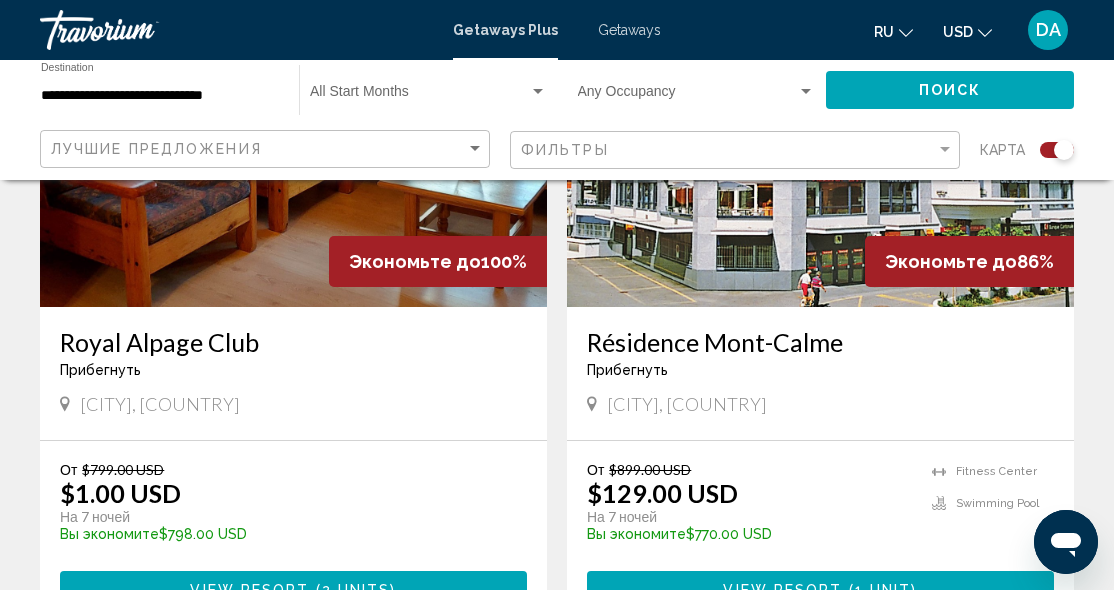 scroll, scrollTop: 931, scrollLeft: 0, axis: vertical 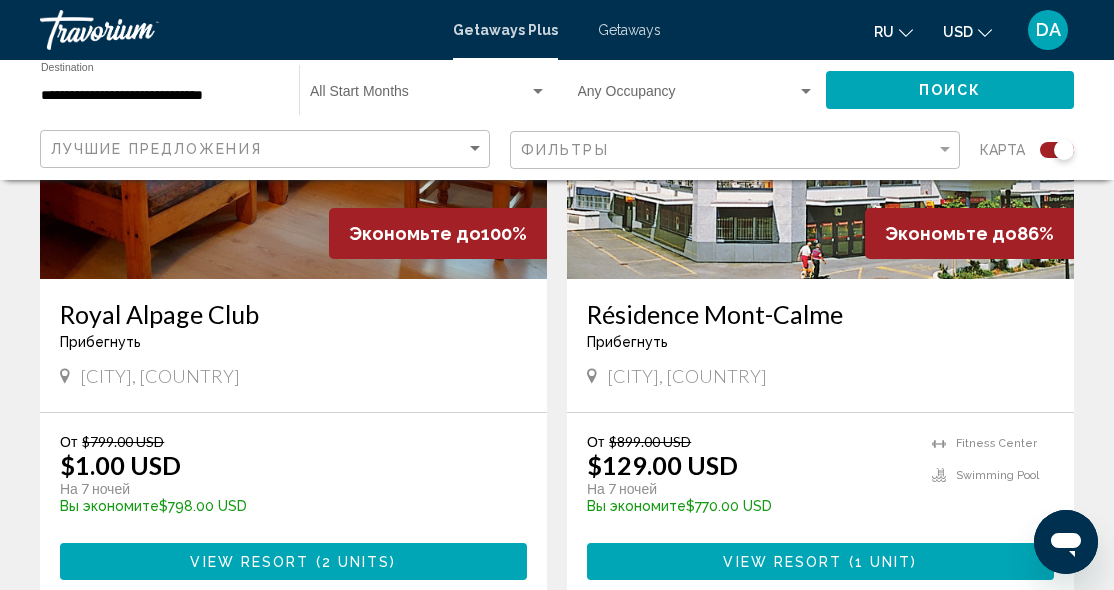 click on "View Resort" at bounding box center [249, 562] 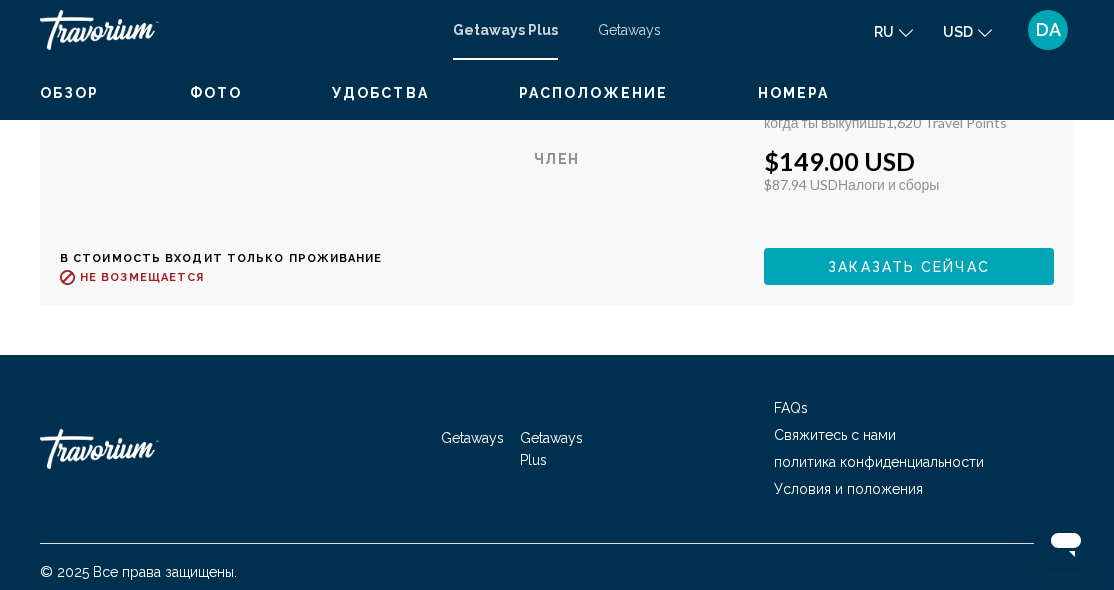 scroll, scrollTop: 4145, scrollLeft: 0, axis: vertical 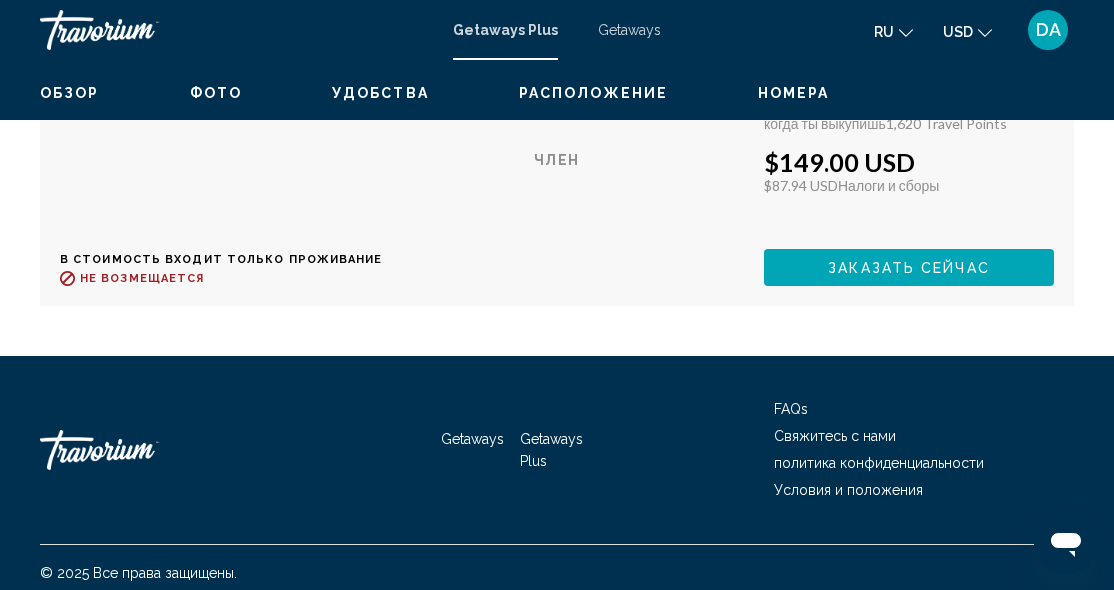click on "В стоимость входит только проживание
Возврат до :
Не возмещается" at bounding box center [262, 269] 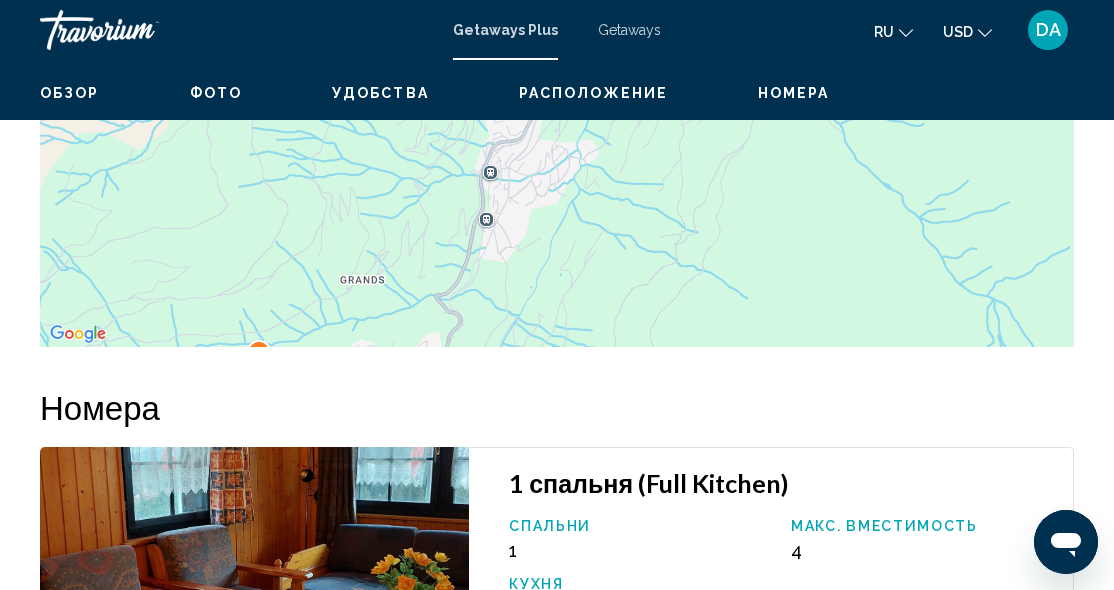 scroll, scrollTop: 3270, scrollLeft: 0, axis: vertical 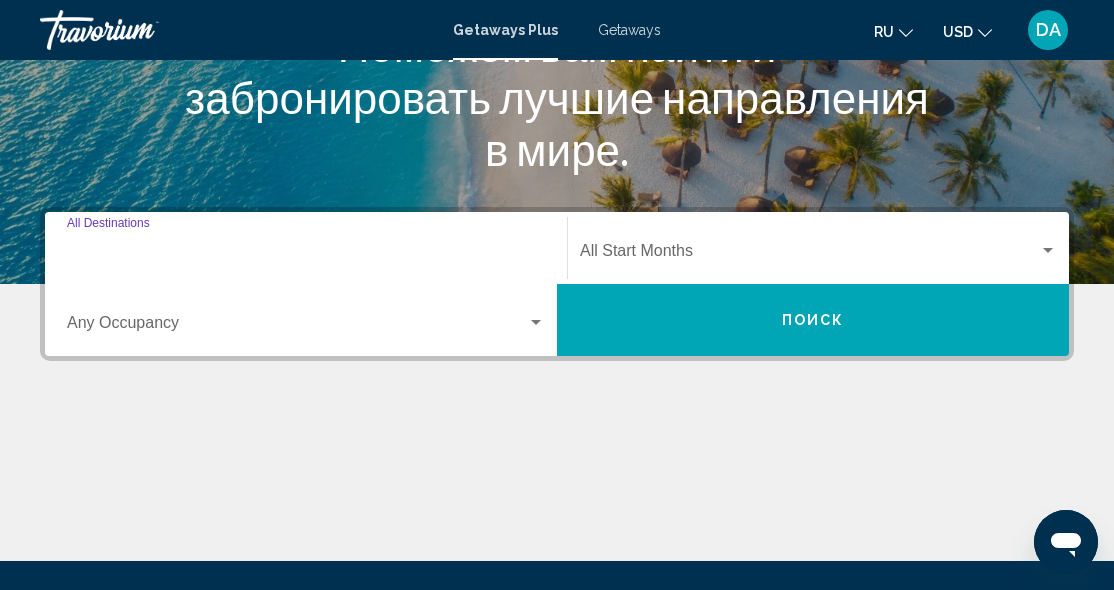 click on "Destination All Destinations" at bounding box center (306, 255) 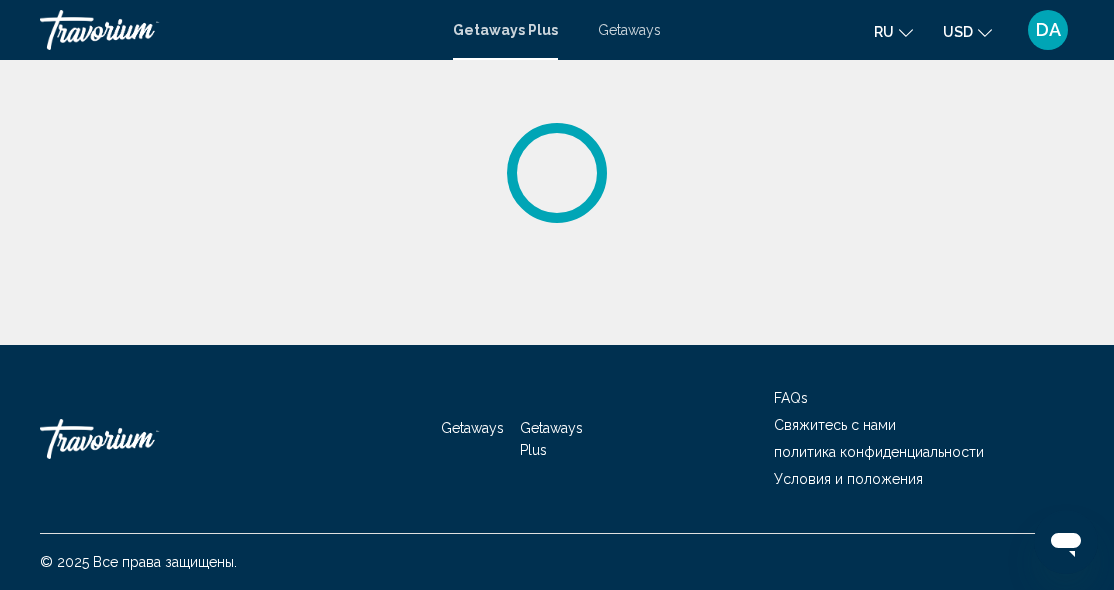 scroll, scrollTop: 0, scrollLeft: 0, axis: both 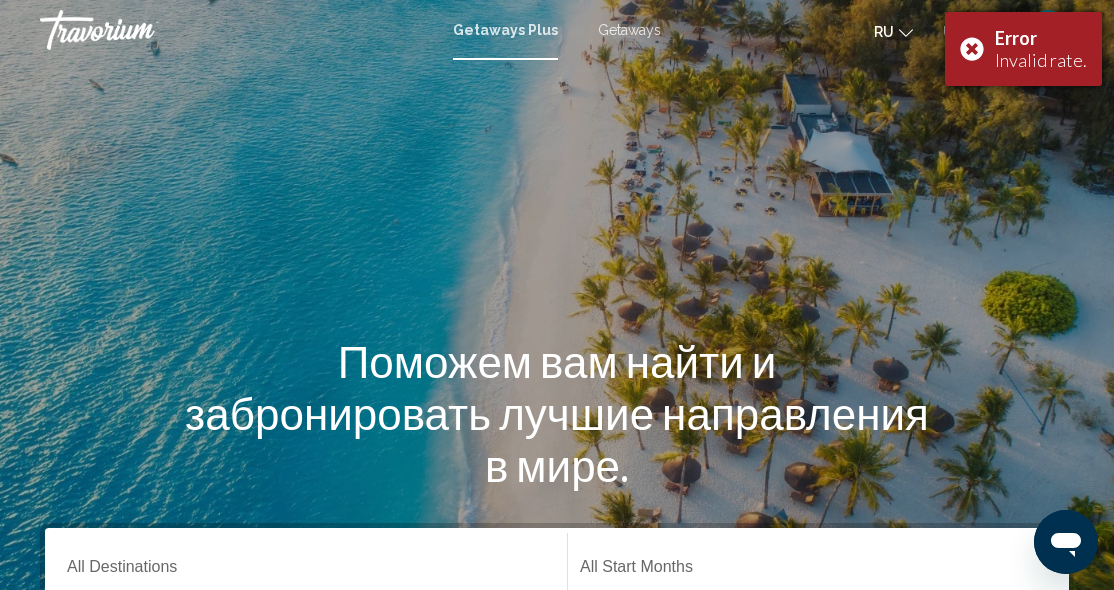 click on "Error   Invalid rate." at bounding box center [1023, 49] 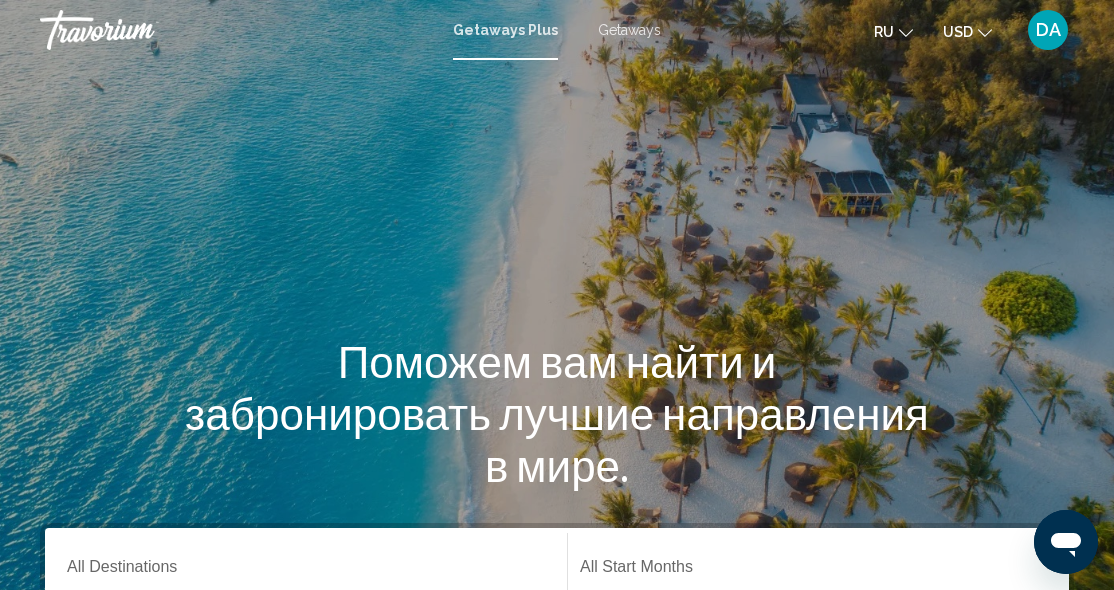 click on "DA" at bounding box center [1048, 30] 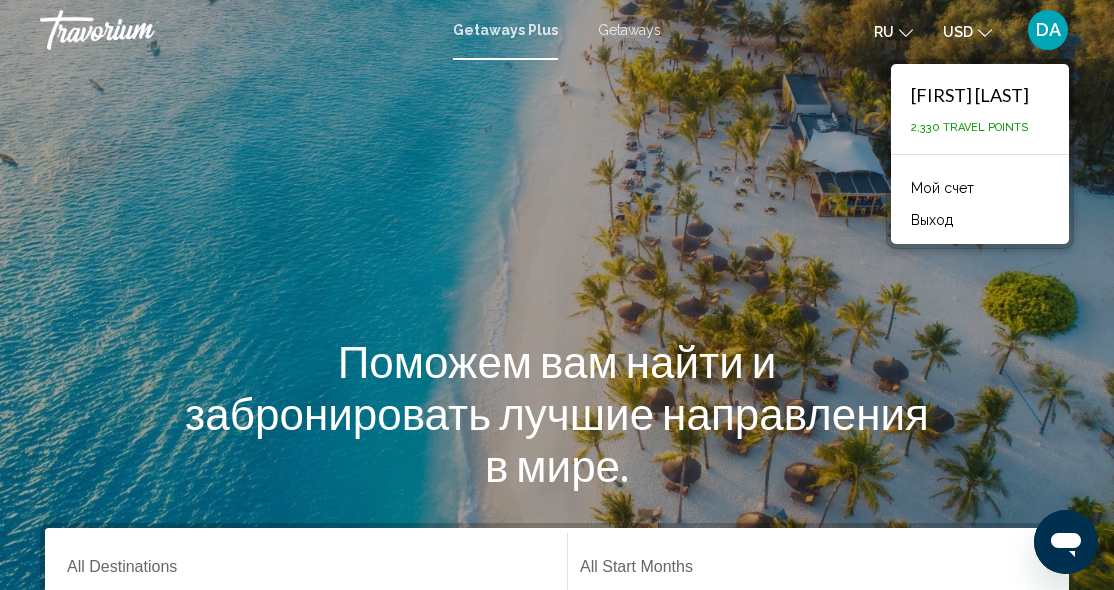 click at bounding box center [557, 300] 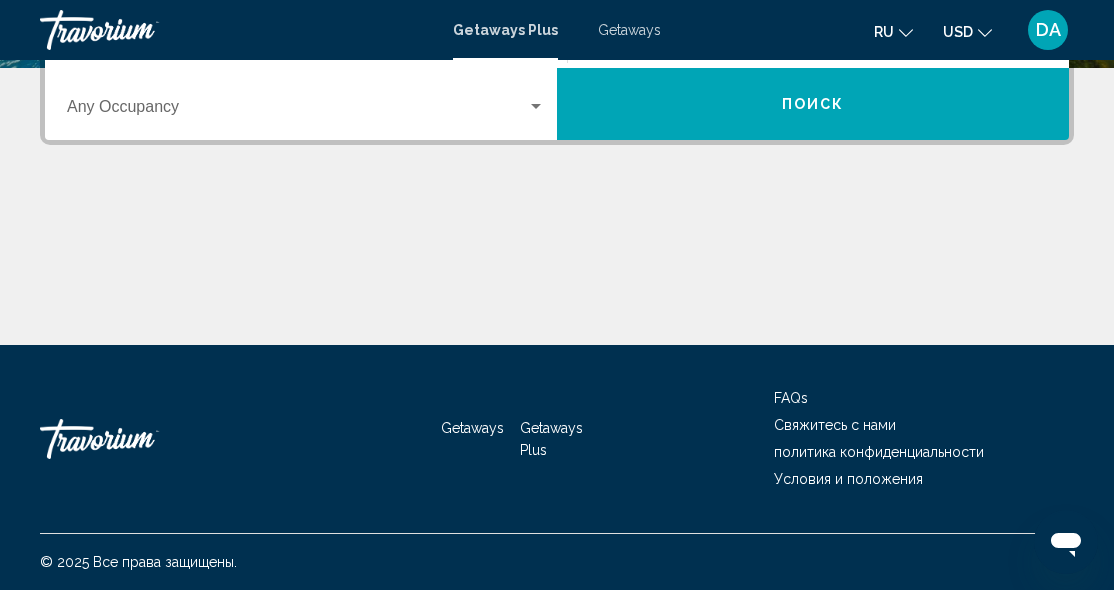scroll, scrollTop: 532, scrollLeft: 0, axis: vertical 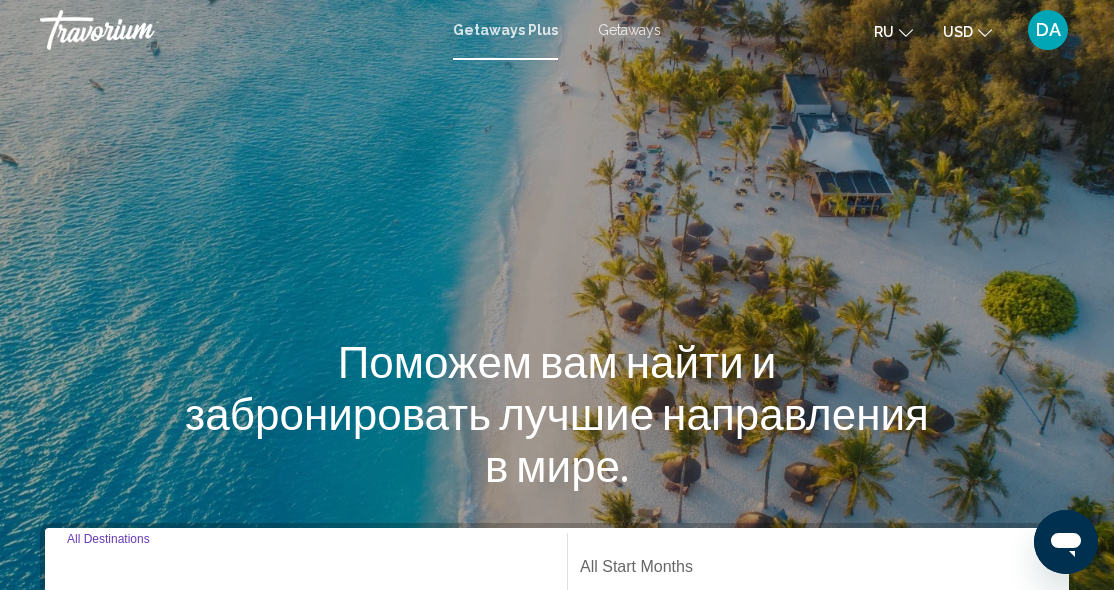 click on "Destination All Destinations" at bounding box center [306, 571] 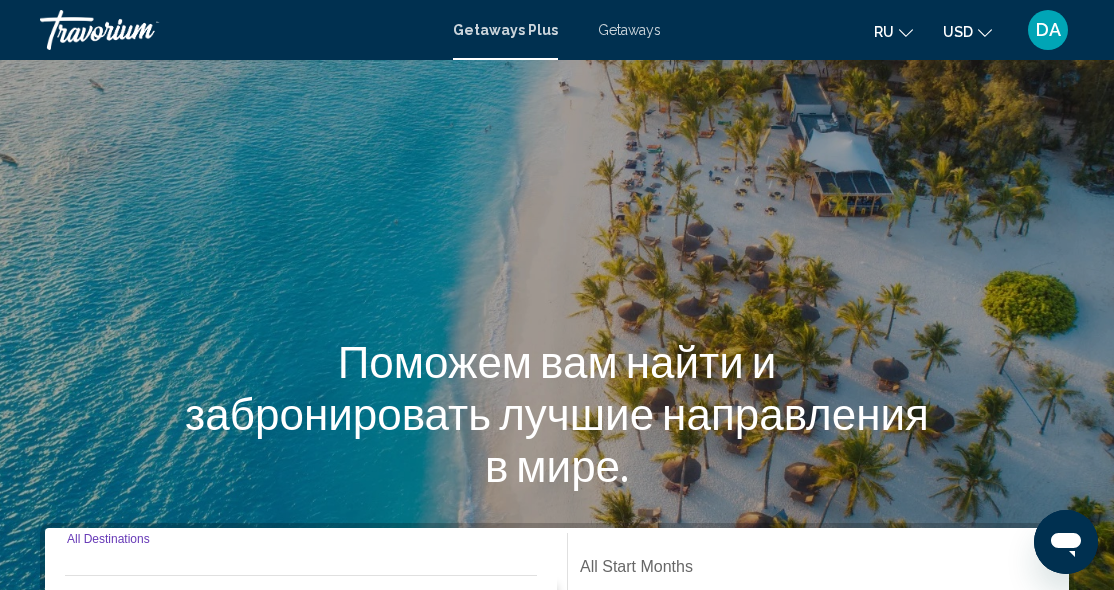 scroll, scrollTop: 458, scrollLeft: 0, axis: vertical 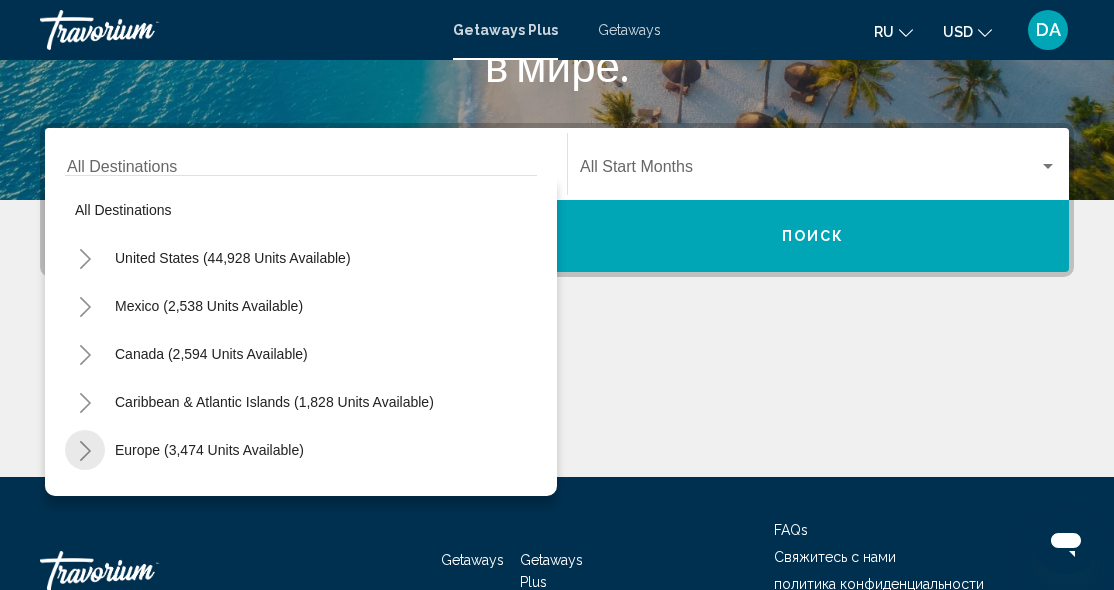 click 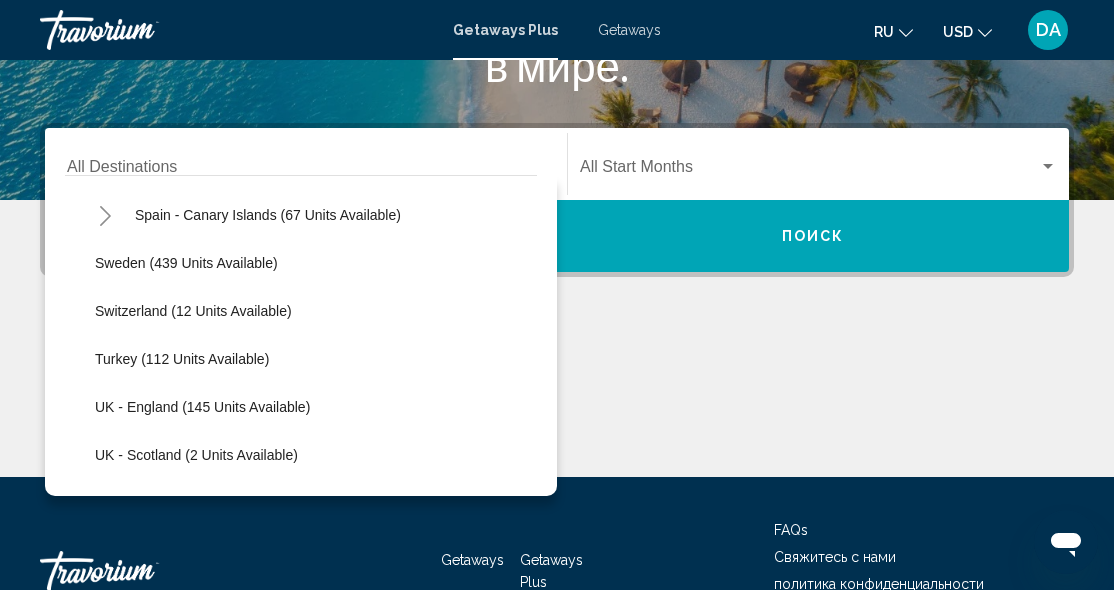 scroll, scrollTop: 860, scrollLeft: 0, axis: vertical 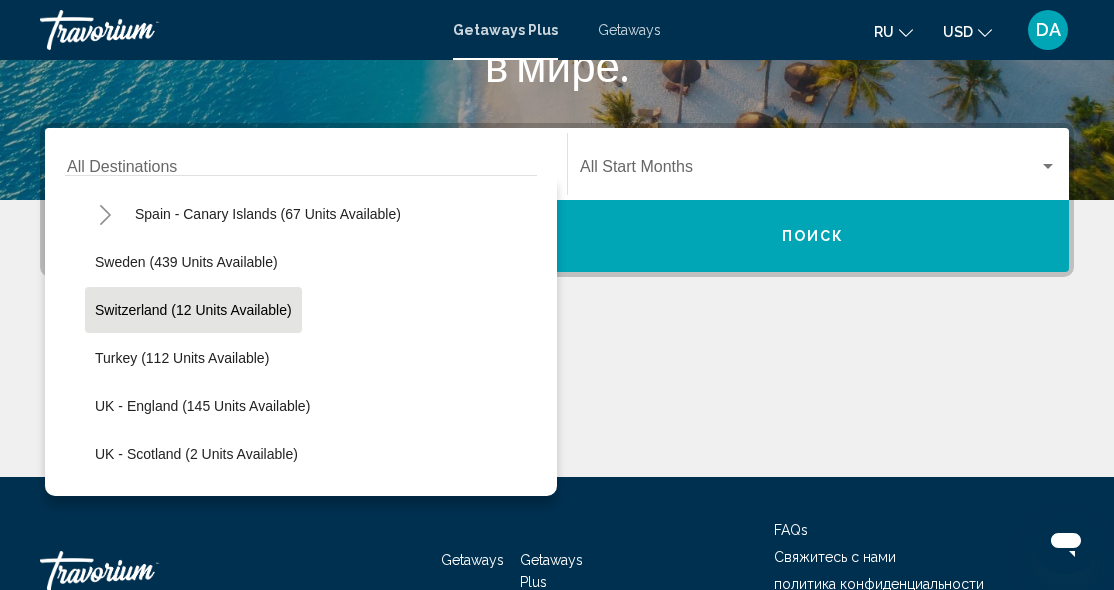 click on "Switzerland (12 units available)" 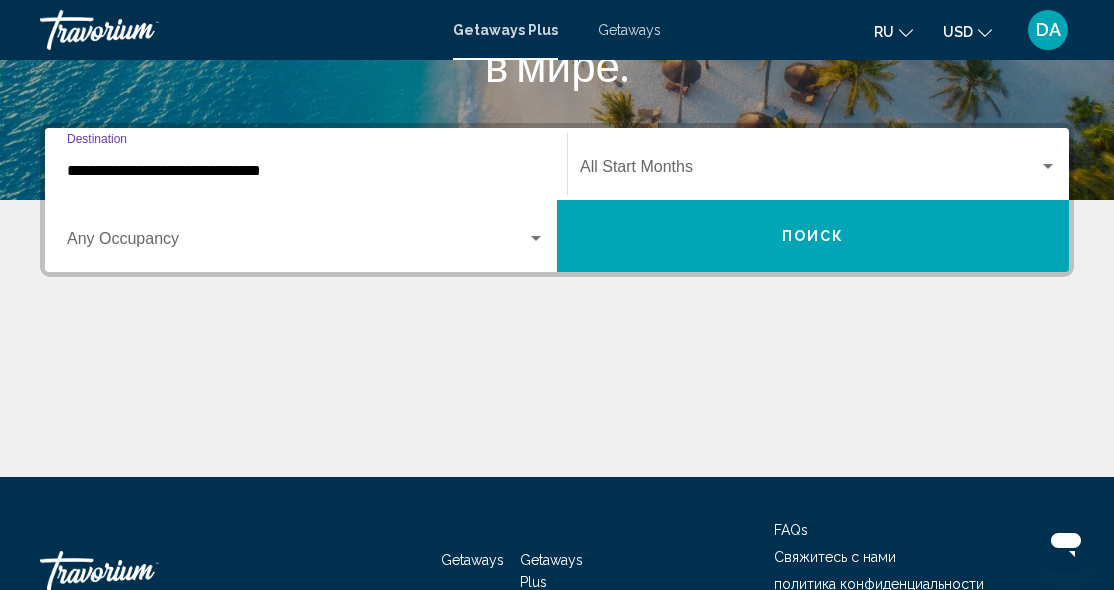 scroll, scrollTop: 458, scrollLeft: 0, axis: vertical 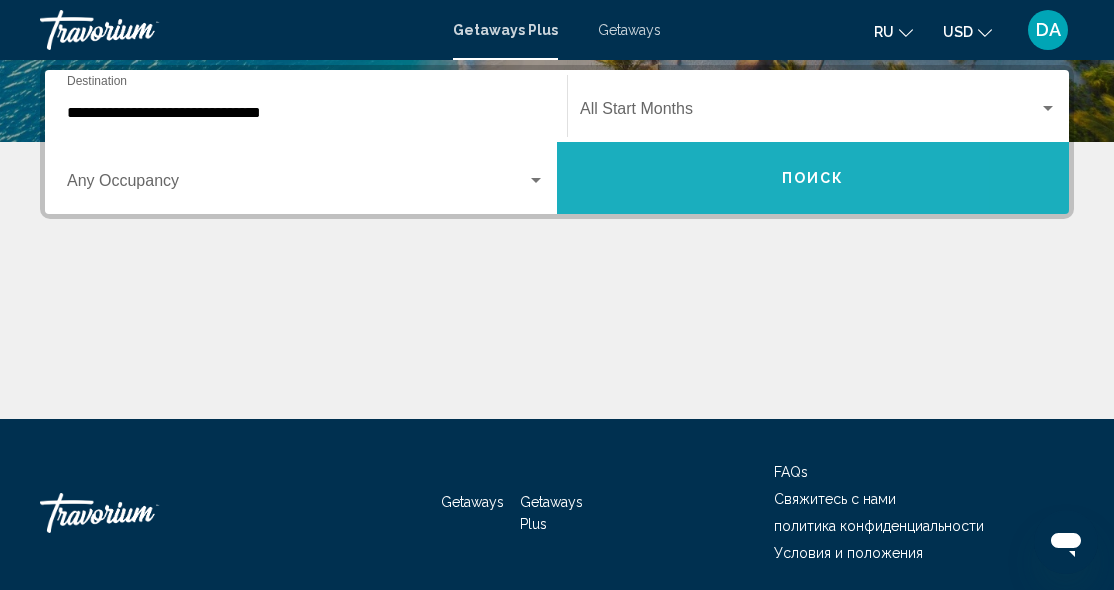 click on "Поиск" at bounding box center [813, 178] 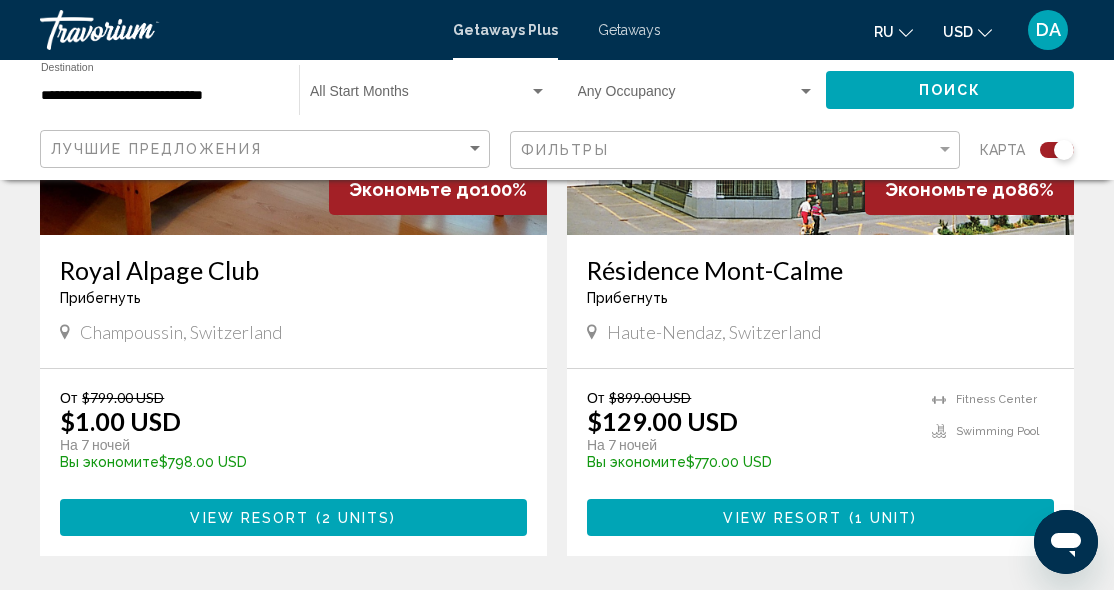 scroll, scrollTop: 978, scrollLeft: 0, axis: vertical 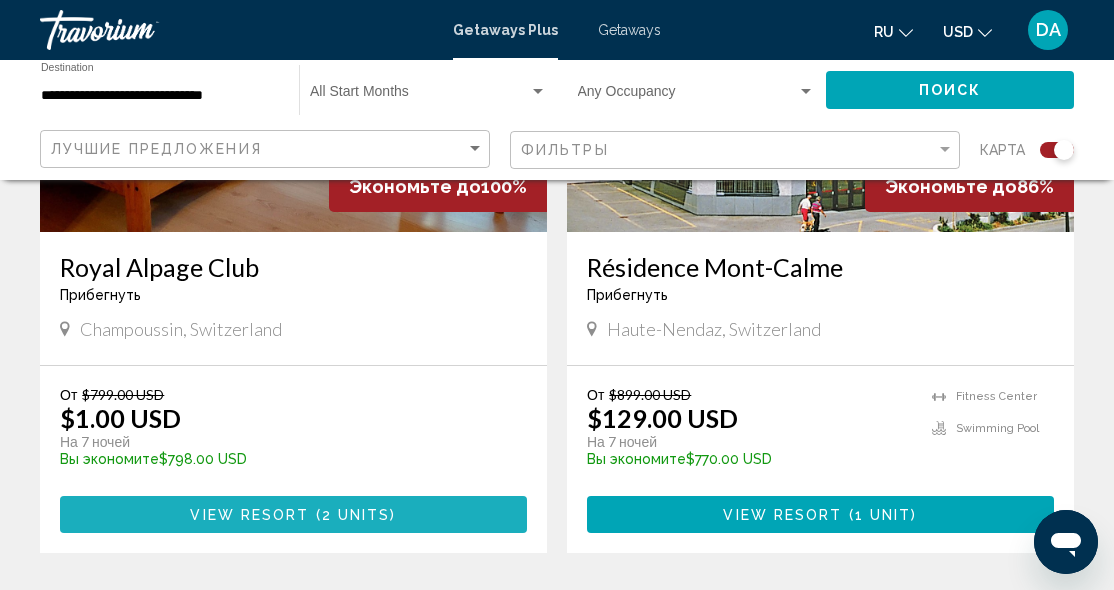 click on "2 units" at bounding box center (356, 515) 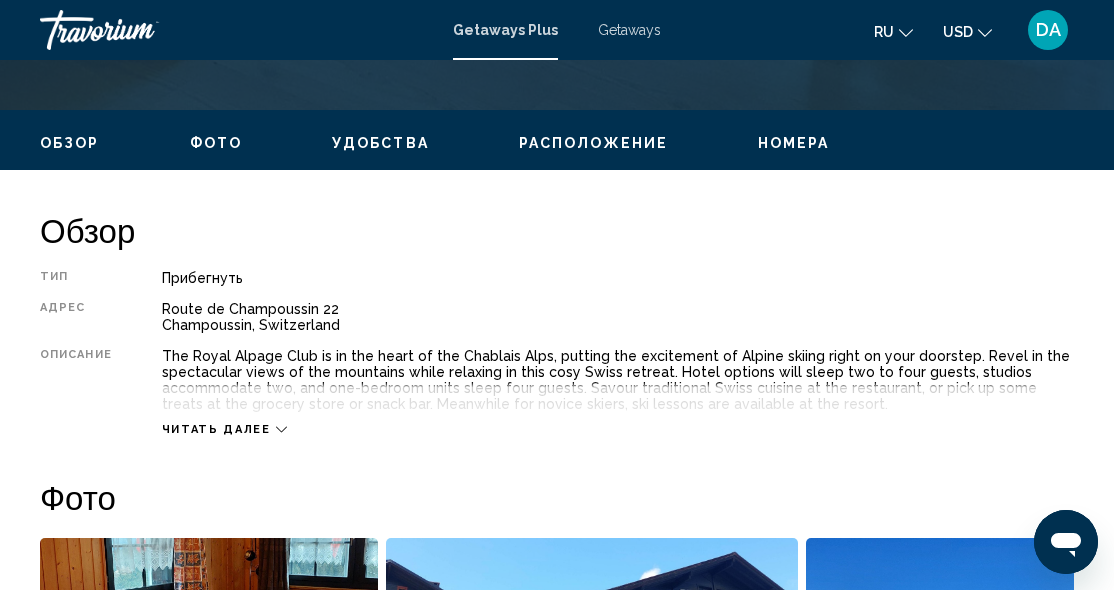 scroll, scrollTop: 903, scrollLeft: 0, axis: vertical 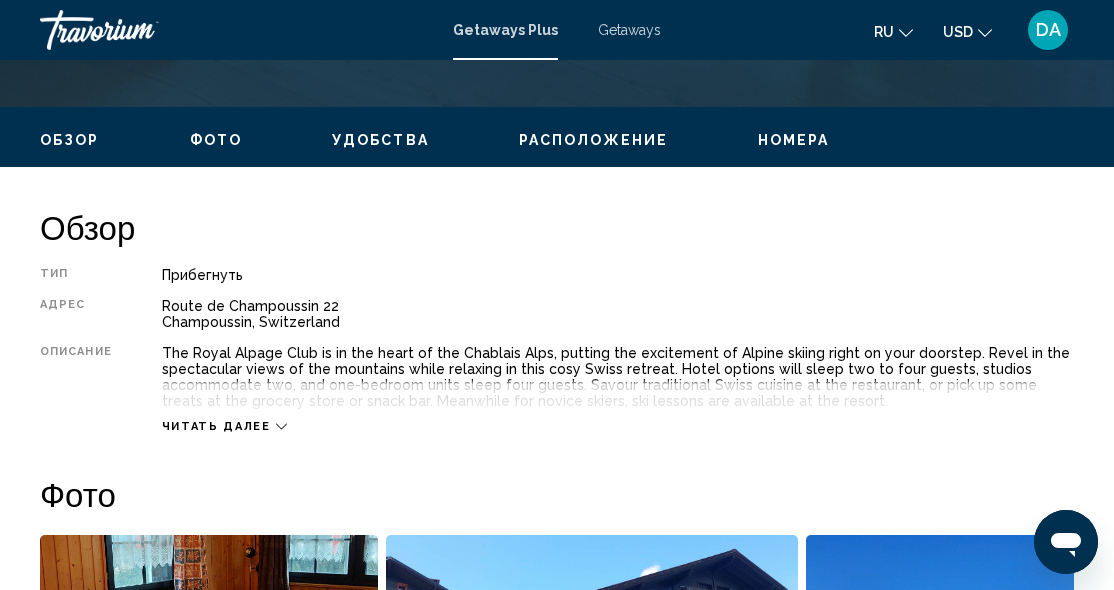 click on "Фото" at bounding box center (216, 140) 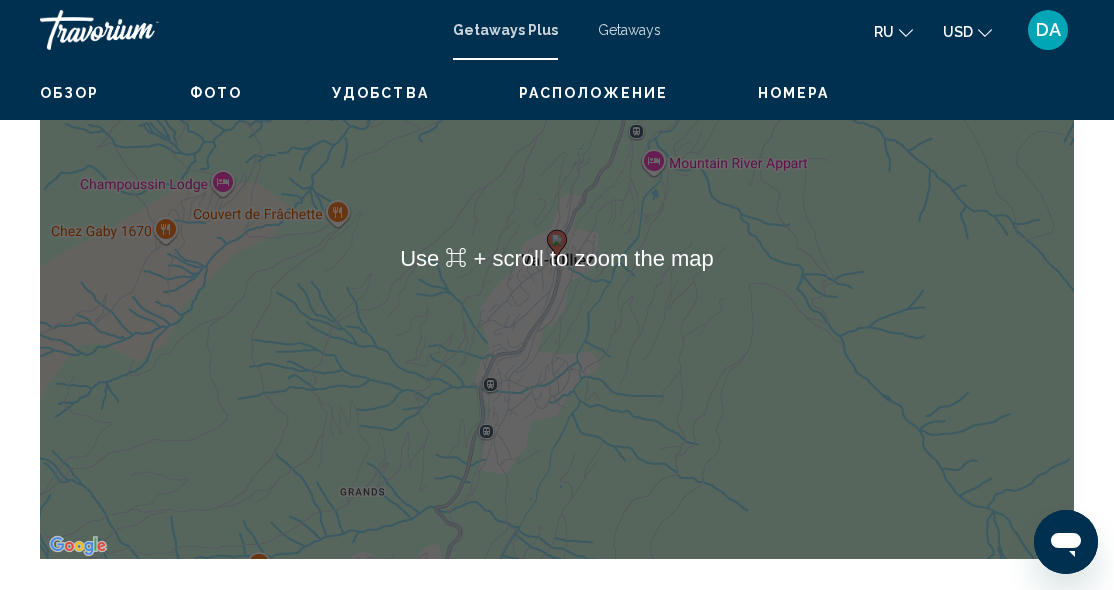 scroll, scrollTop: 3192, scrollLeft: 0, axis: vertical 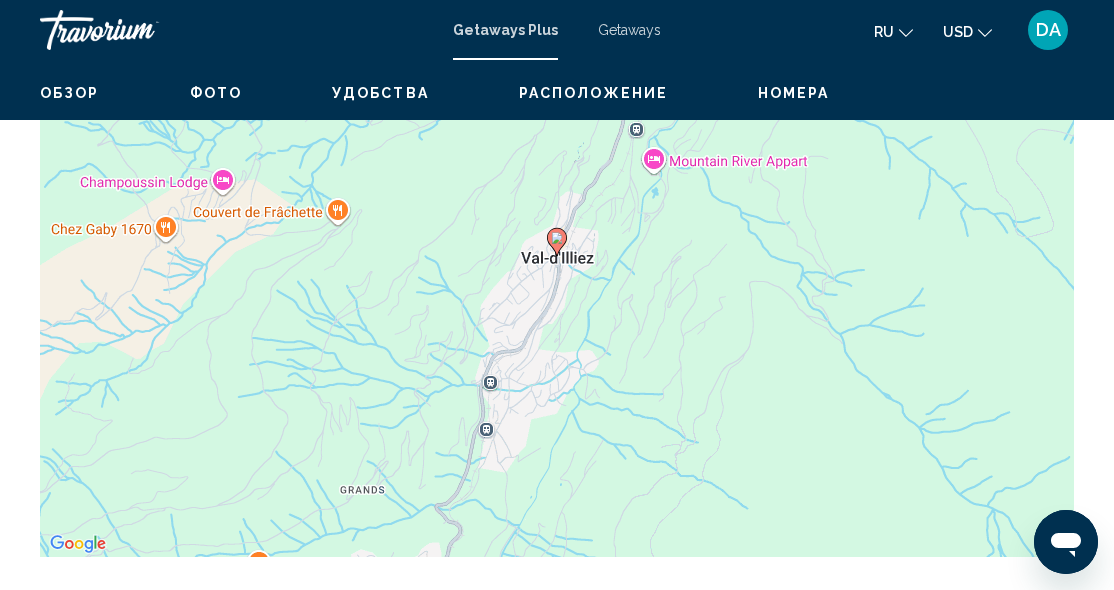 click 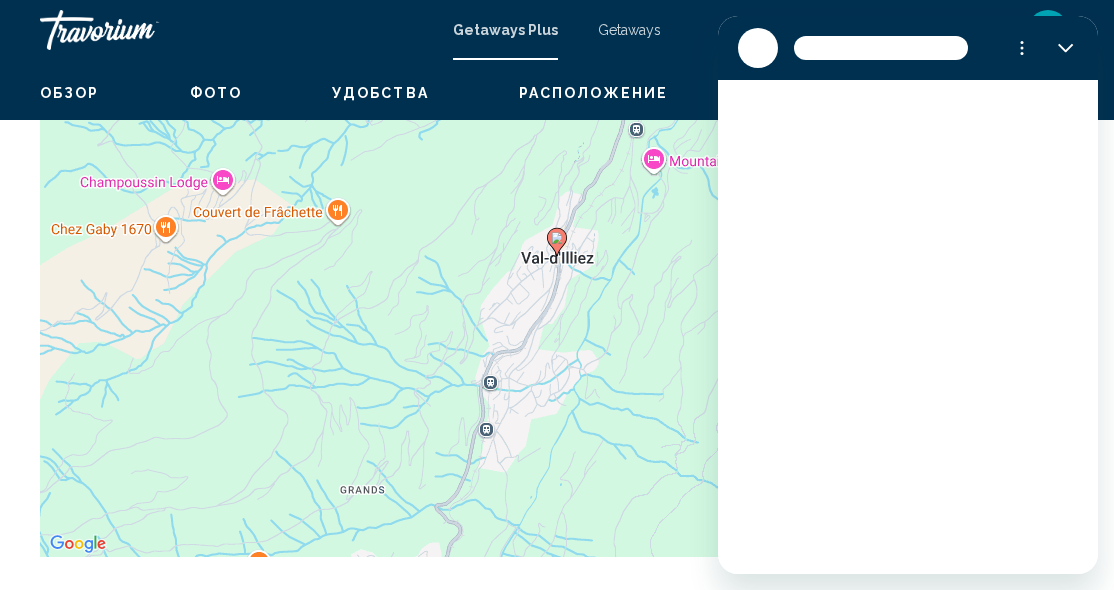 scroll, scrollTop: 0, scrollLeft: 0, axis: both 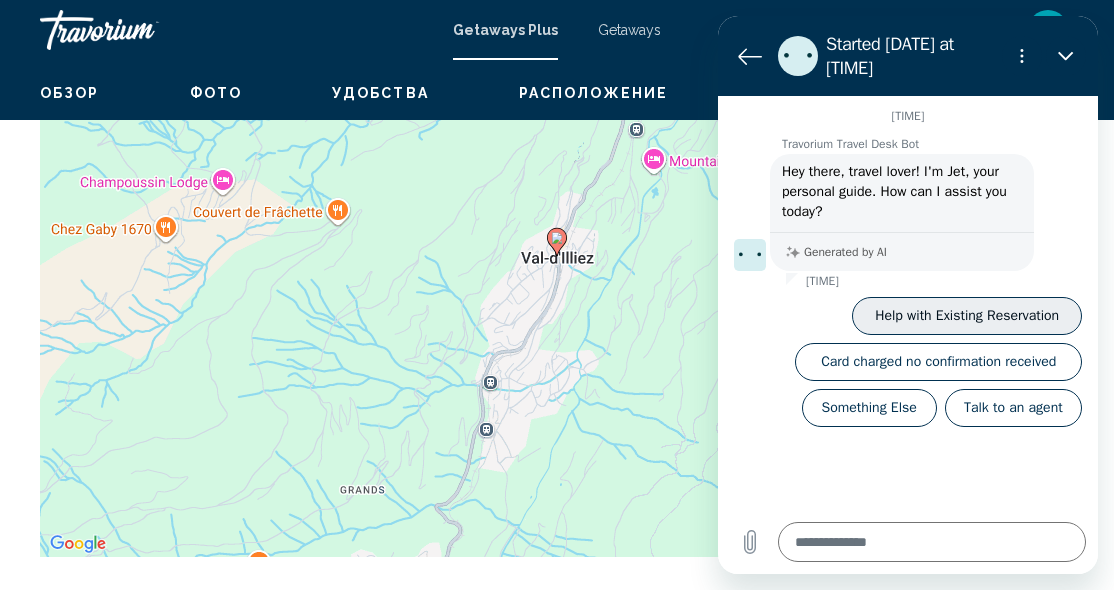 click on "Help with Existing Reservation" at bounding box center (967, 316) 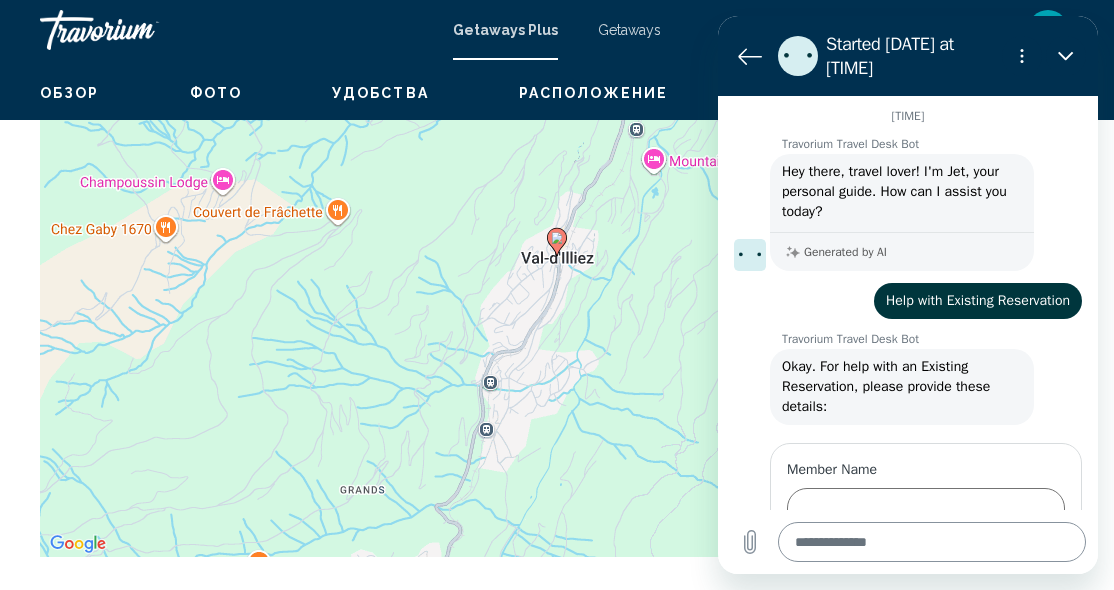 type on "*" 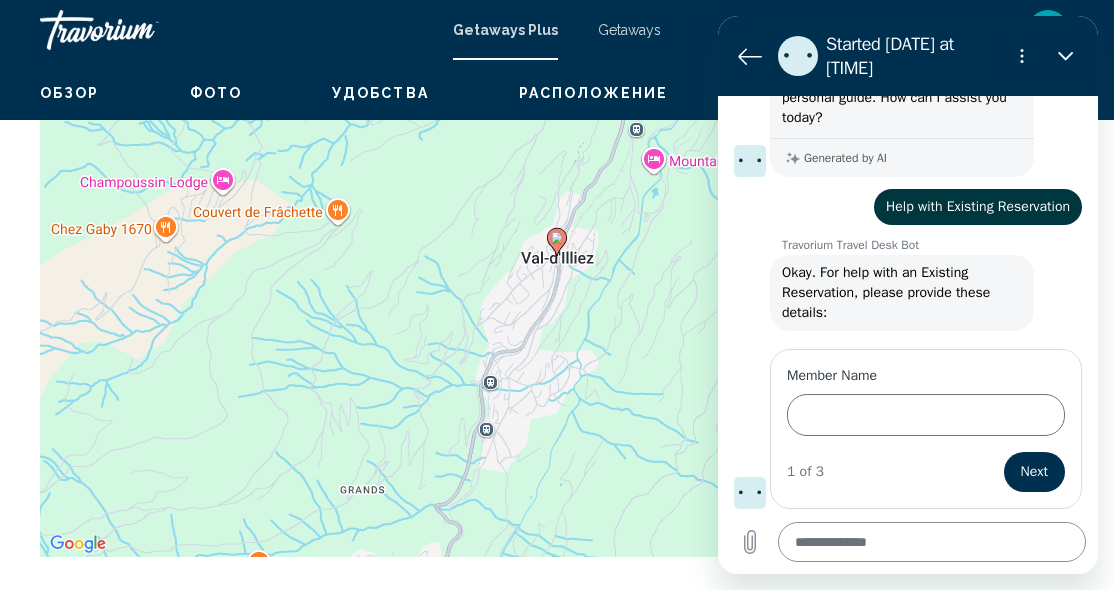 scroll, scrollTop: 92, scrollLeft: 0, axis: vertical 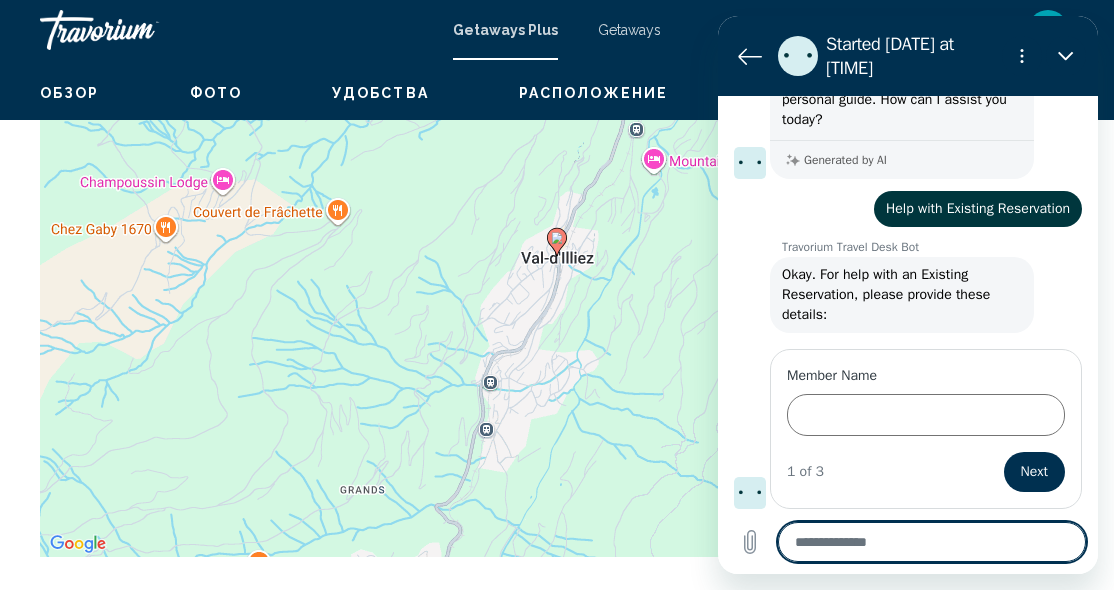 click at bounding box center [932, 542] 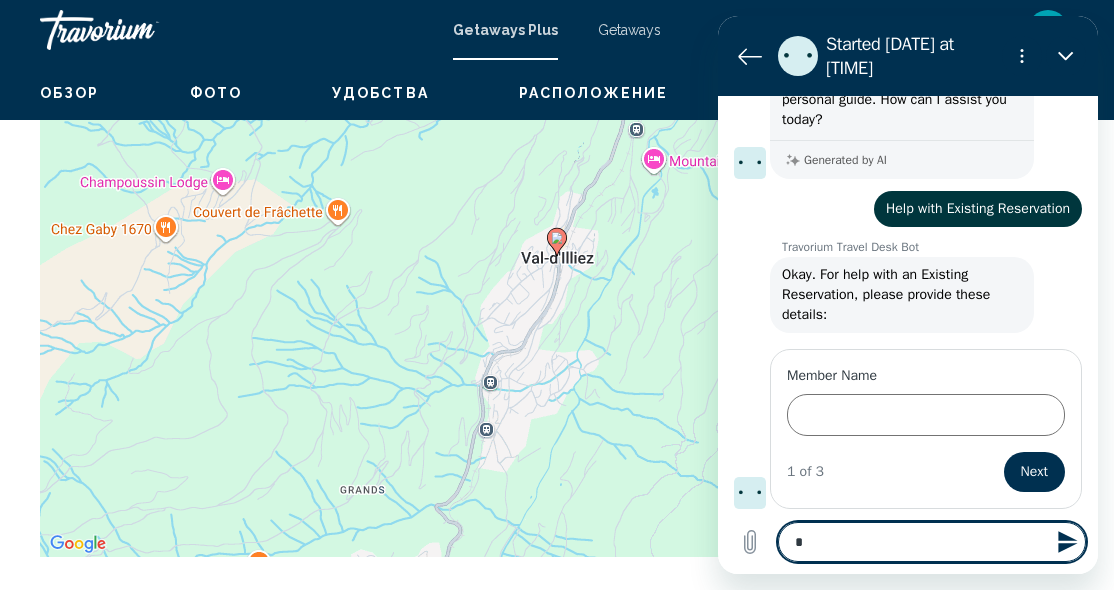 type on "**" 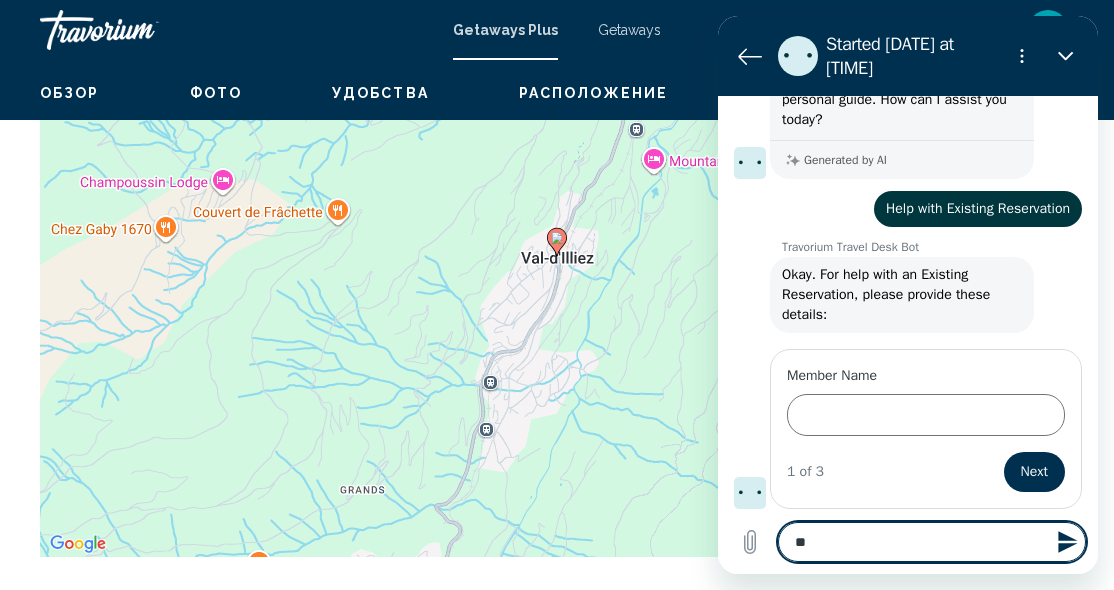 type on "***" 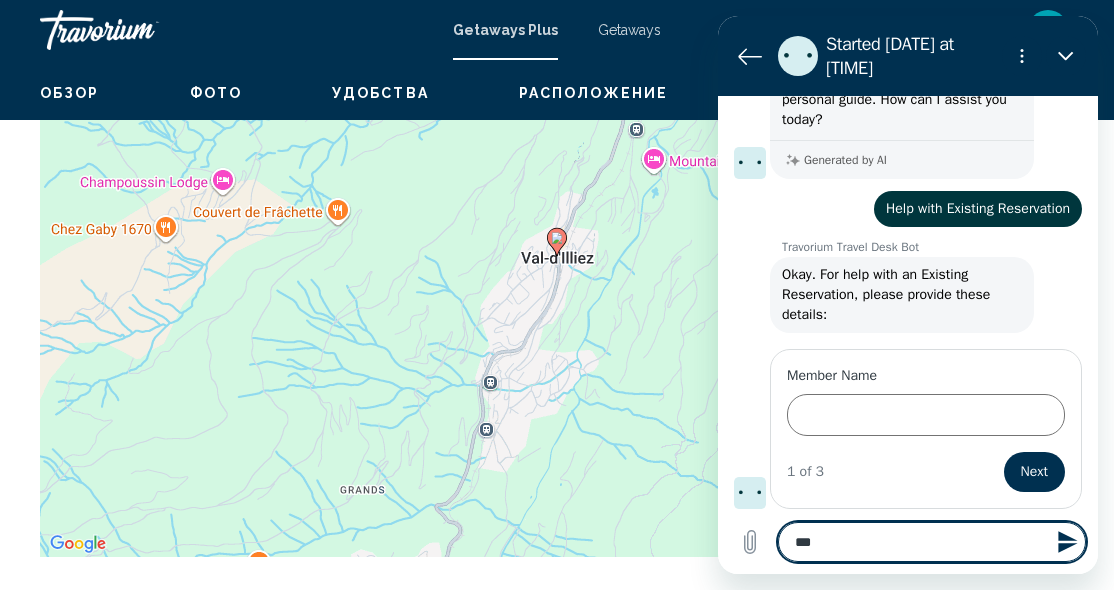 type on "****" 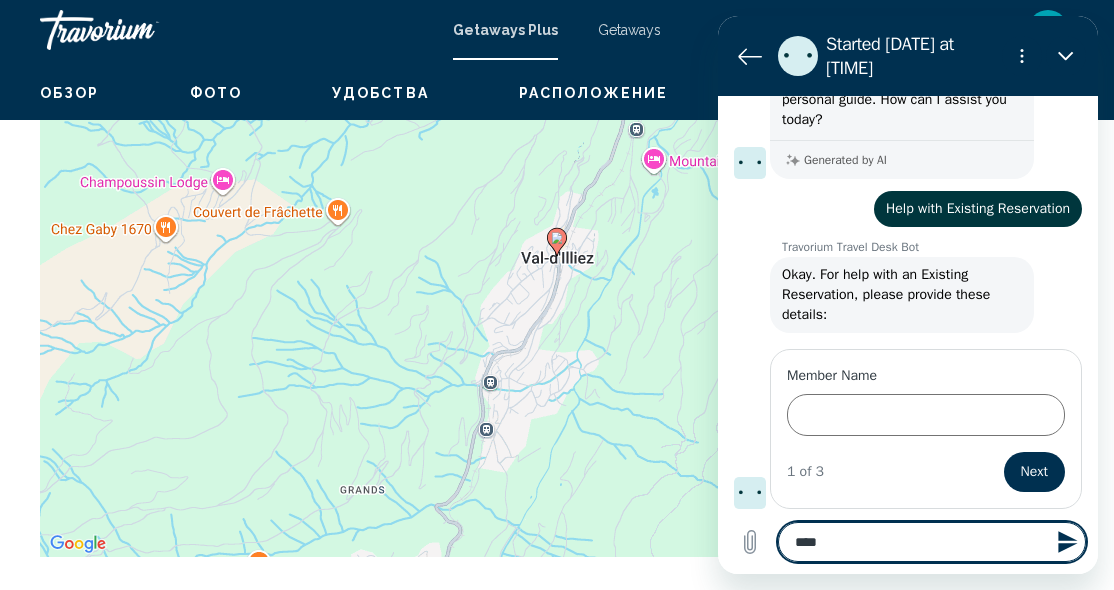 type on "*****" 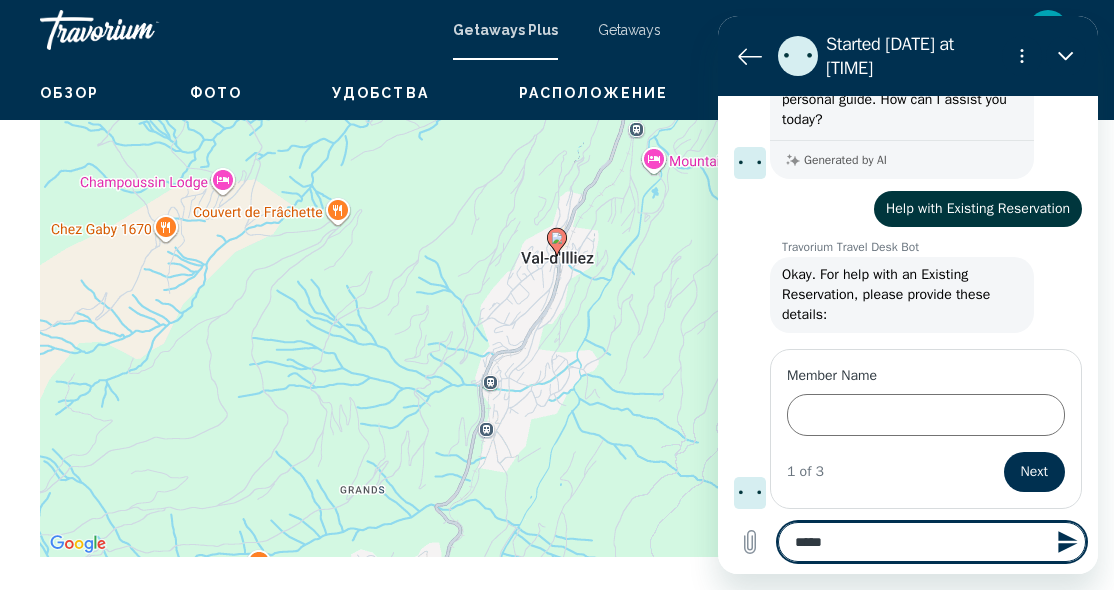 type on "*****" 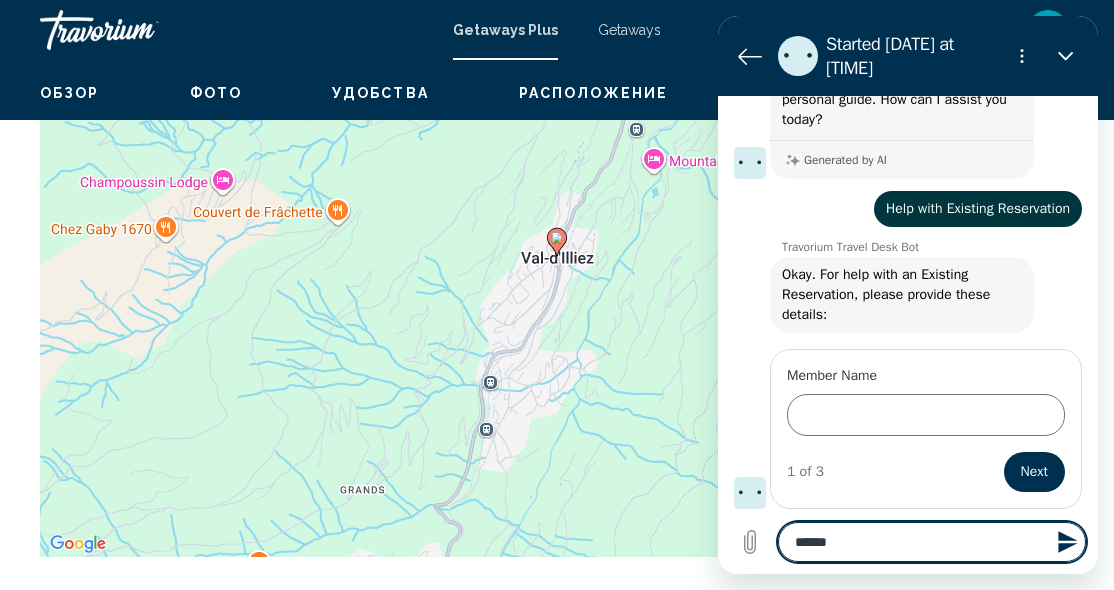 type on "*******" 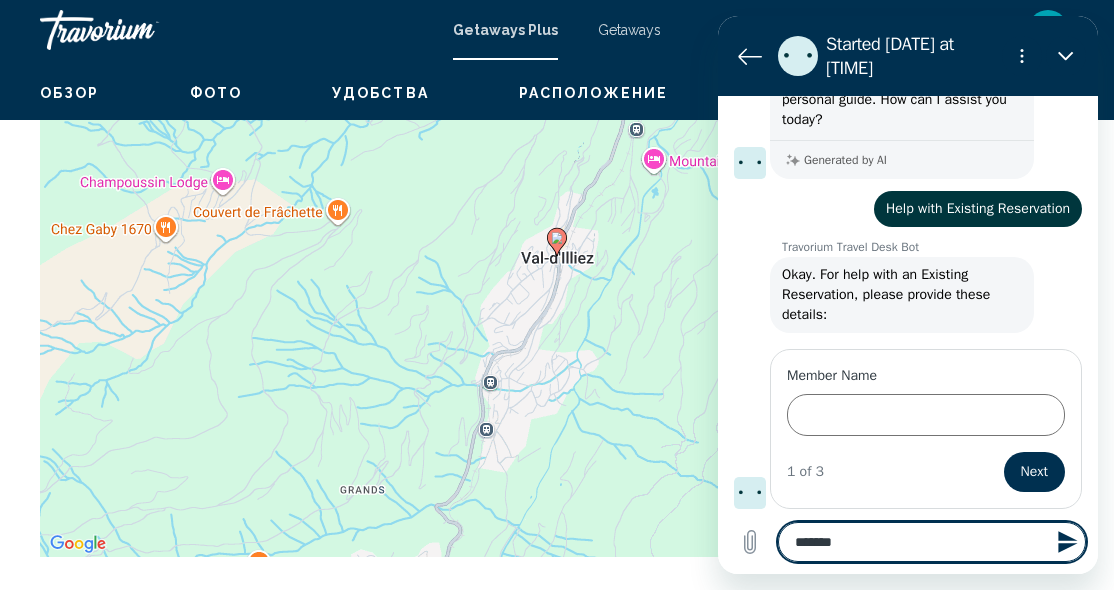 type on "********" 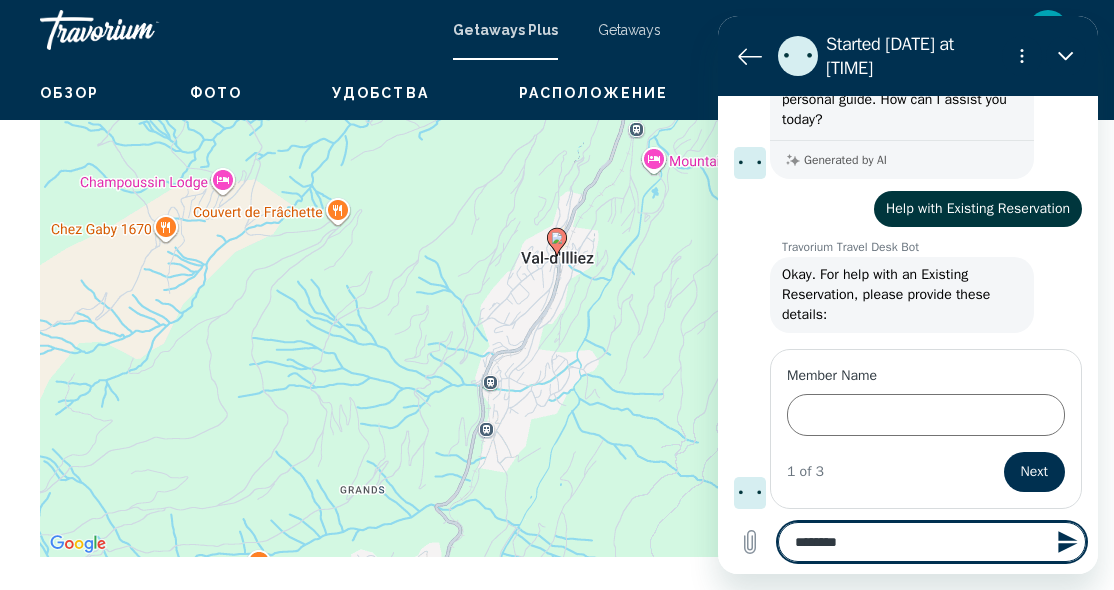 type on "*******" 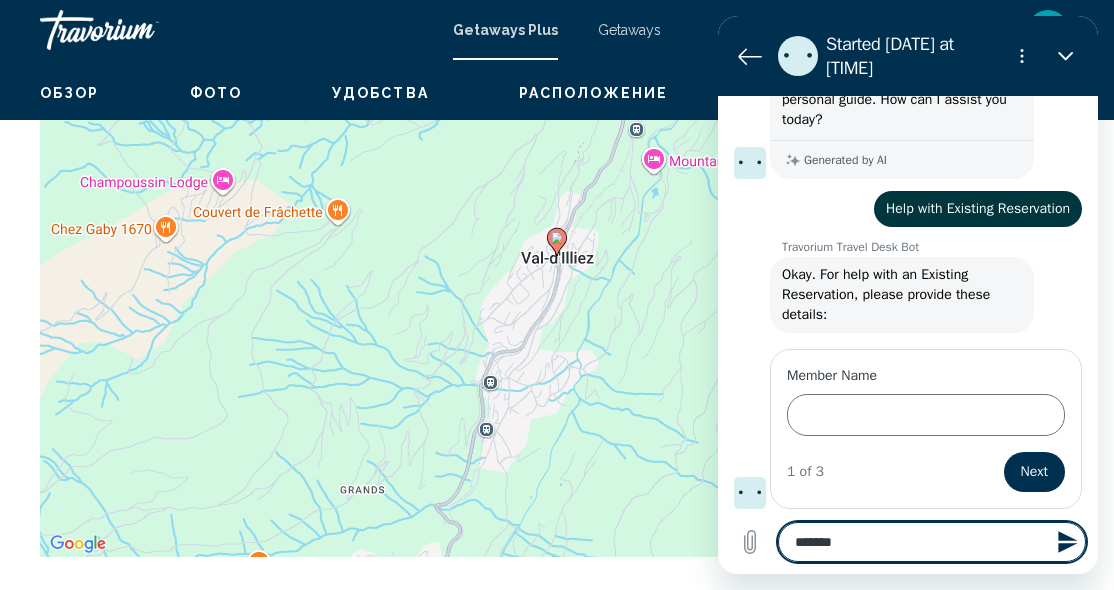 type on "*****" 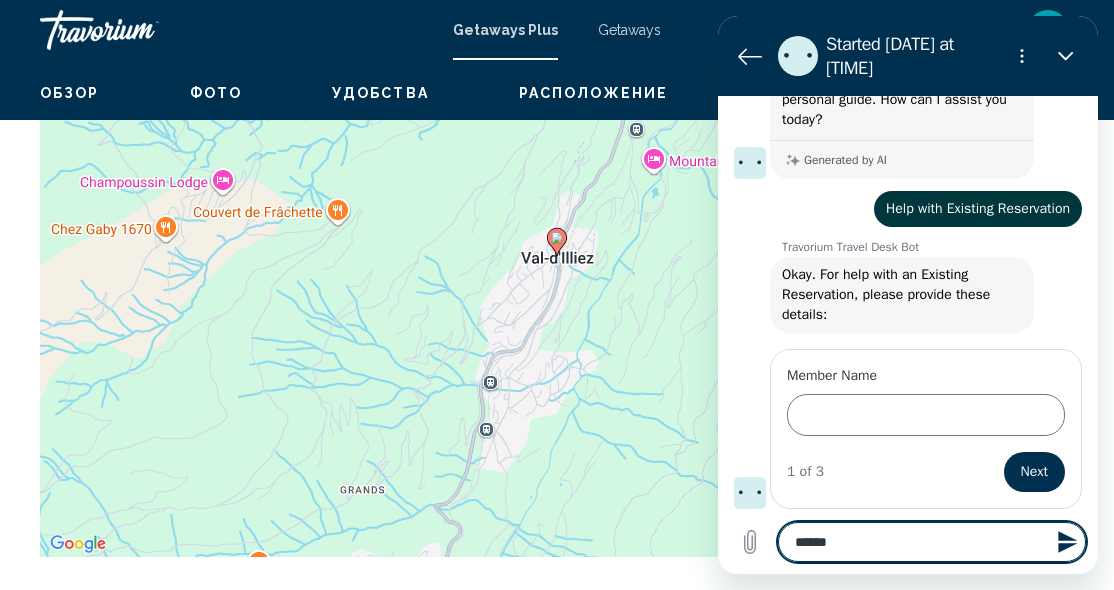 type on "*******" 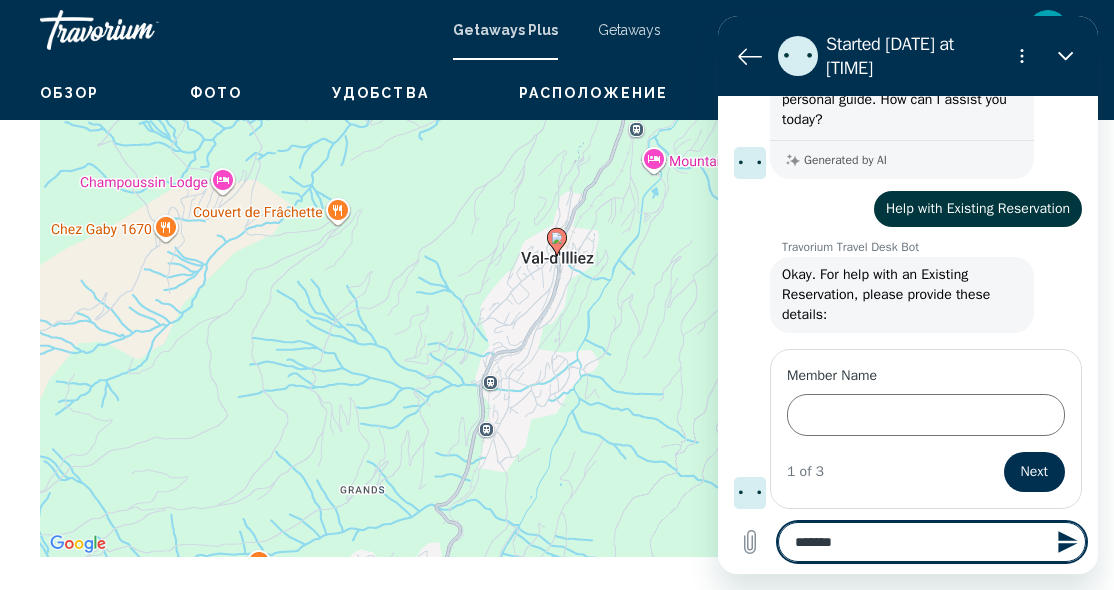 type on "********" 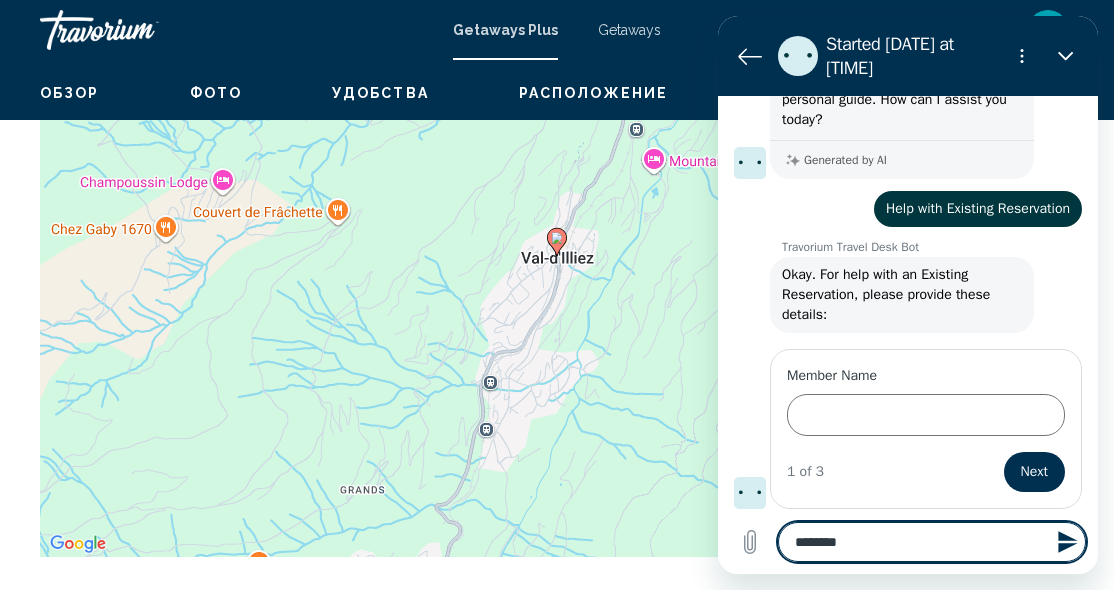 type on "*********" 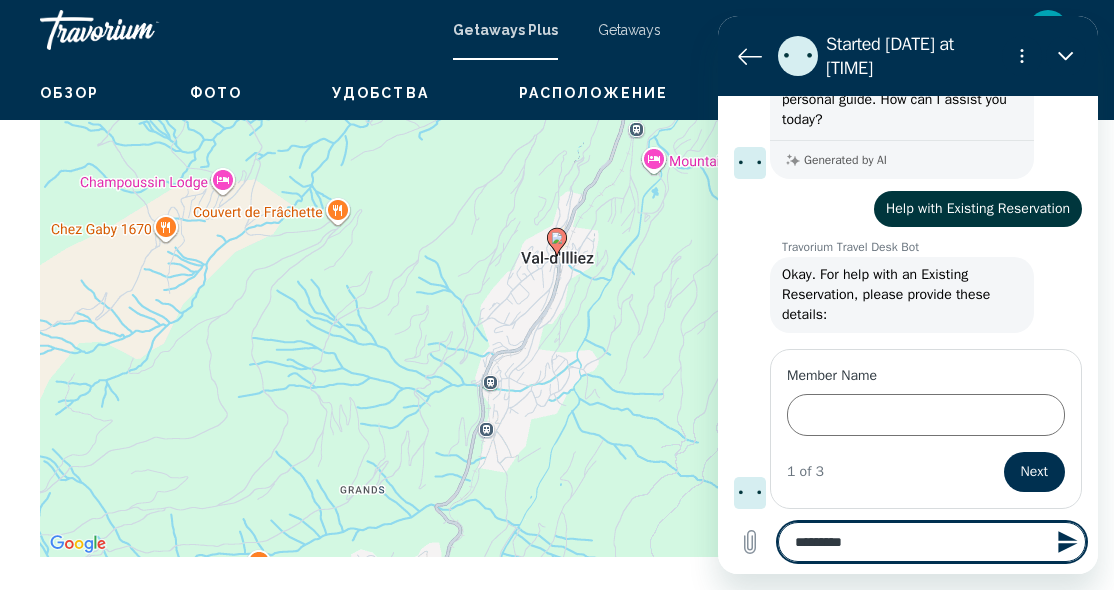 type on "*********" 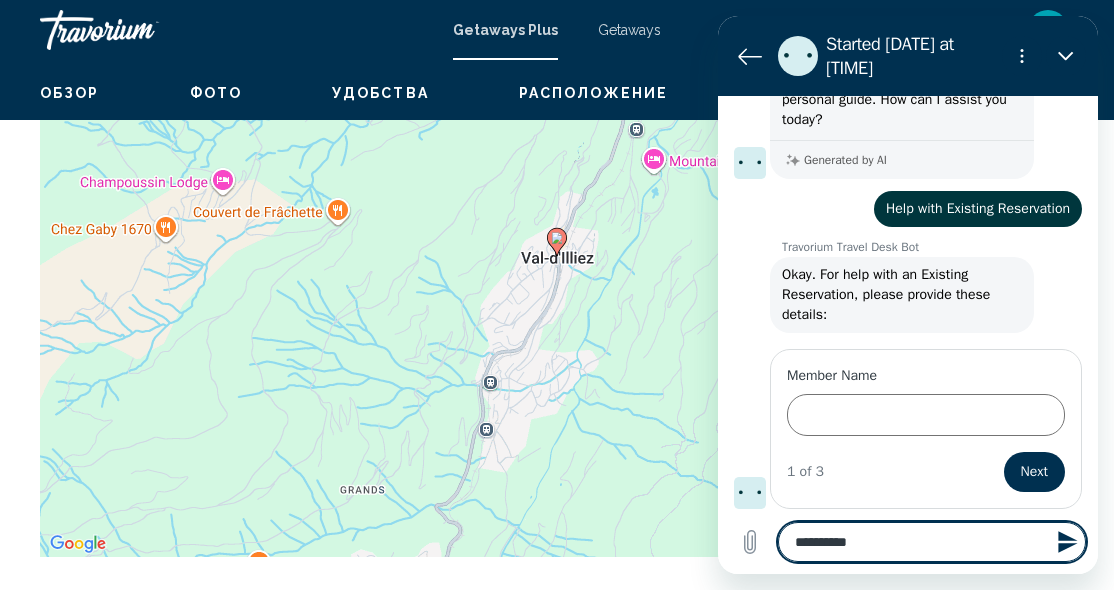 type on "**********" 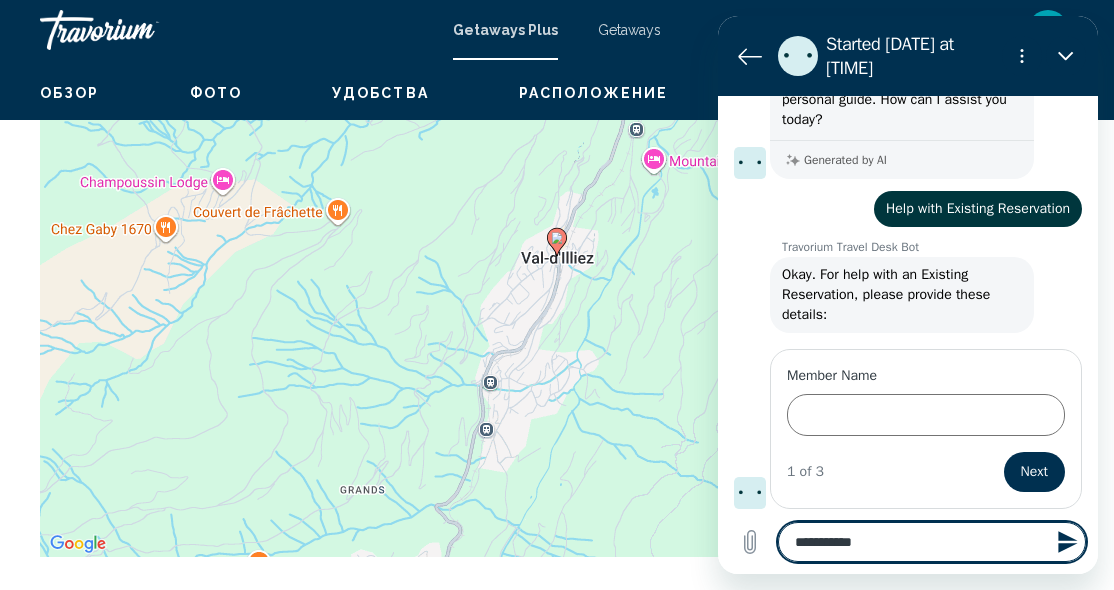 type on "**********" 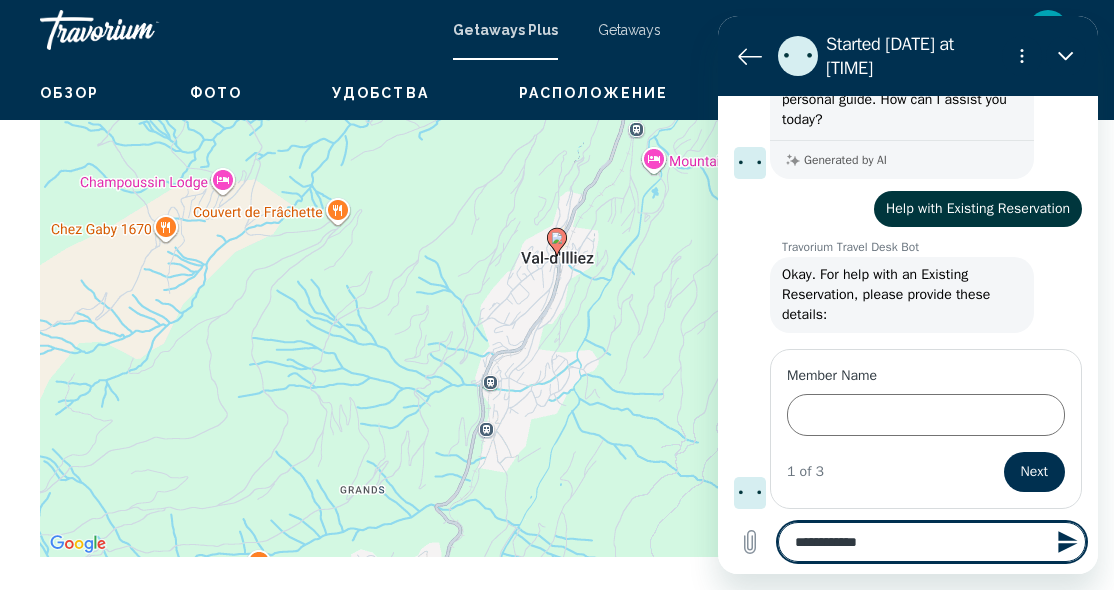 type on "**********" 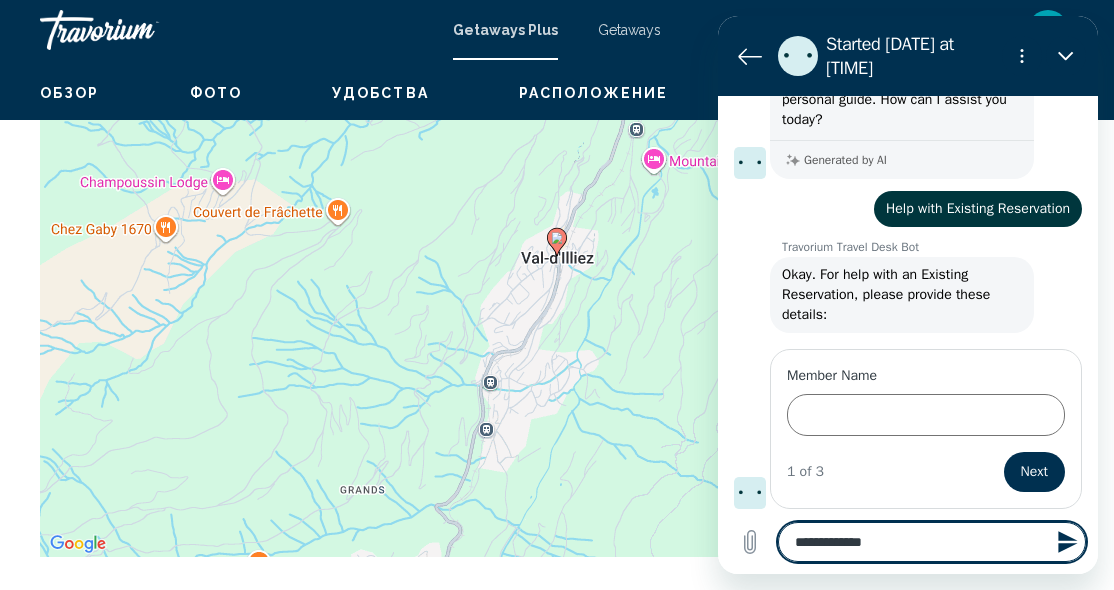 type on "**********" 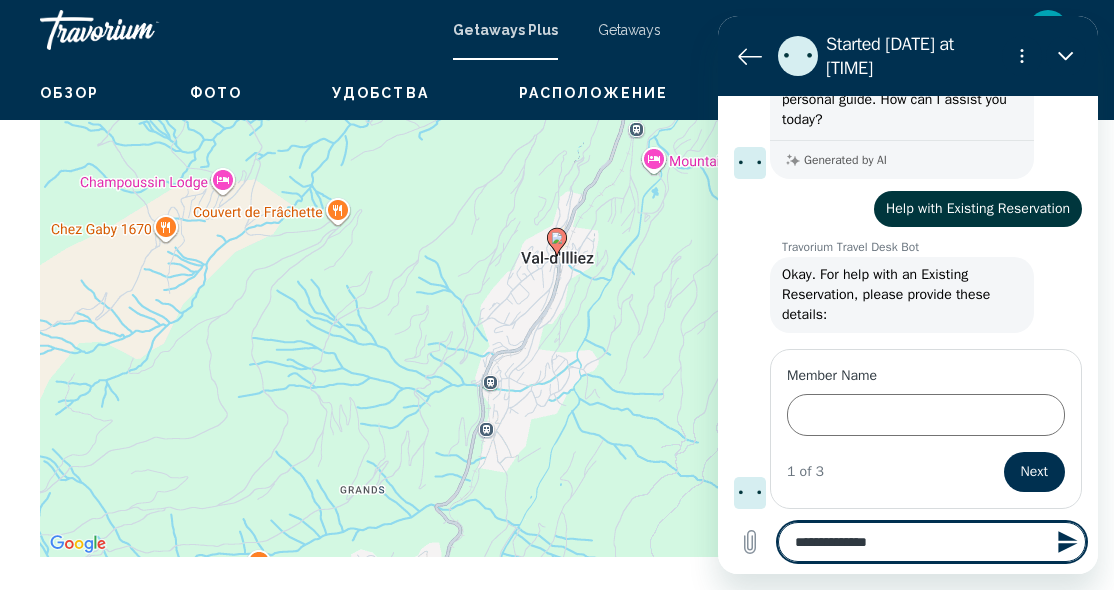 type on "**********" 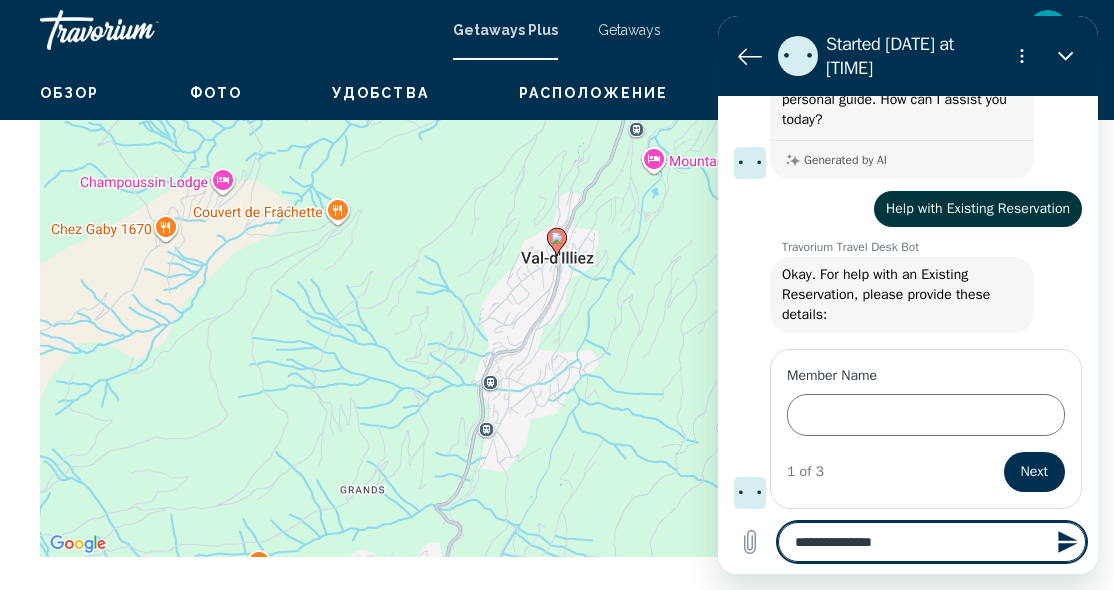 type on "**********" 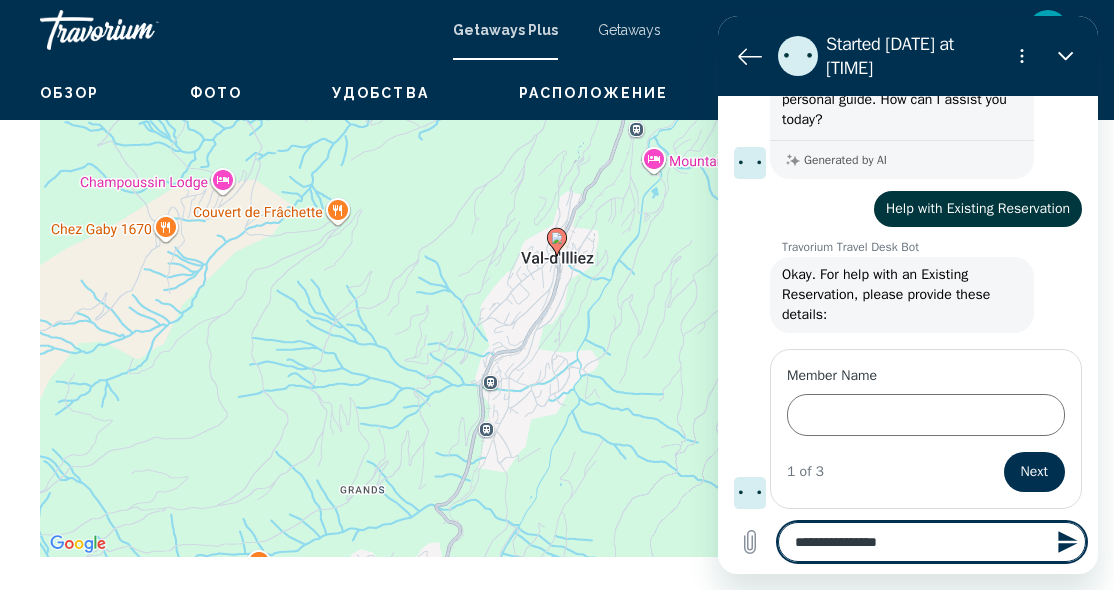 type on "**********" 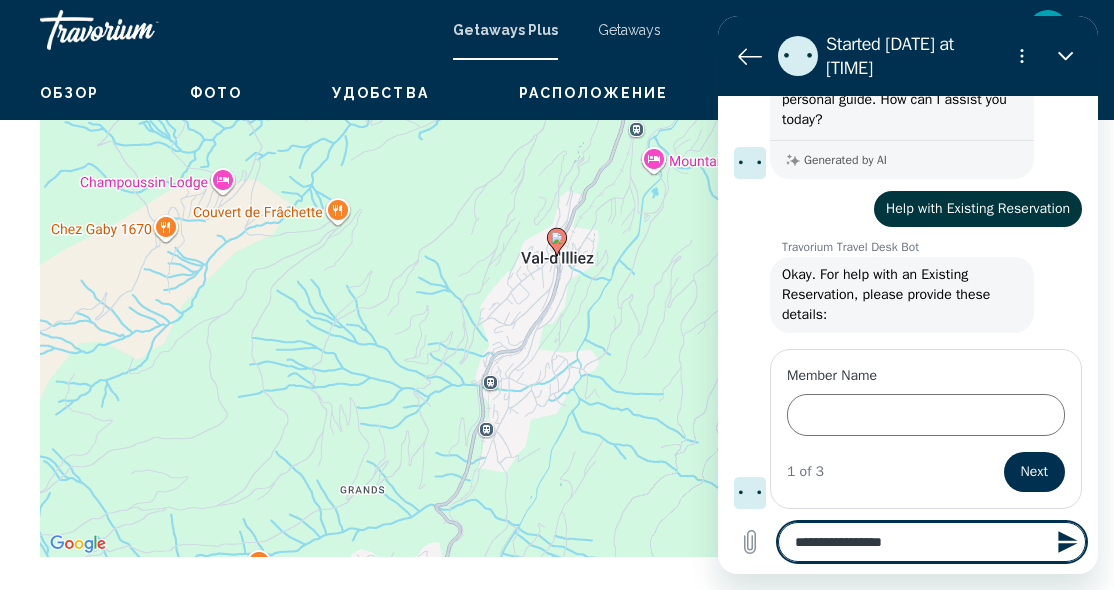 type on "**********" 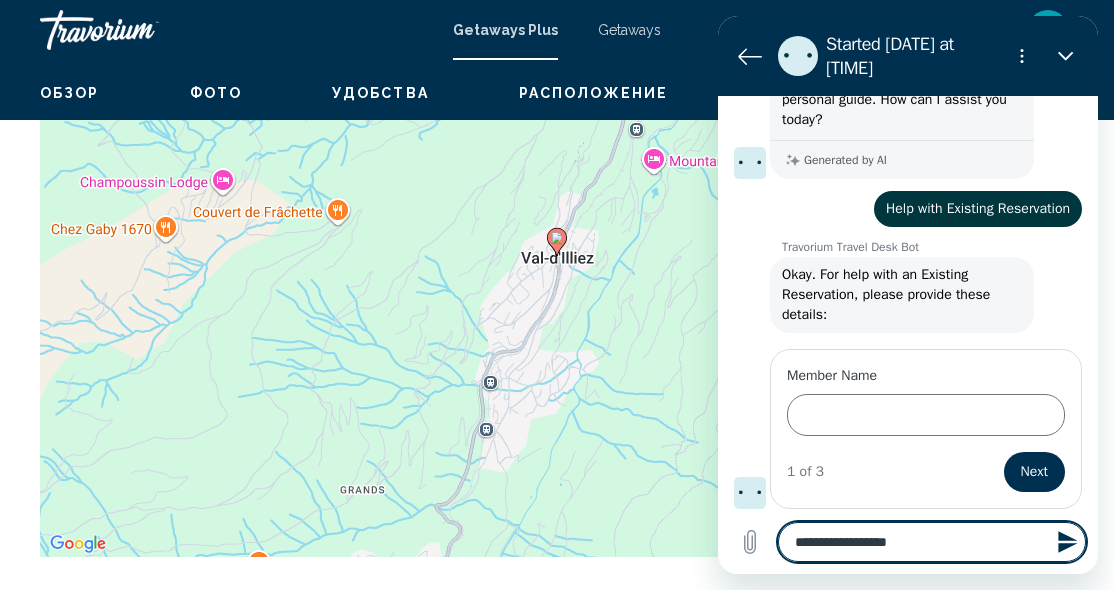 type on "**********" 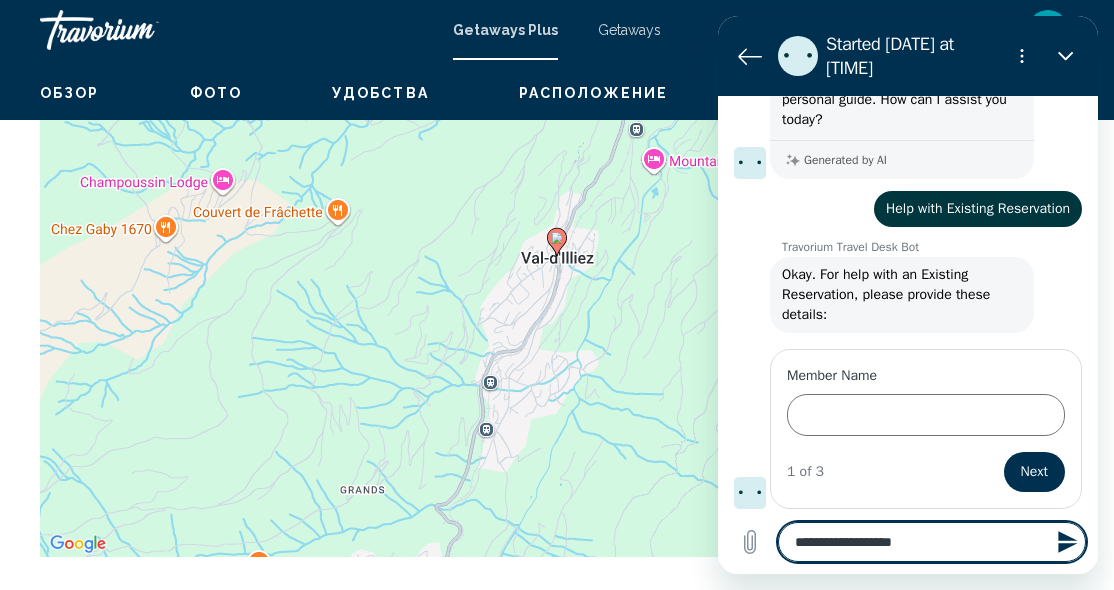 type on "**********" 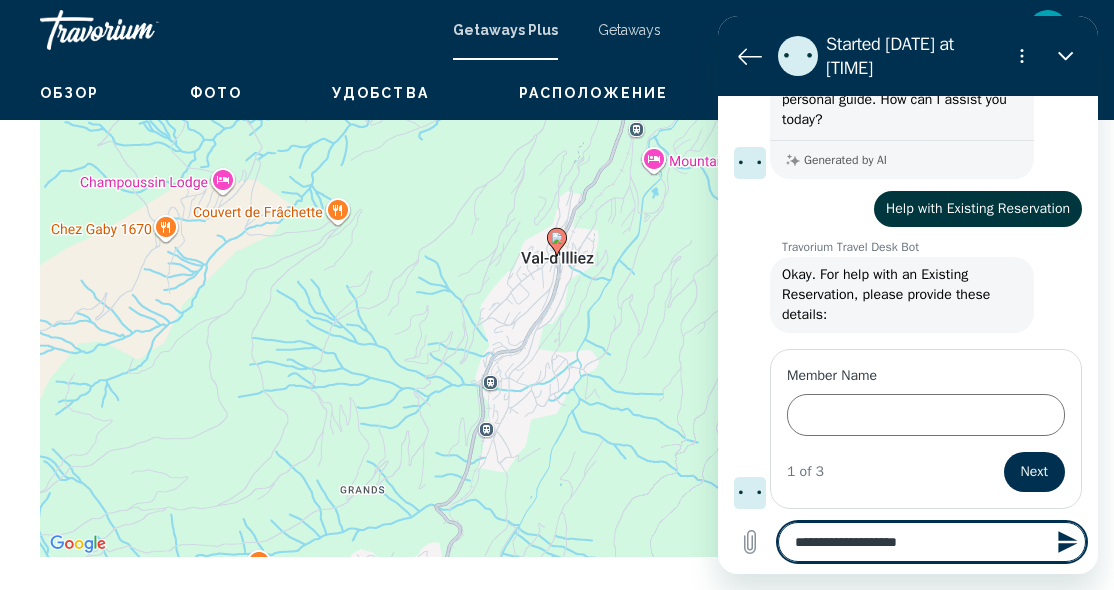 type on "**********" 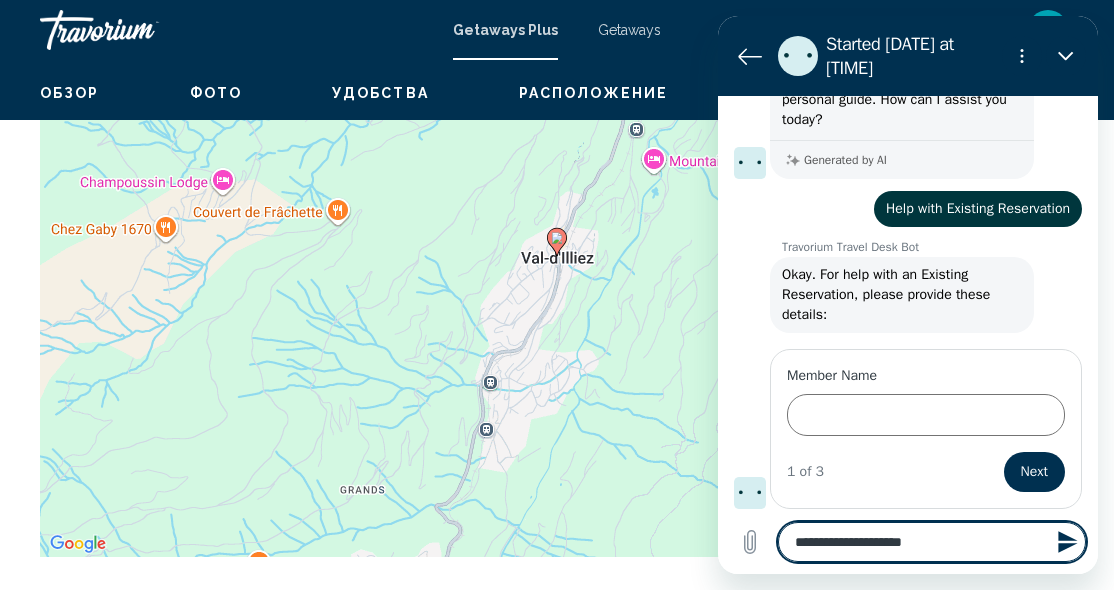 type on "**********" 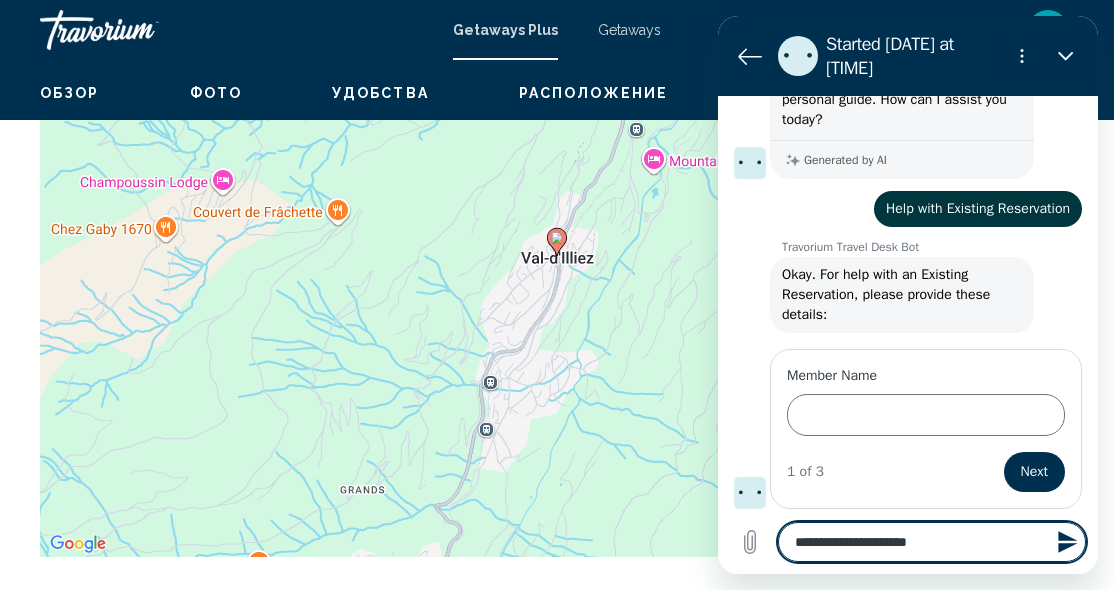 type on "**********" 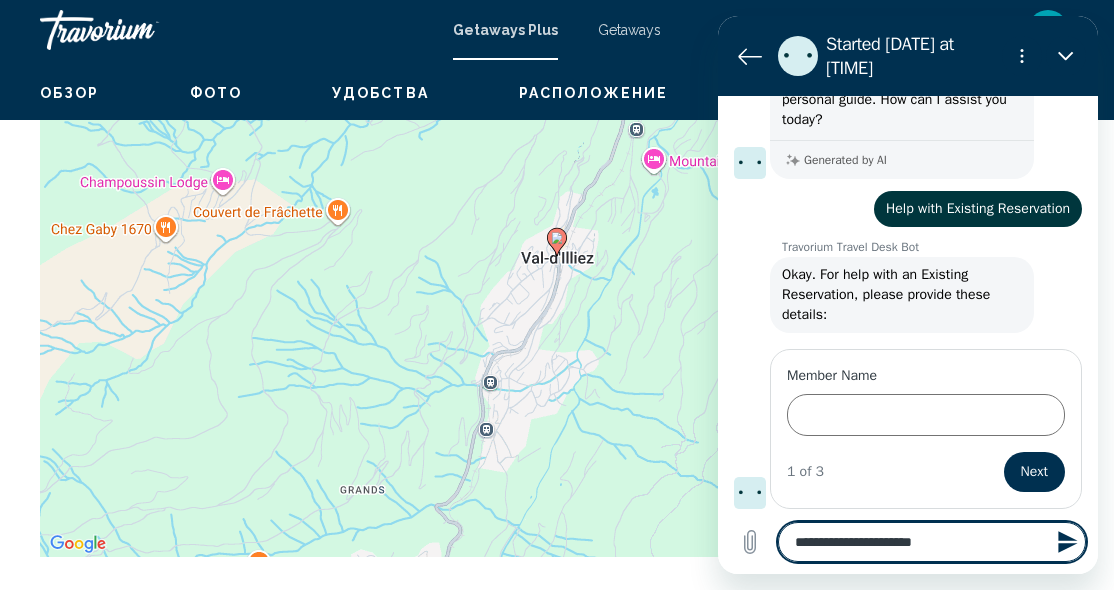 type on "**********" 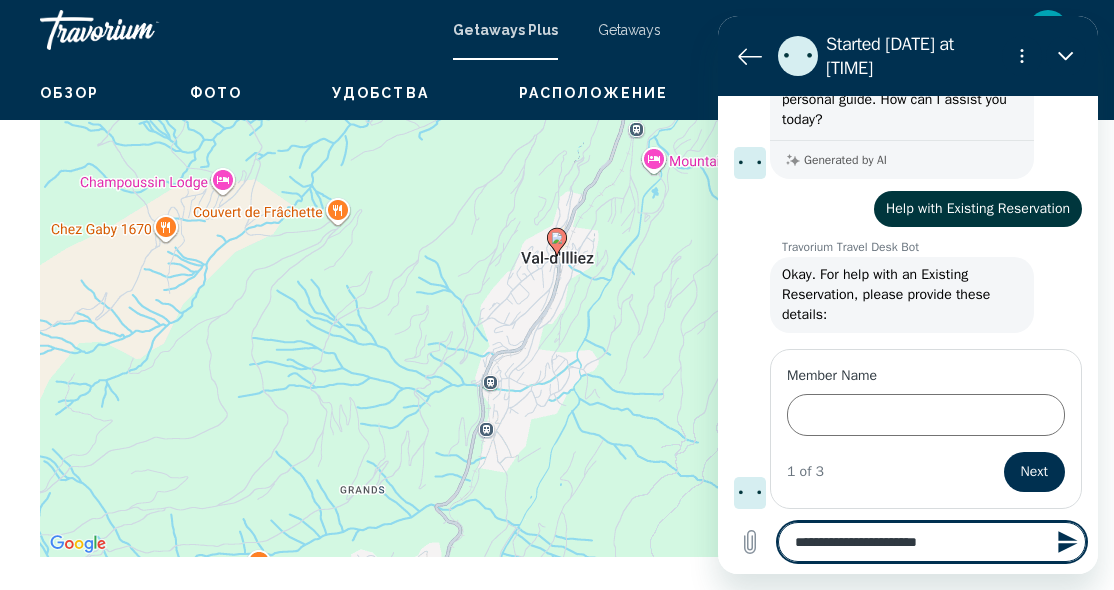 type on "**********" 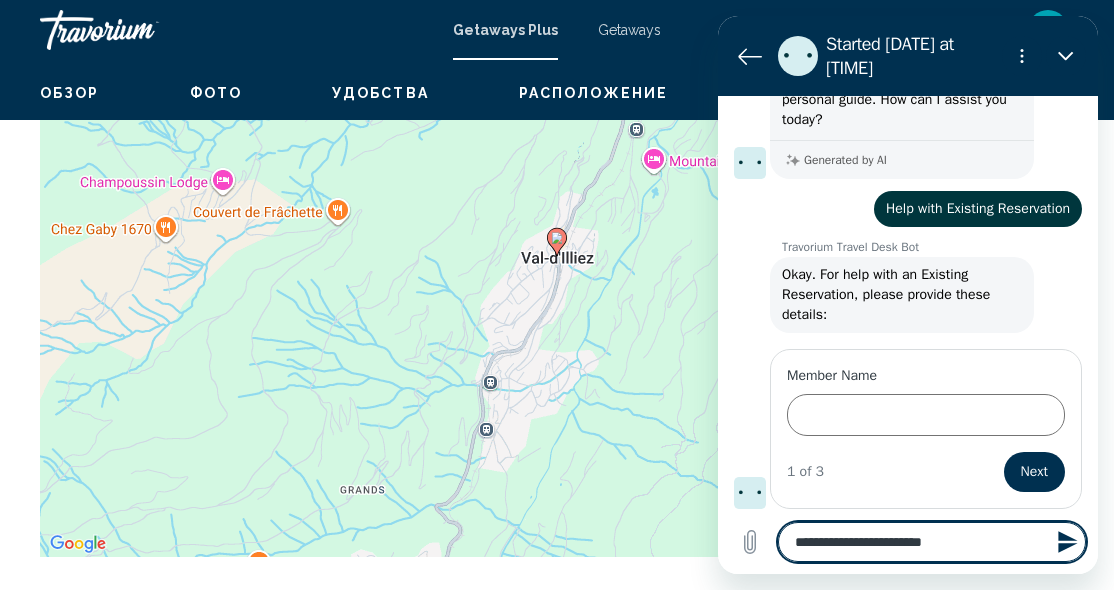 type on "*" 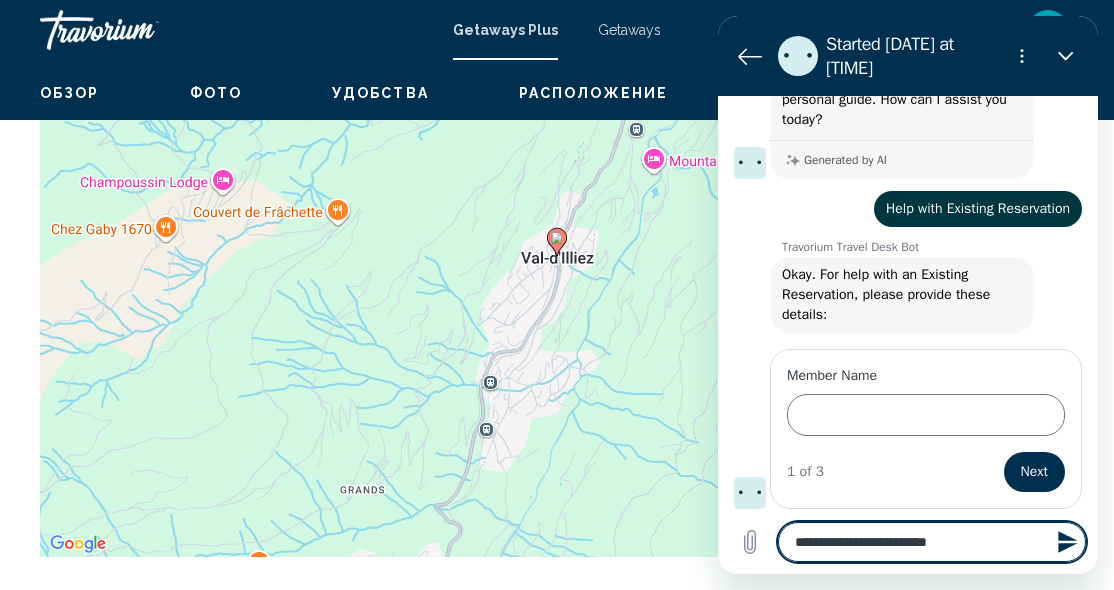 type on "**********" 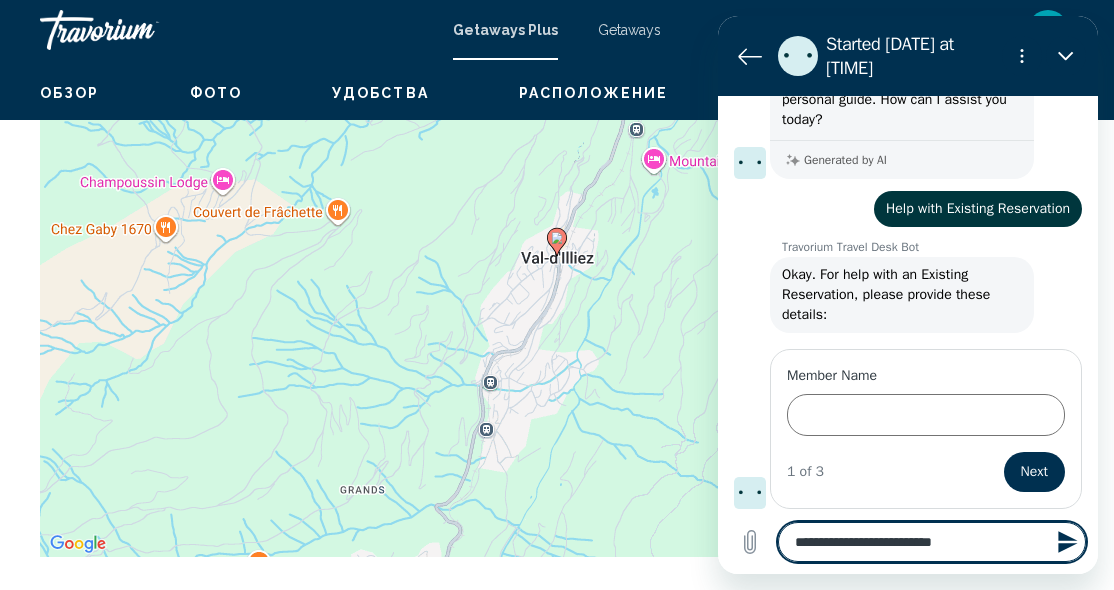 type on "*" 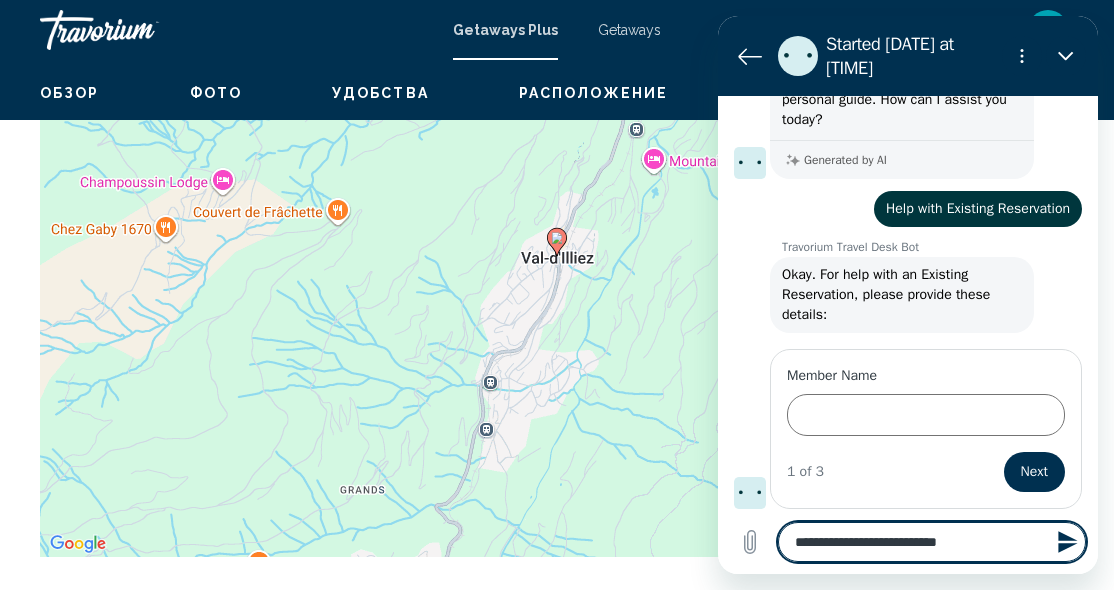 type on "**********" 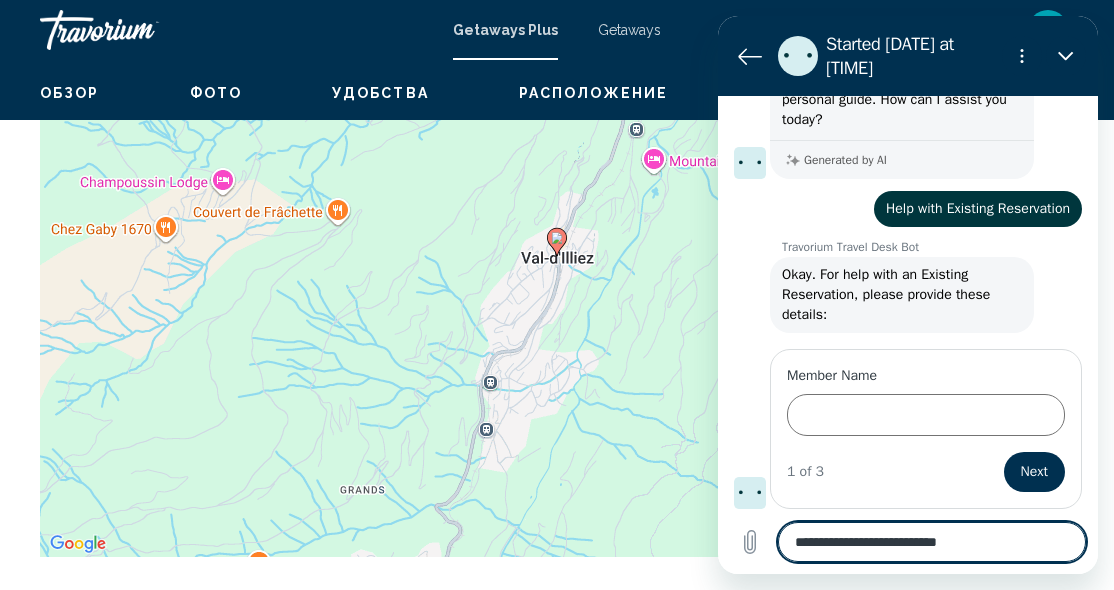 type 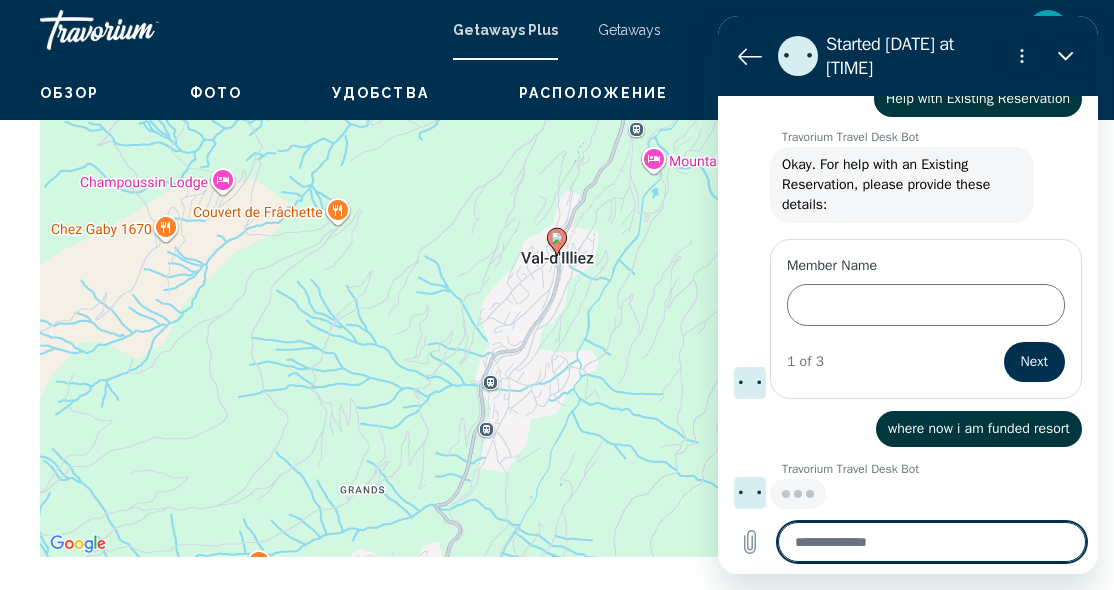 scroll, scrollTop: 200, scrollLeft: 0, axis: vertical 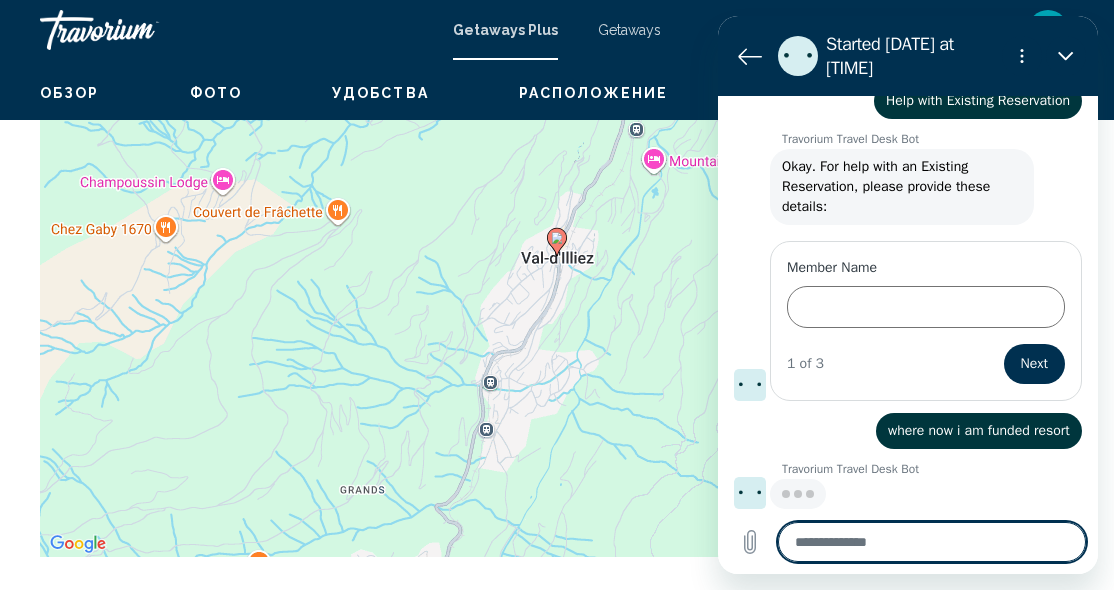 type on "*" 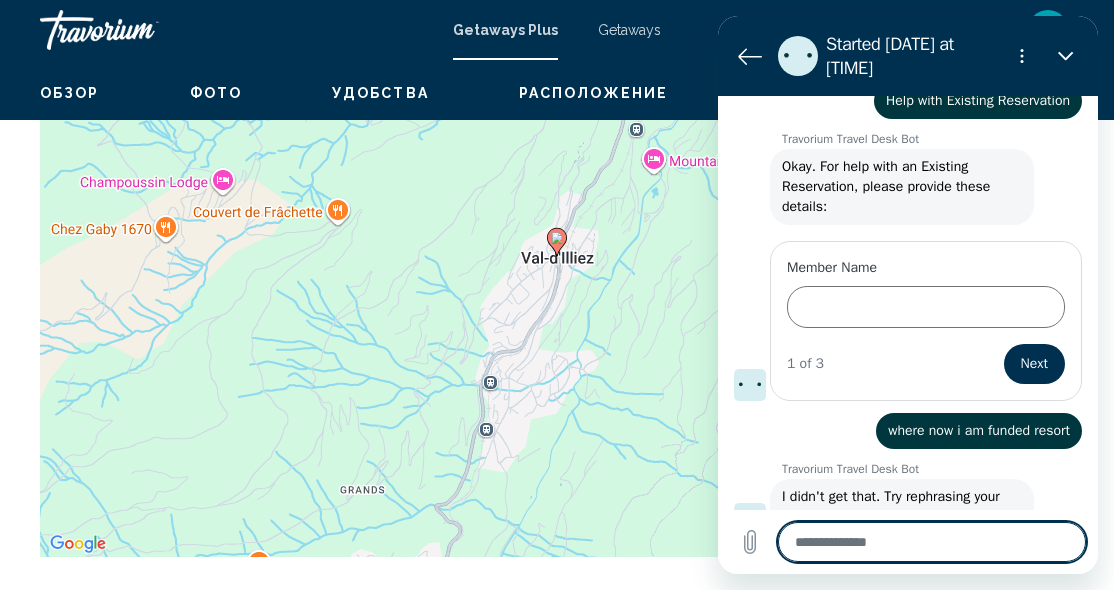 scroll, scrollTop: 248, scrollLeft: 0, axis: vertical 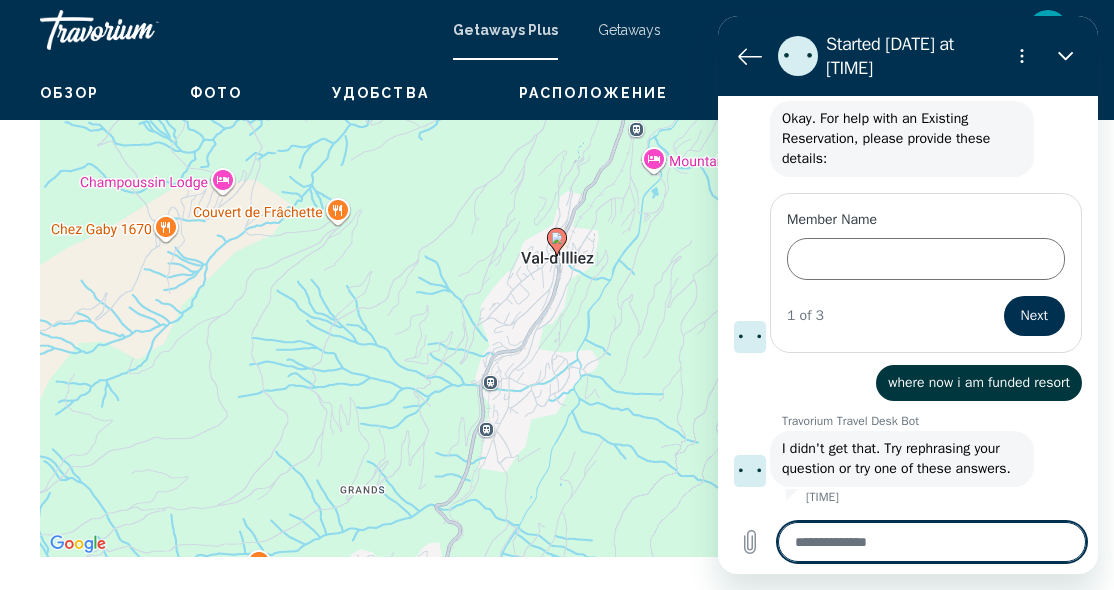 type on "*" 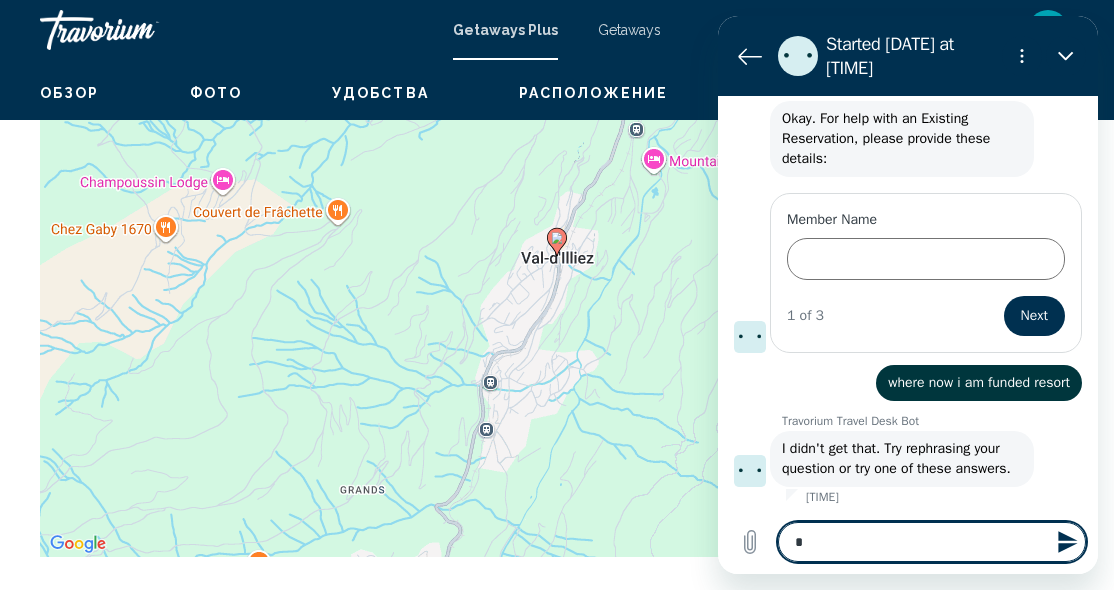 type on "**" 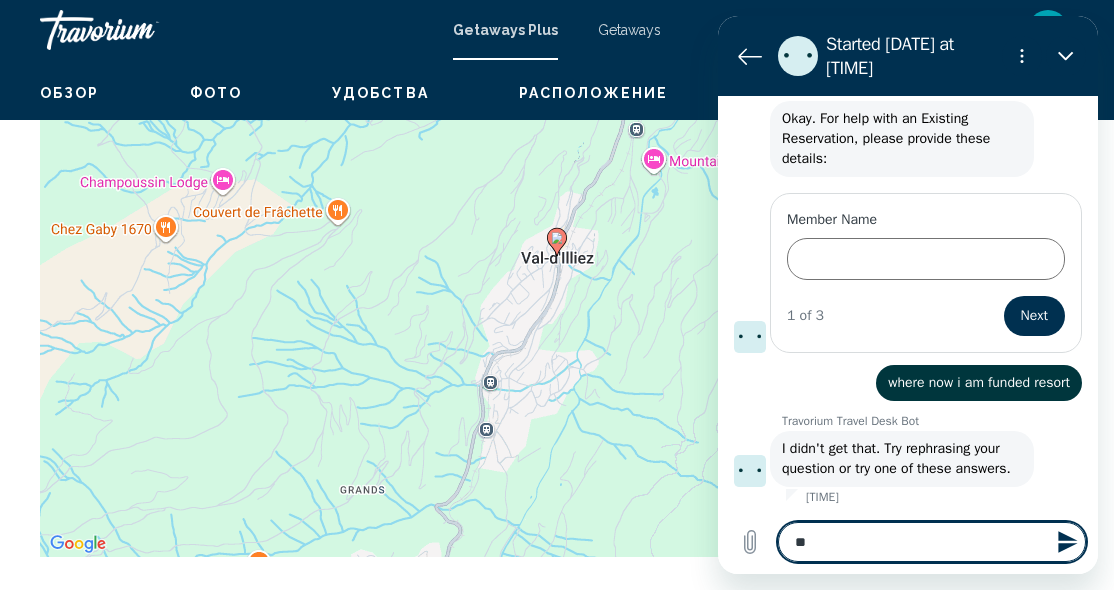 type on "***" 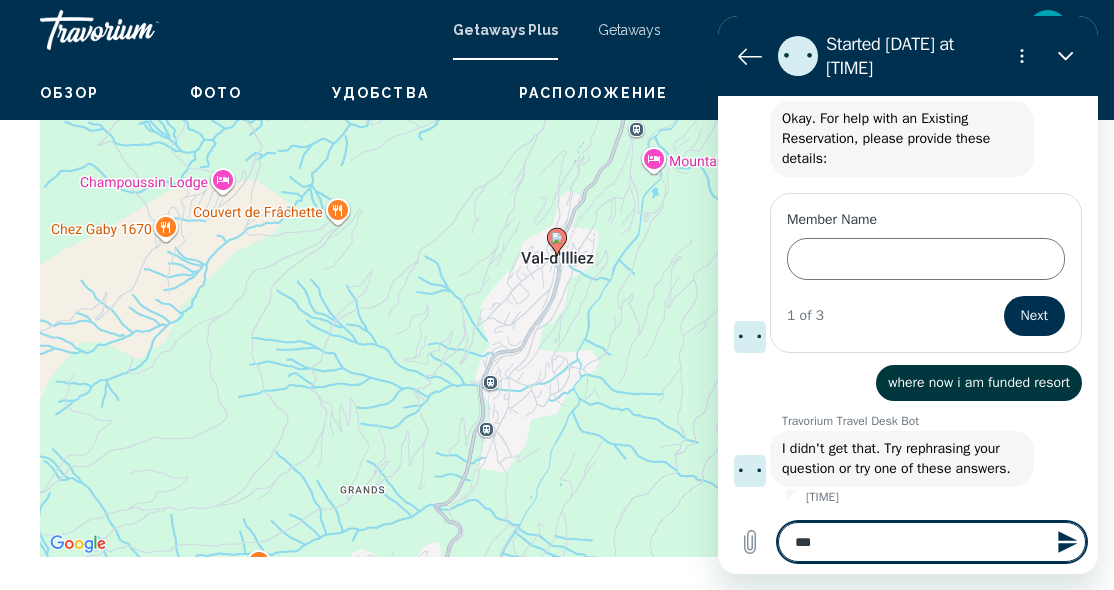 type on "***" 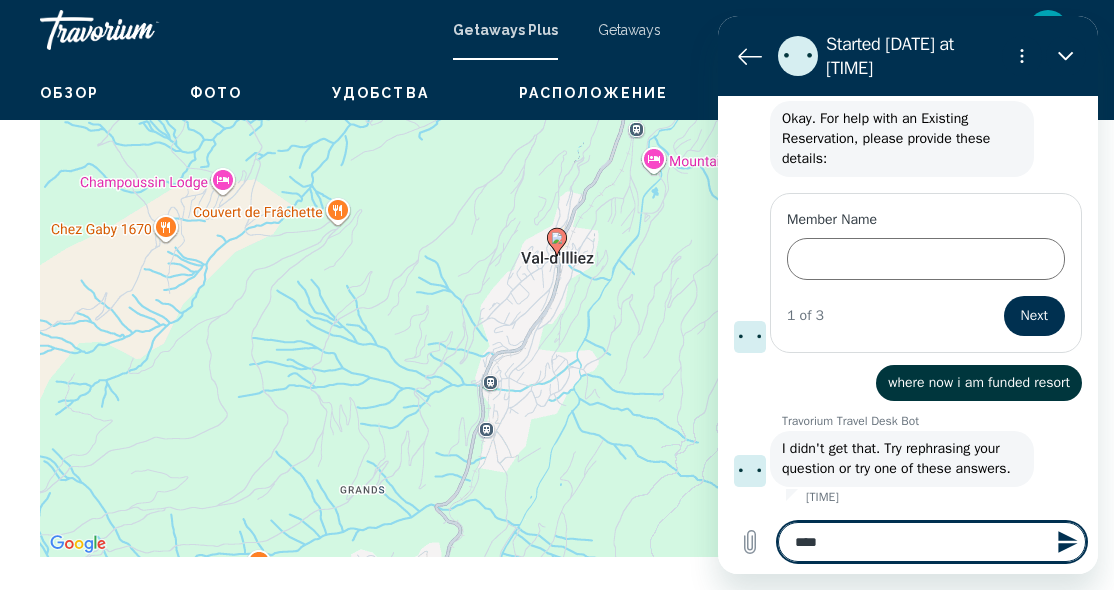 type on "*****" 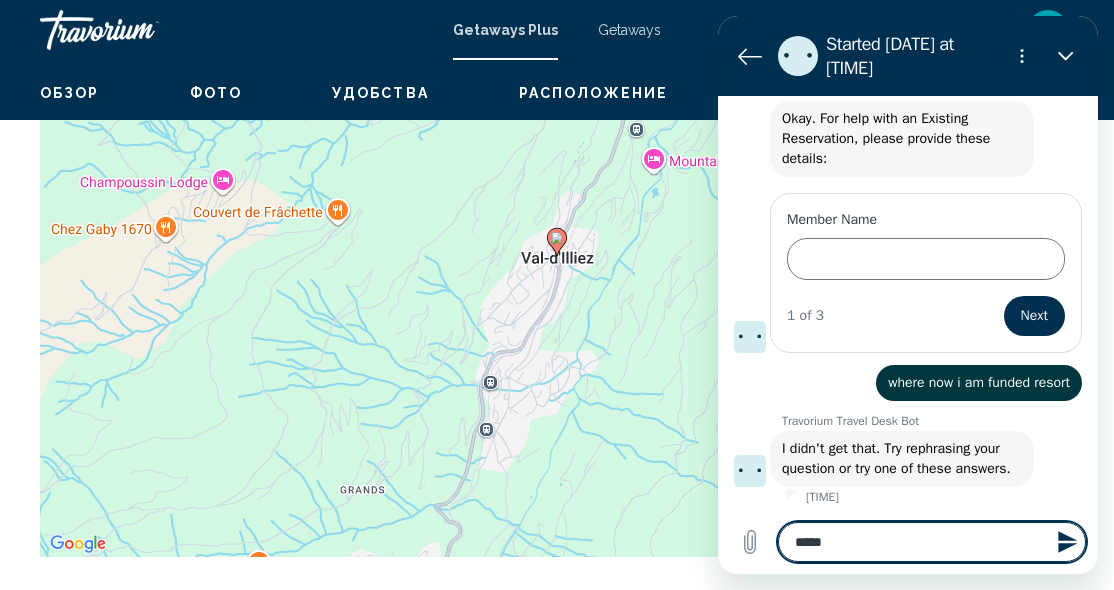 type on "******" 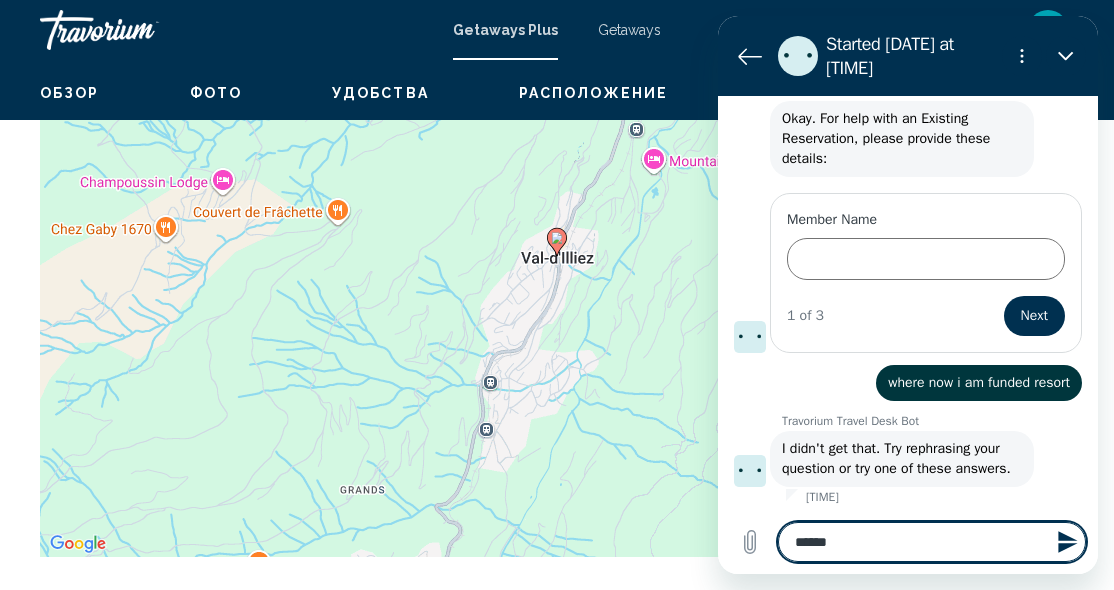 type on "******" 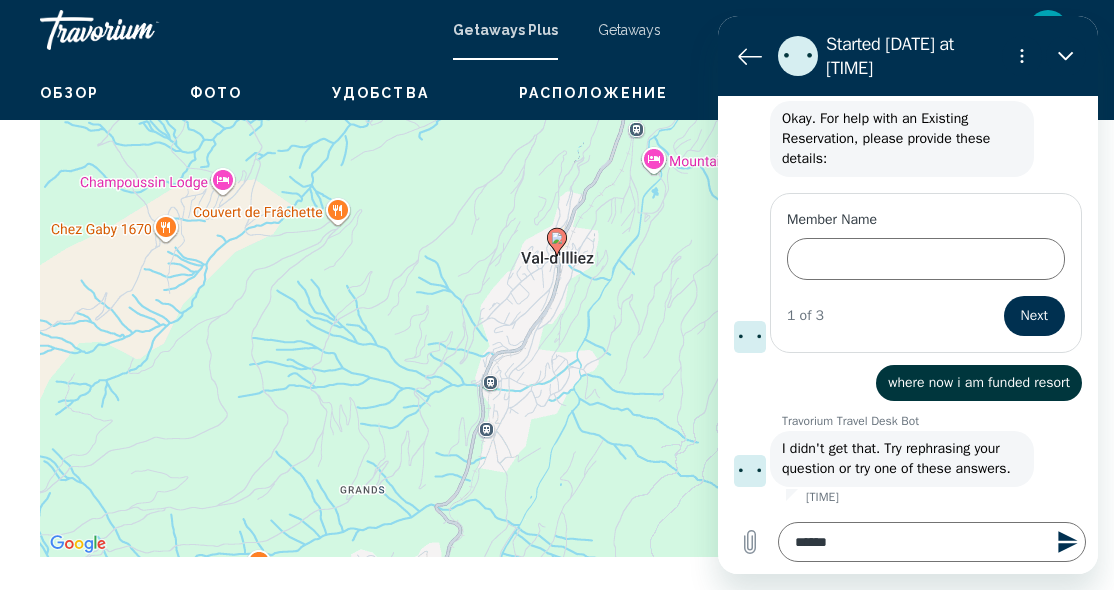 click 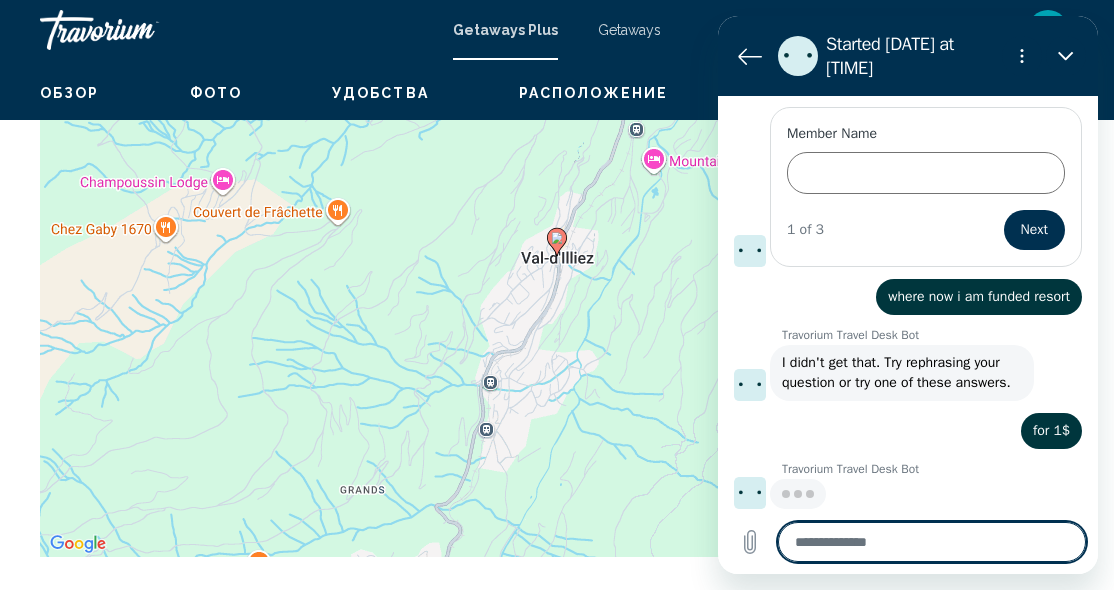 scroll, scrollTop: 334, scrollLeft: 0, axis: vertical 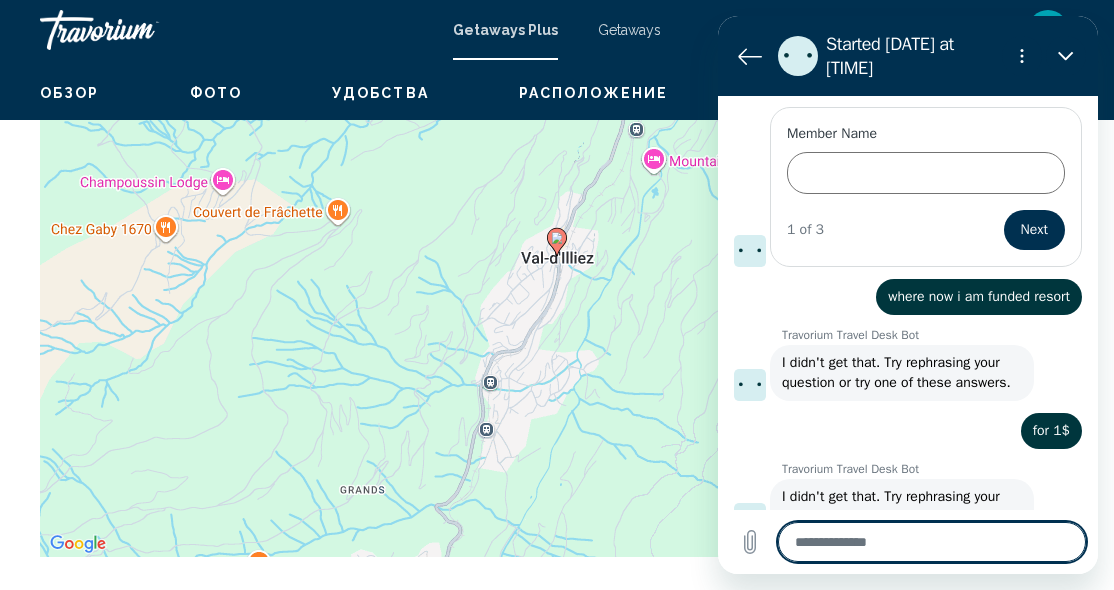 type on "*" 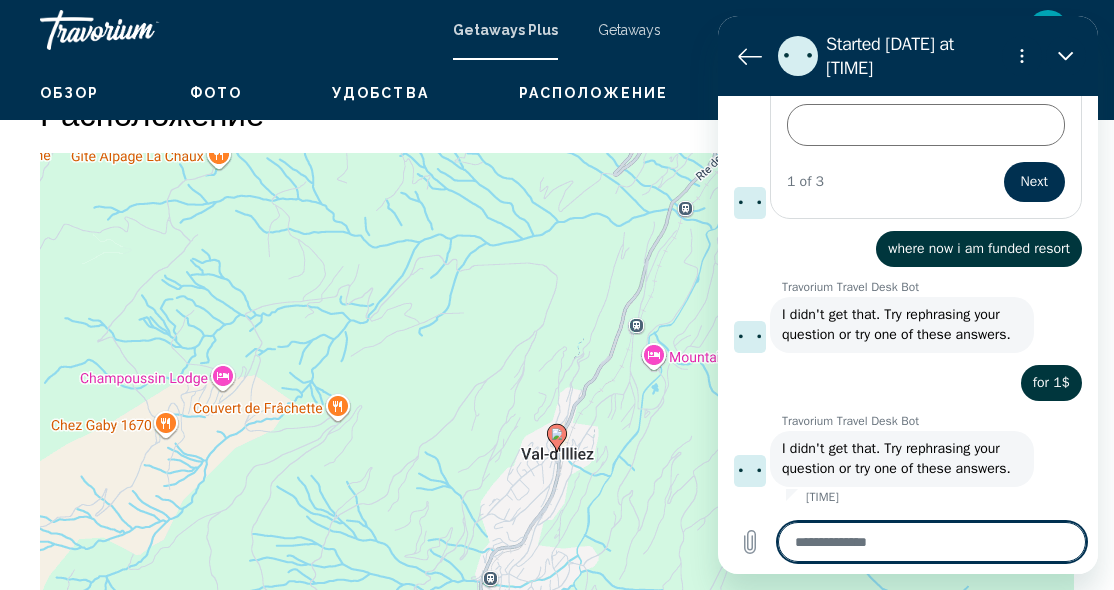 scroll, scrollTop: 2966, scrollLeft: 0, axis: vertical 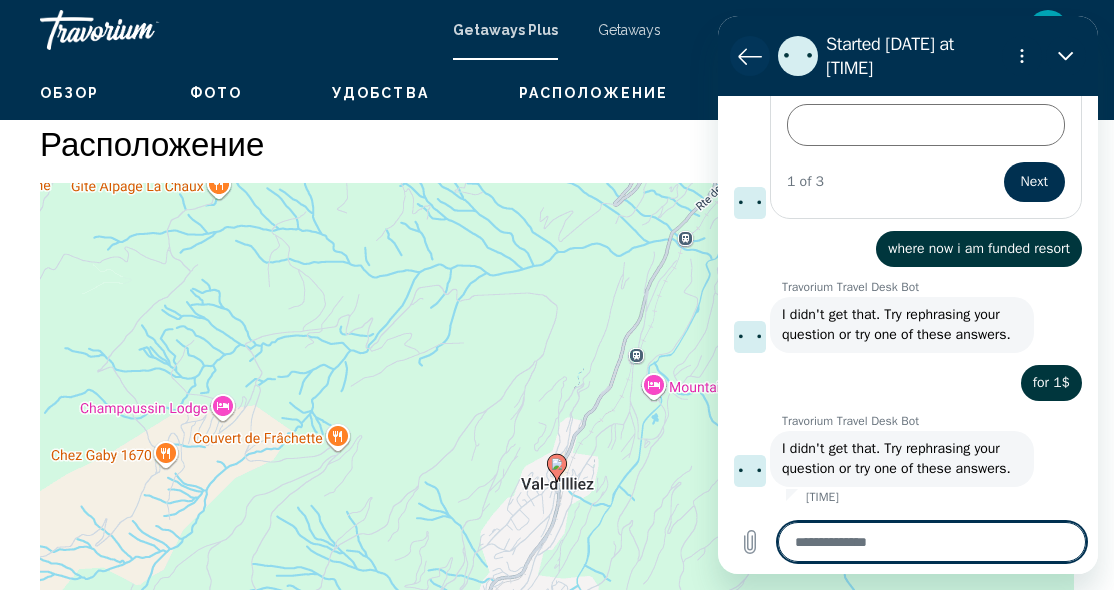 click 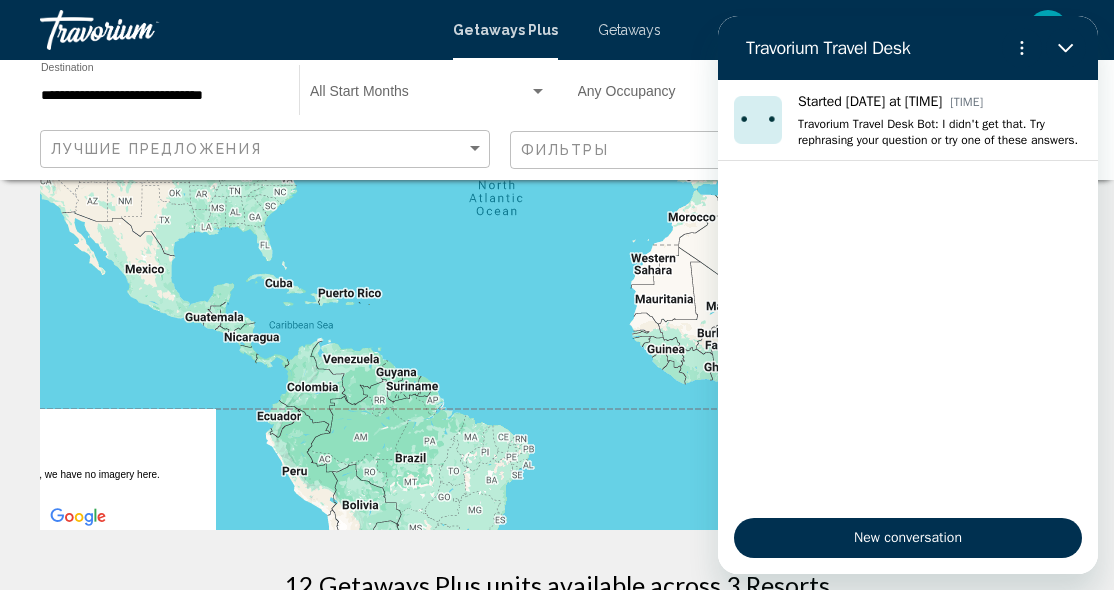 scroll, scrollTop: 314, scrollLeft: 0, axis: vertical 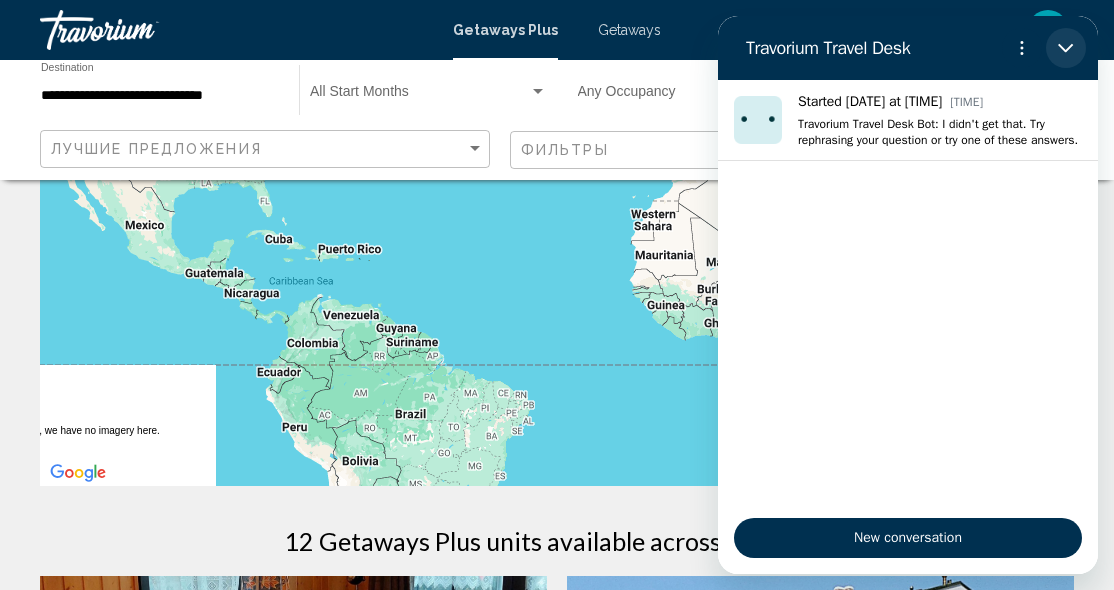 click 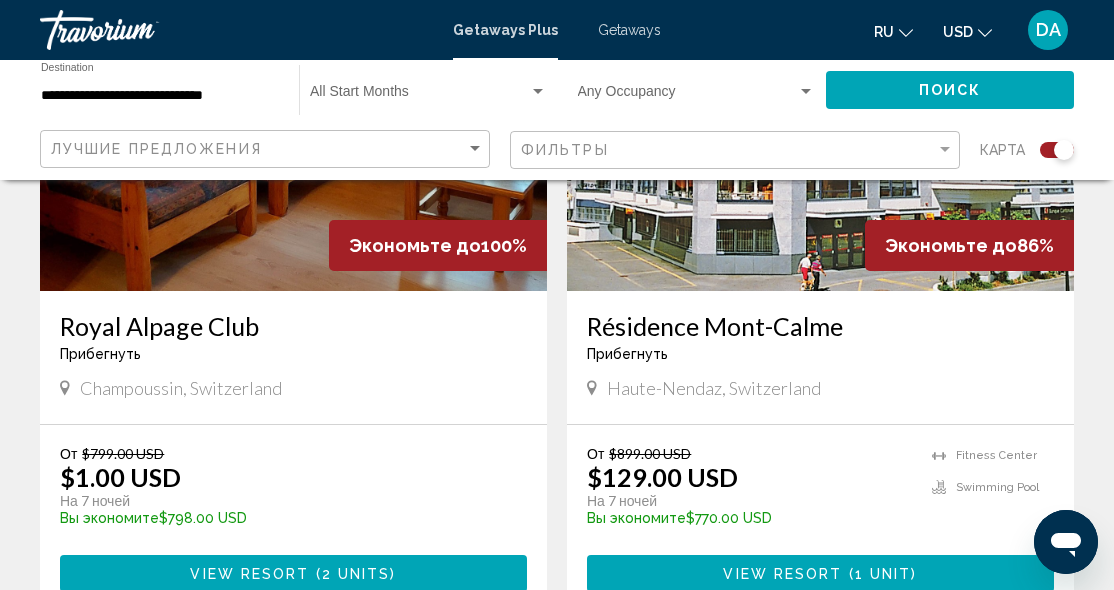 scroll, scrollTop: 920, scrollLeft: 0, axis: vertical 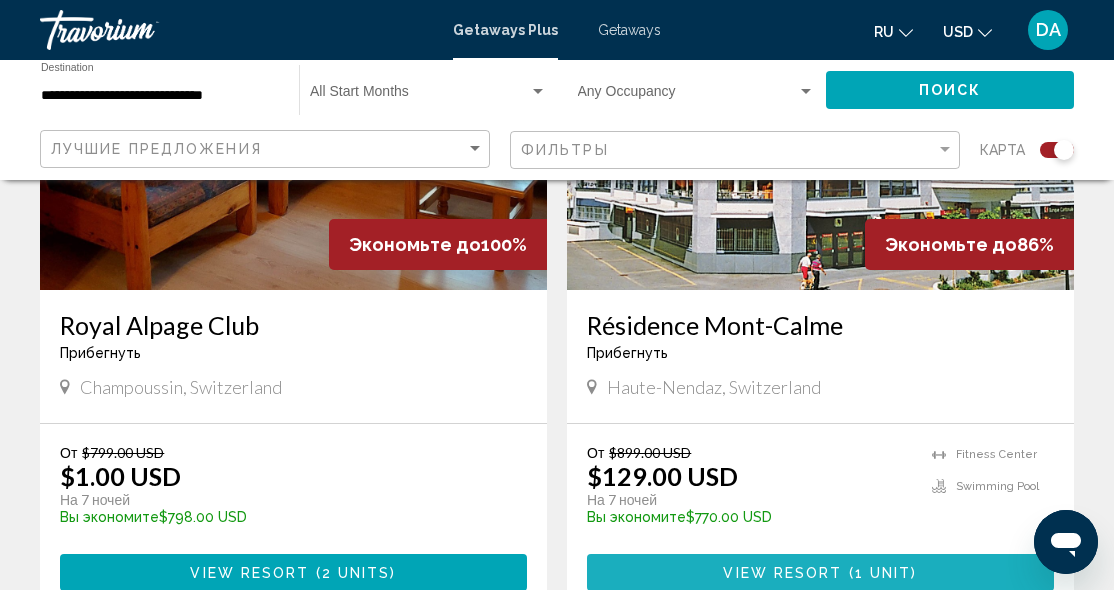 click on "View Resort    ( 1 unit )" at bounding box center (820, 572) 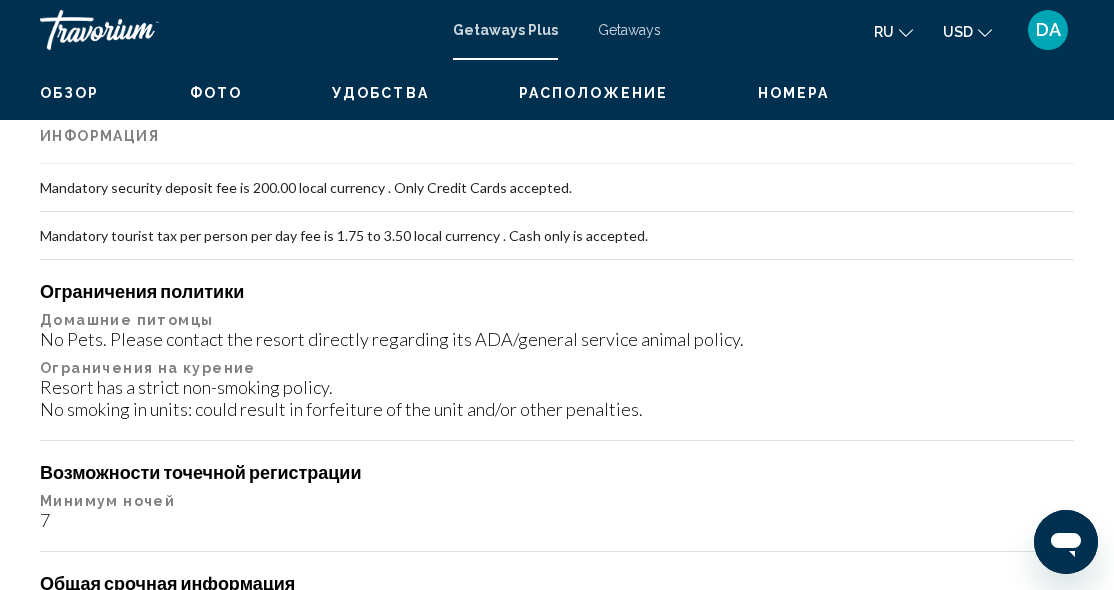 scroll, scrollTop: 2410, scrollLeft: 0, axis: vertical 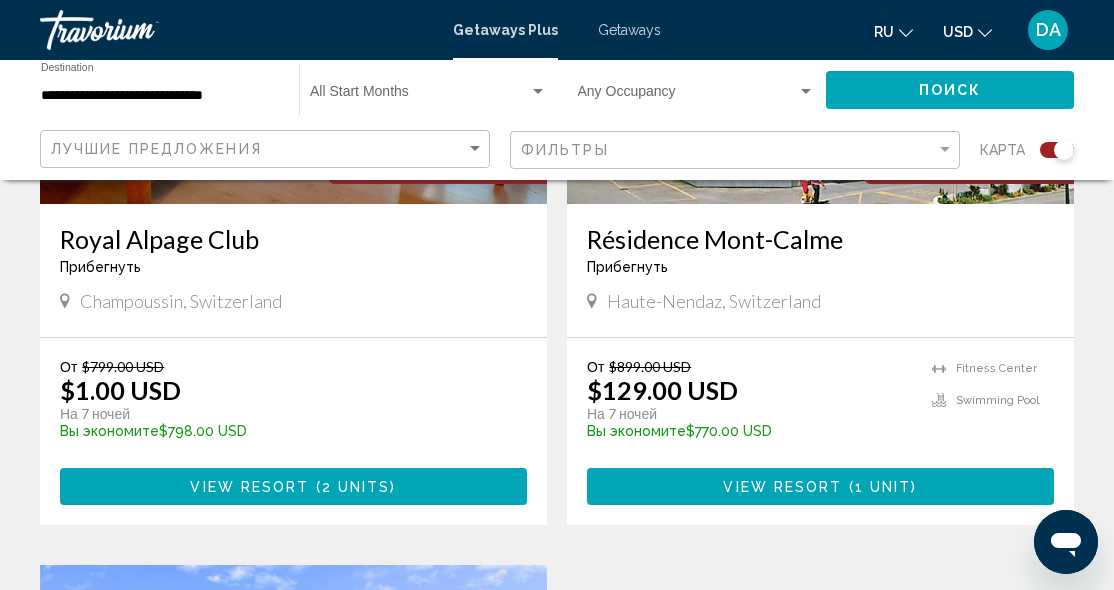 click on "$1.00 USD" at bounding box center [120, 390] 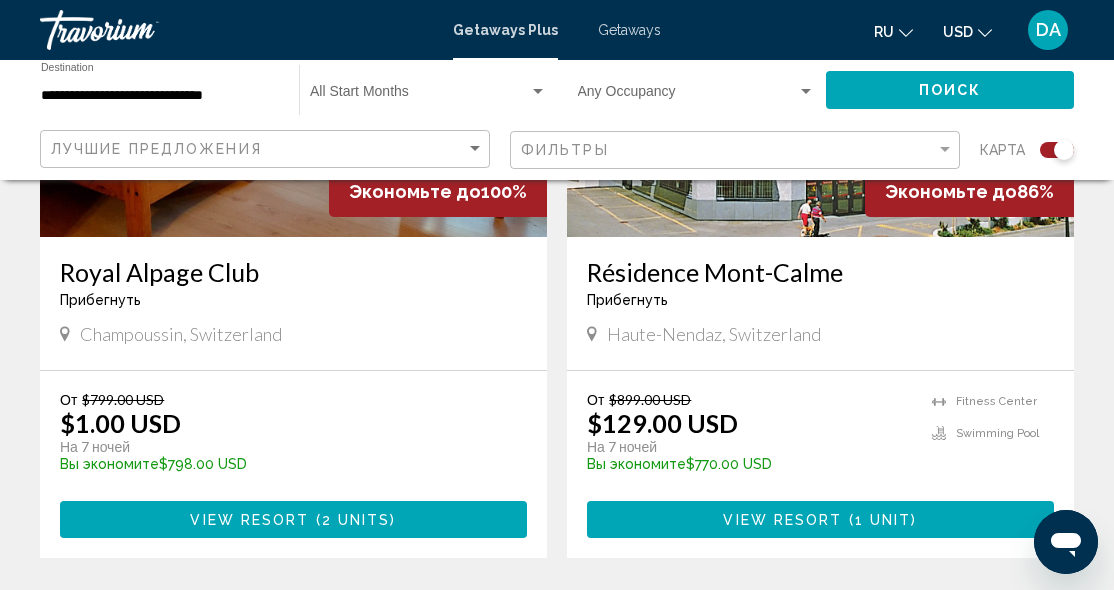 scroll, scrollTop: 950, scrollLeft: 0, axis: vertical 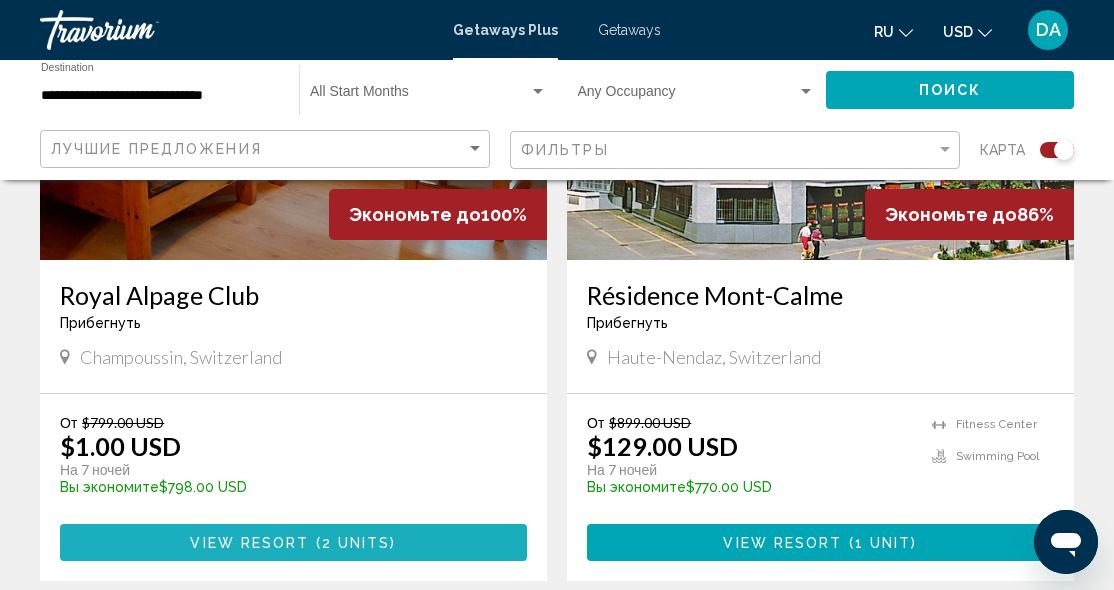 click on "View Resort    ( 2 units )" at bounding box center (293, 542) 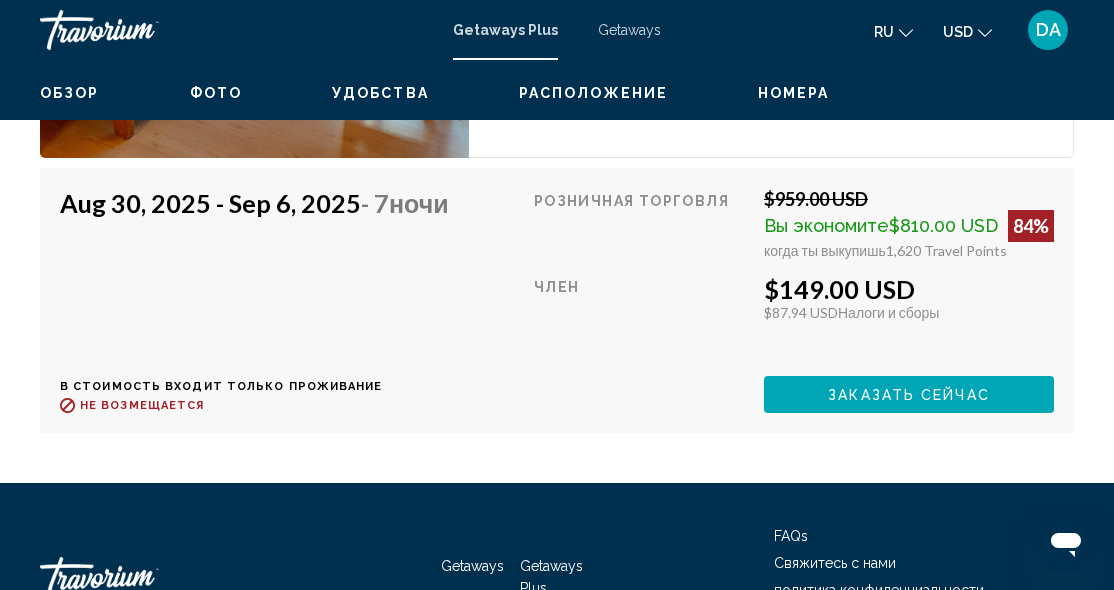 scroll, scrollTop: 4019, scrollLeft: 0, axis: vertical 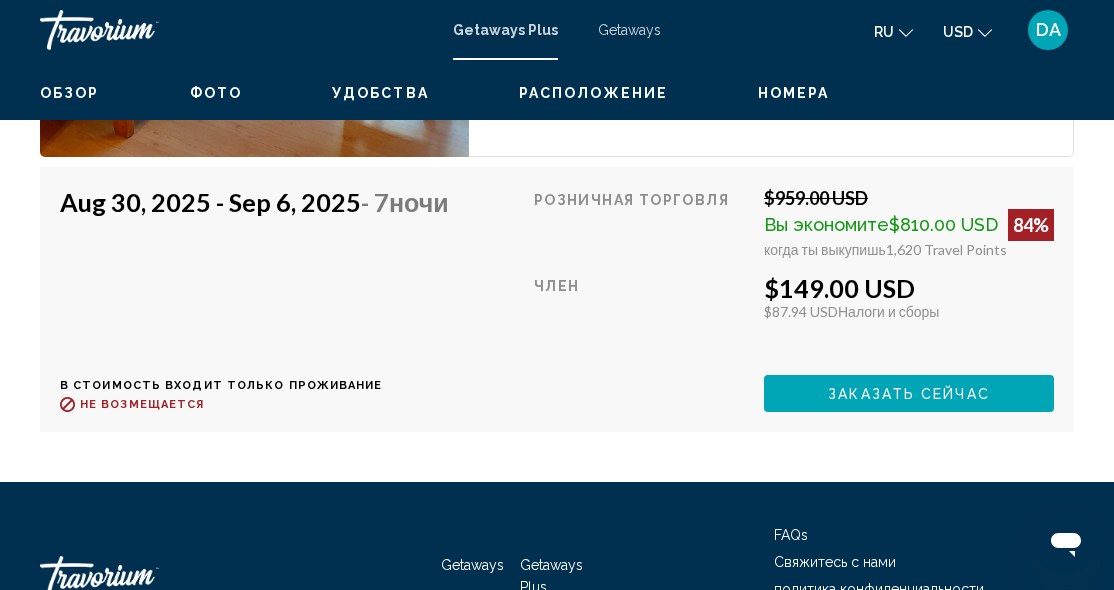click on "В стоимость входит только проживание" at bounding box center [262, 385] 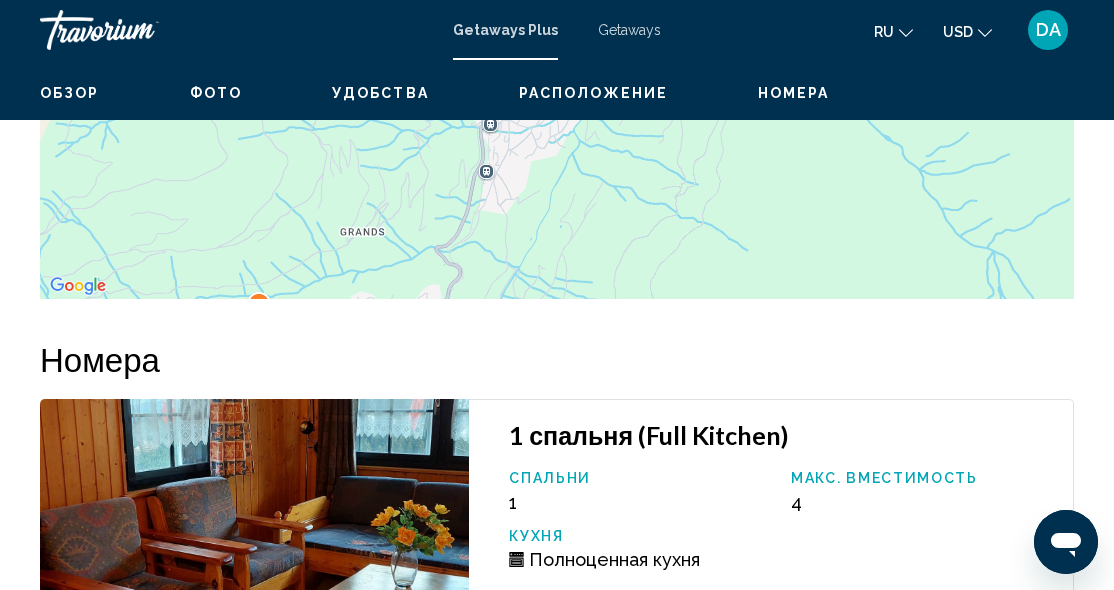 scroll, scrollTop: 3435, scrollLeft: 0, axis: vertical 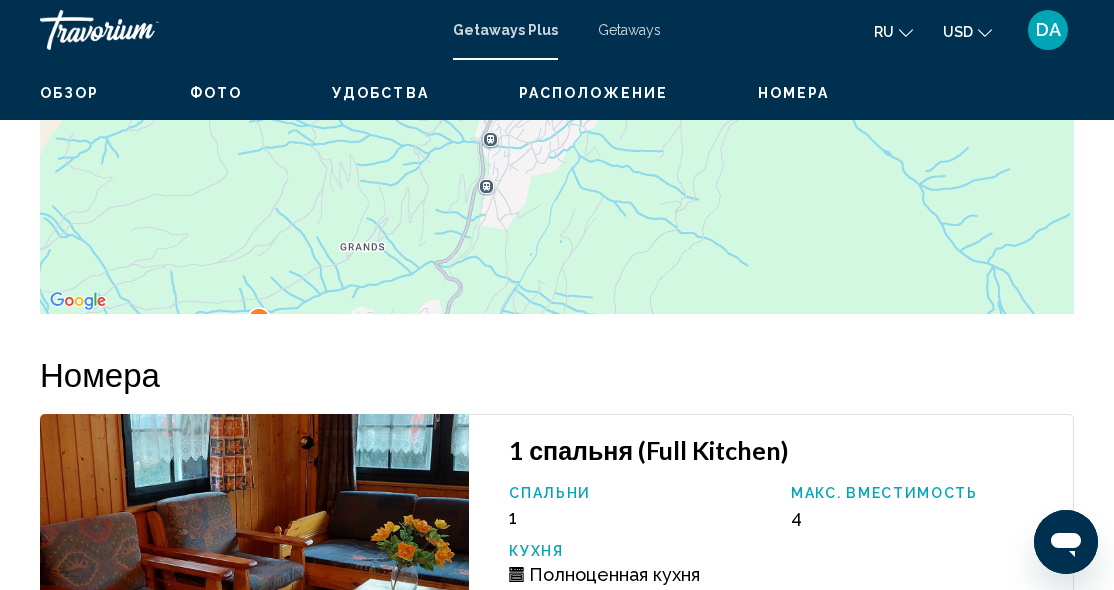 click on "1 спальня (Full Kitchen)" at bounding box center [781, 450] 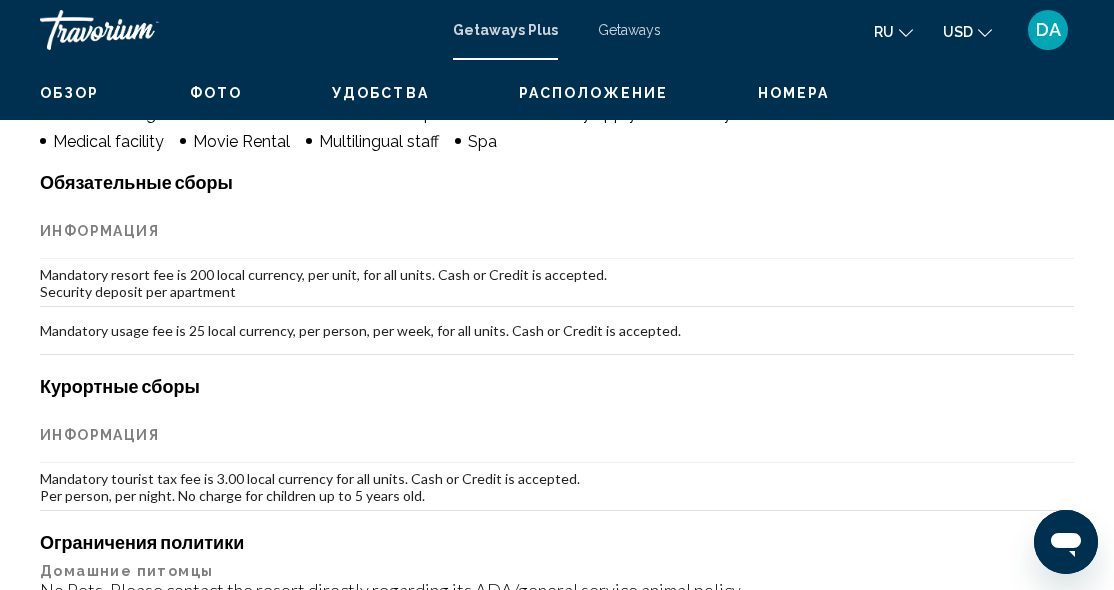 scroll, scrollTop: 1958, scrollLeft: 0, axis: vertical 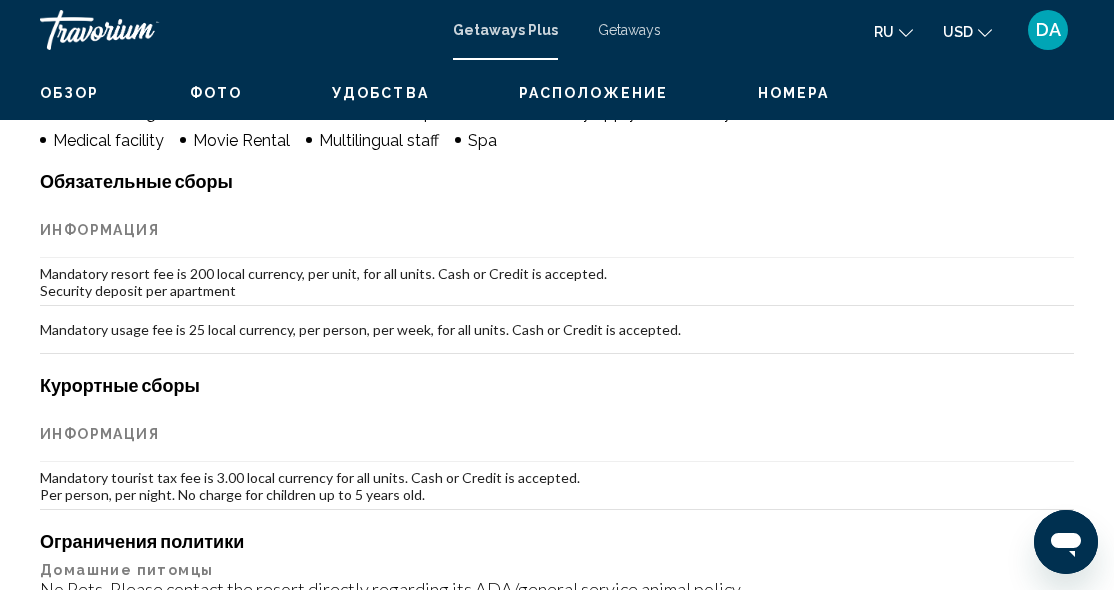click on "Курортные сборы" at bounding box center [557, 385] 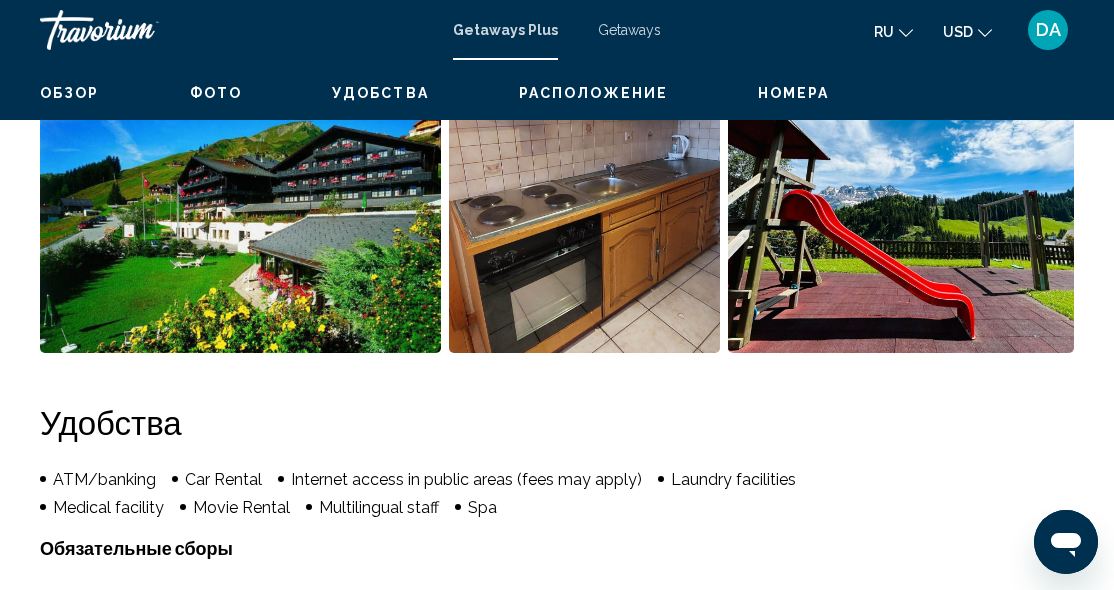 scroll, scrollTop: 1587, scrollLeft: 0, axis: vertical 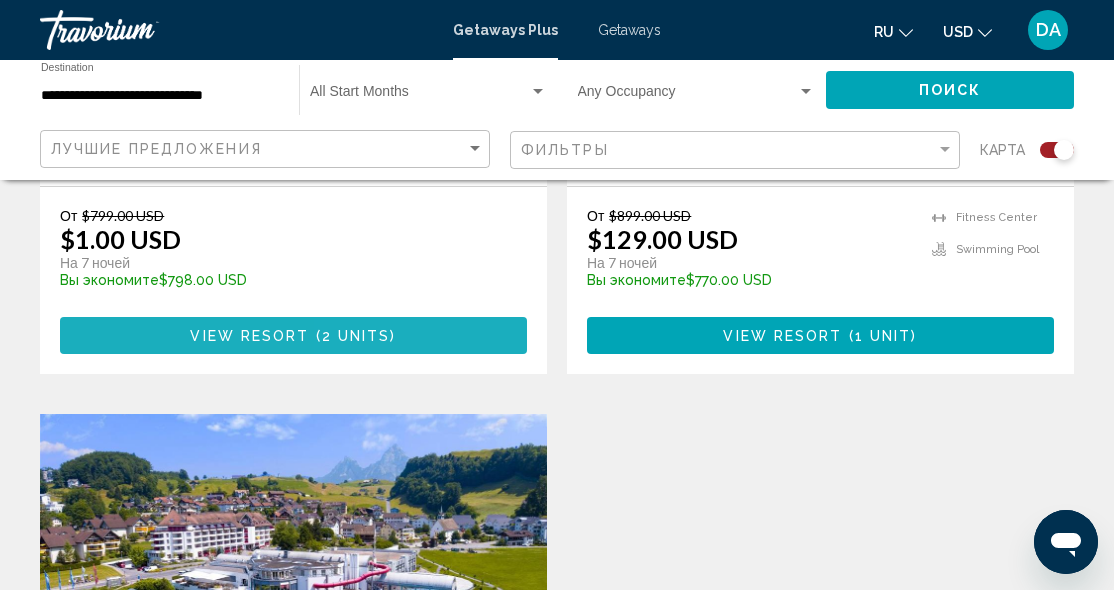 click on "2 units" at bounding box center [356, 336] 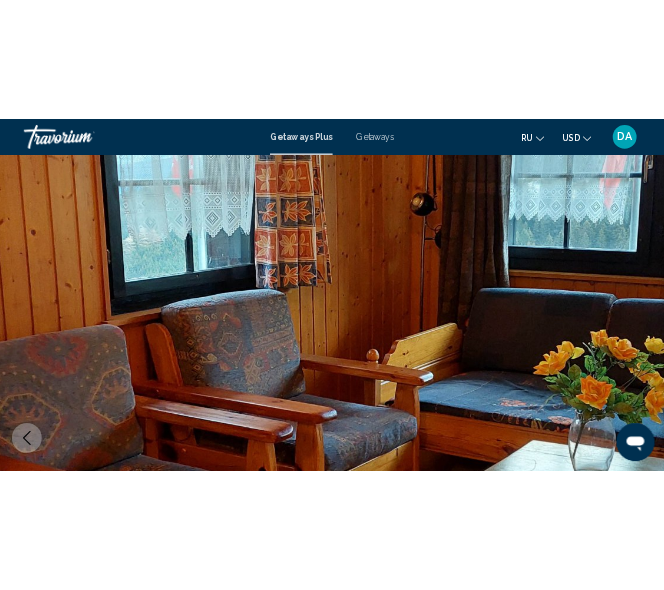 scroll, scrollTop: 0, scrollLeft: 0, axis: both 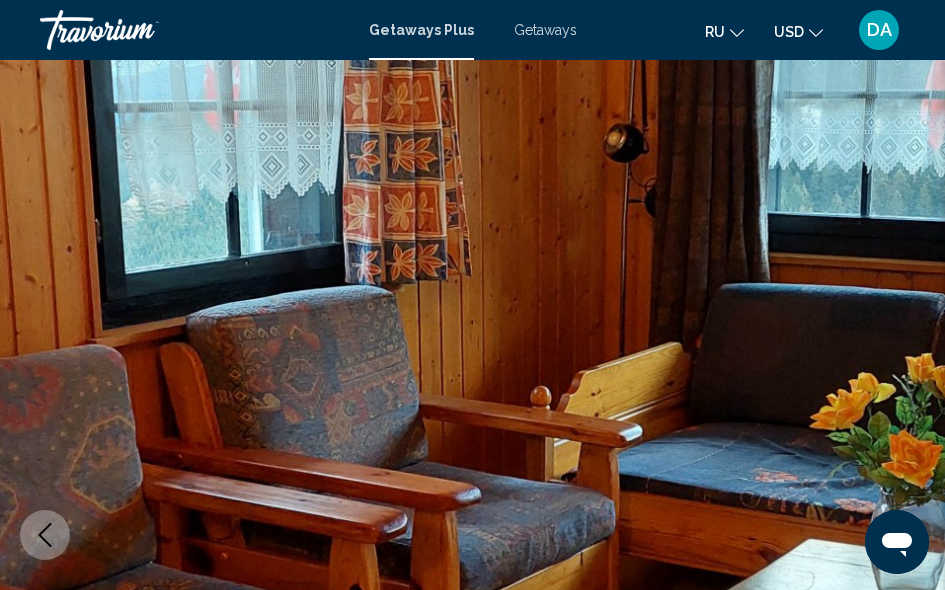 click at bounding box center [472, 535] 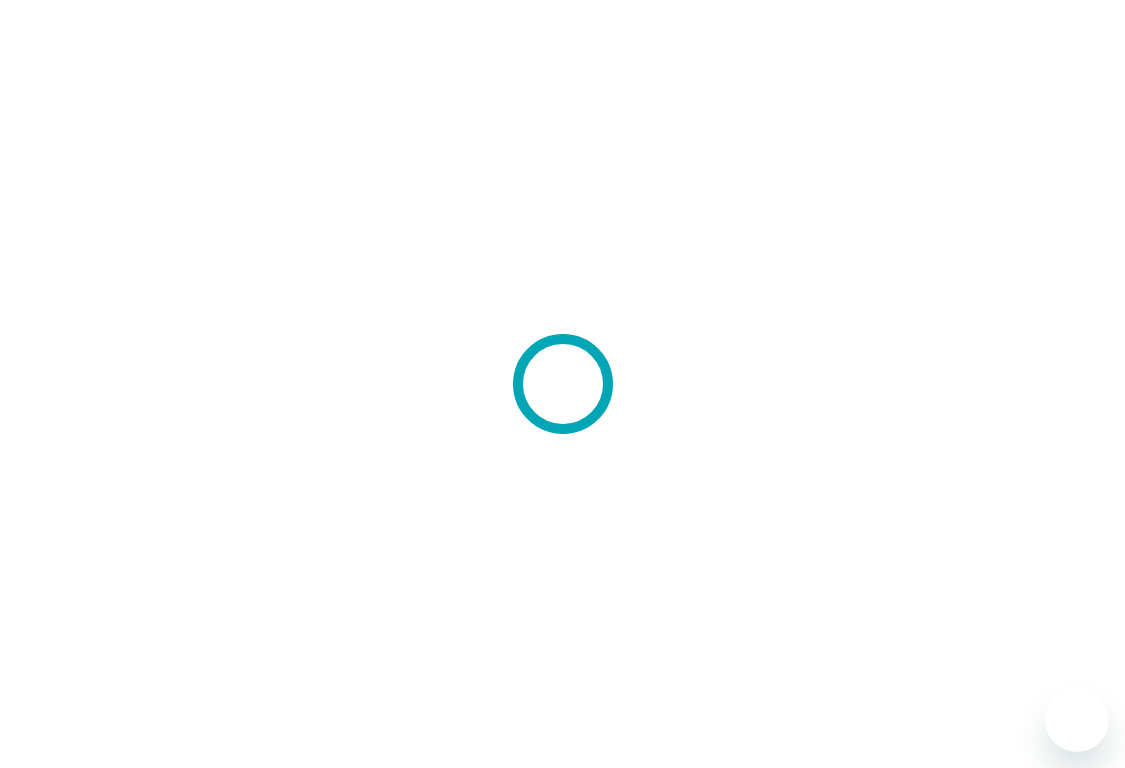 scroll, scrollTop: 0, scrollLeft: 0, axis: both 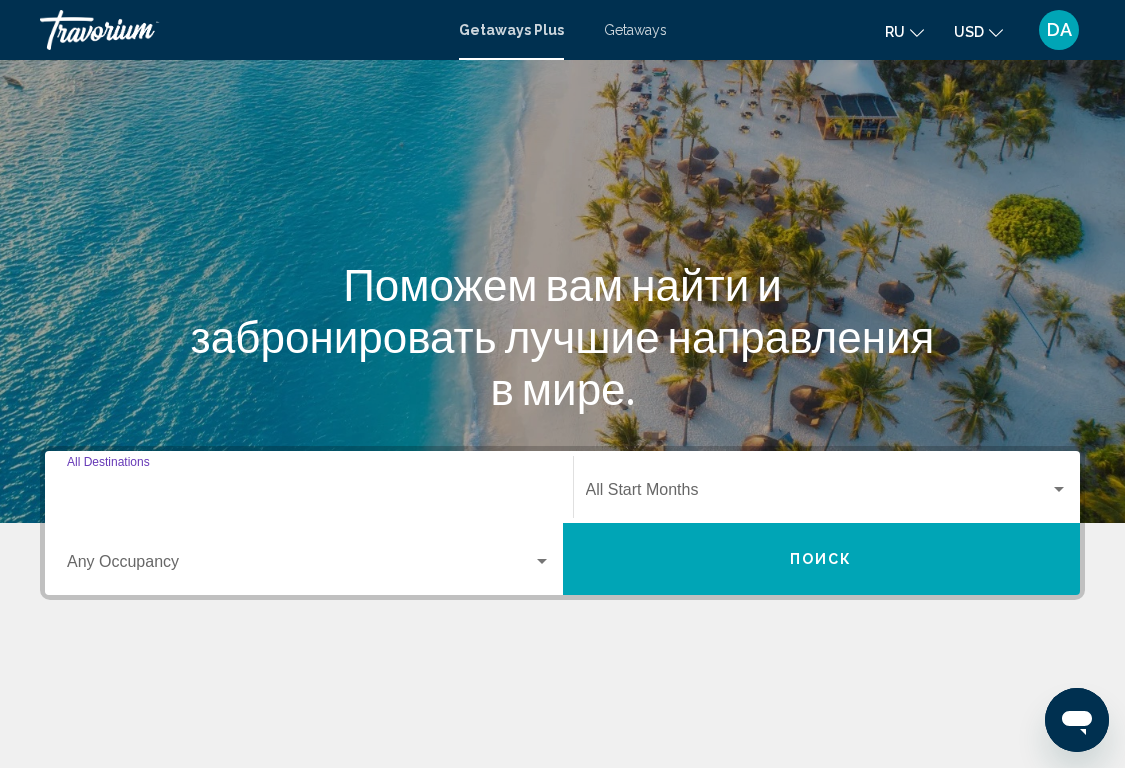 click on "Destination All Destinations" at bounding box center [309, 494] 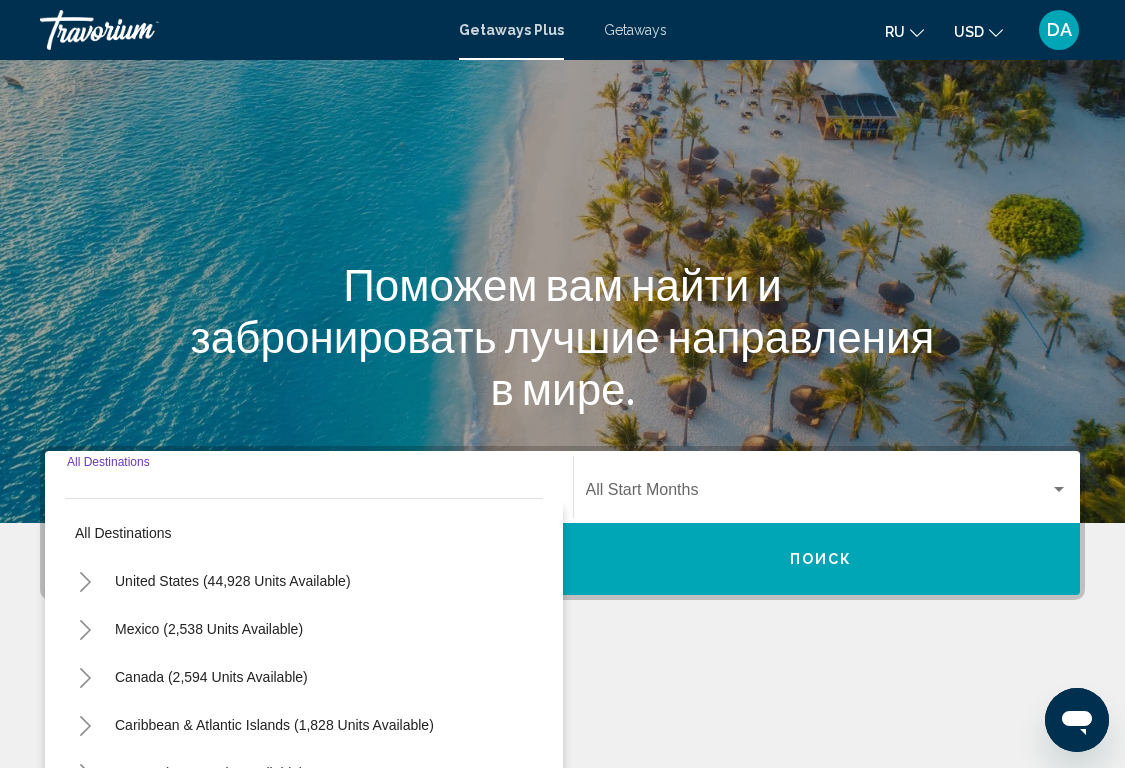 scroll, scrollTop: 354, scrollLeft: 0, axis: vertical 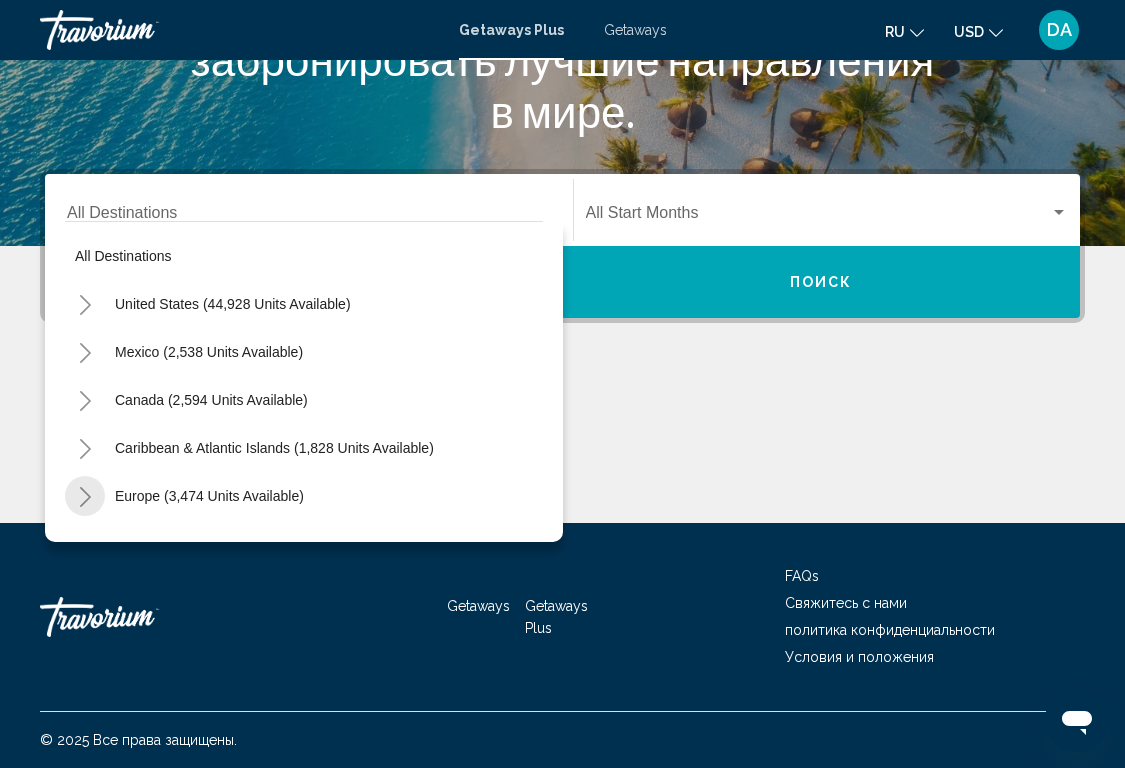 click 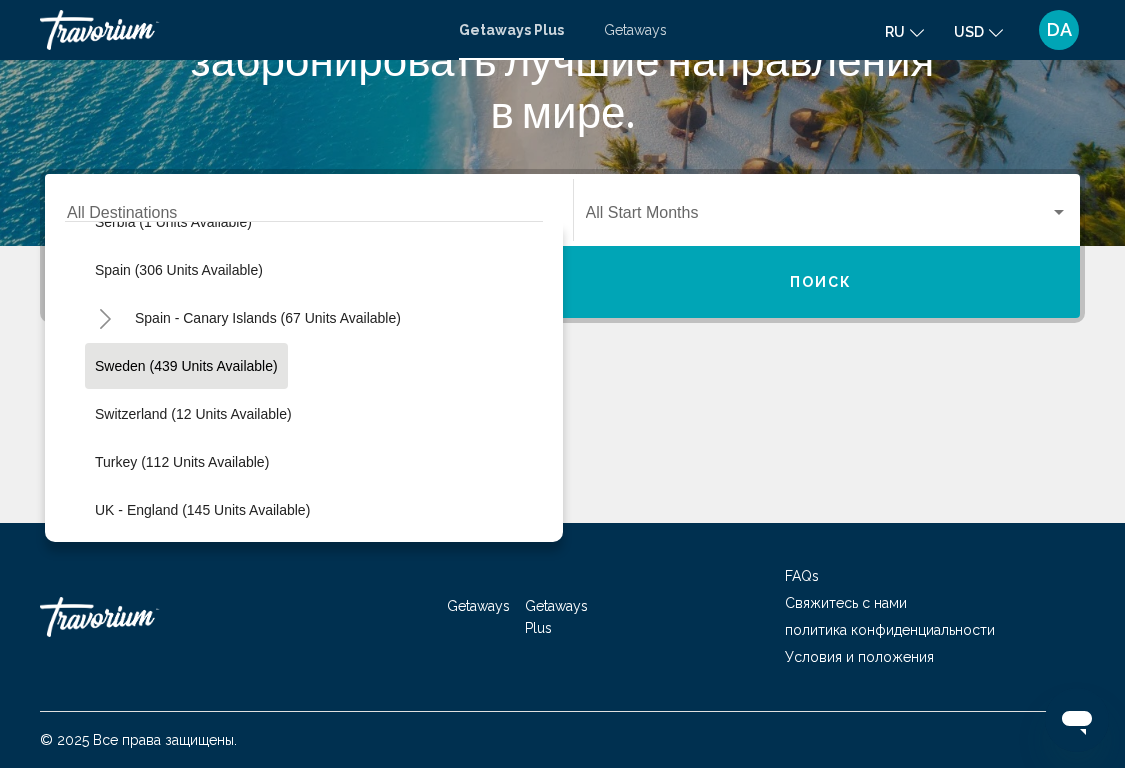 scroll, scrollTop: 805, scrollLeft: 0, axis: vertical 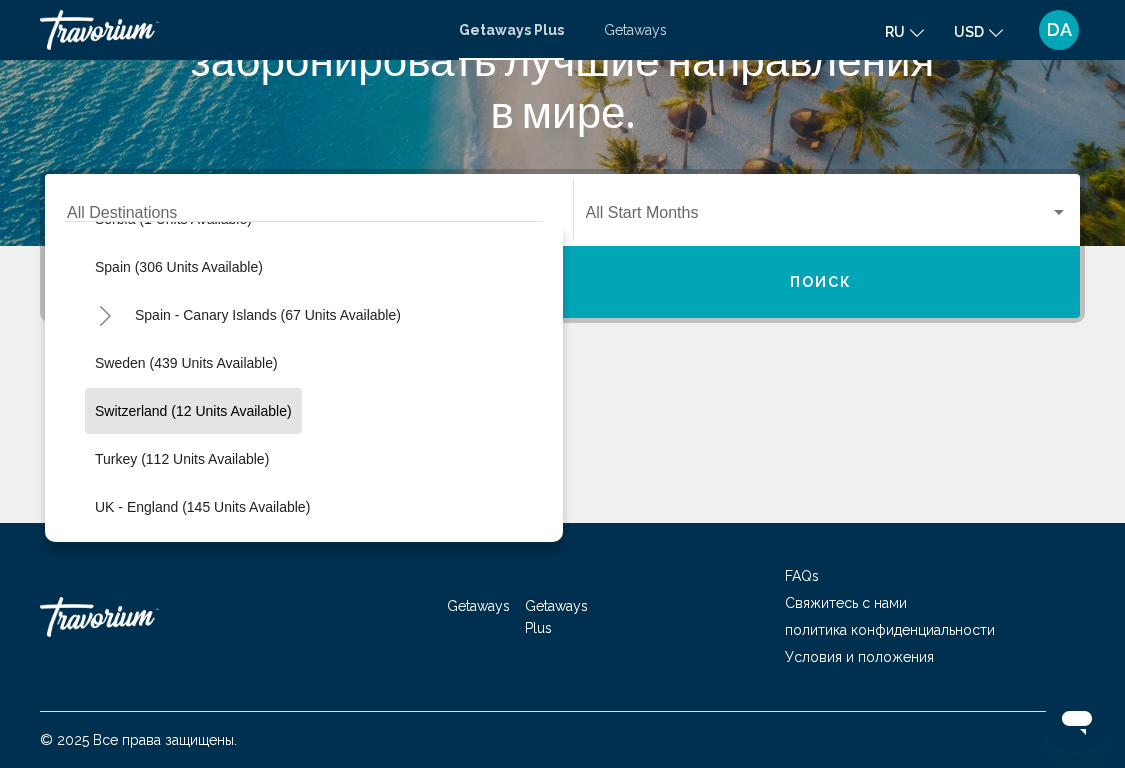 click on "Switzerland (12 units available)" 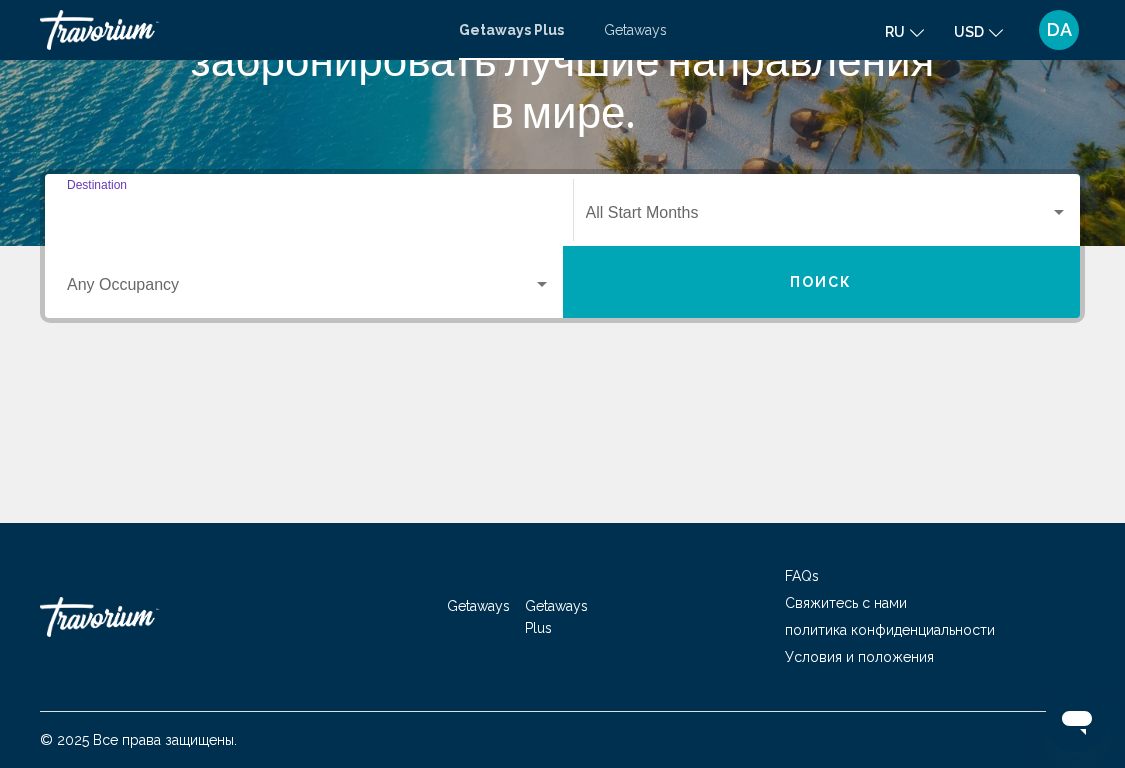 type on "**********" 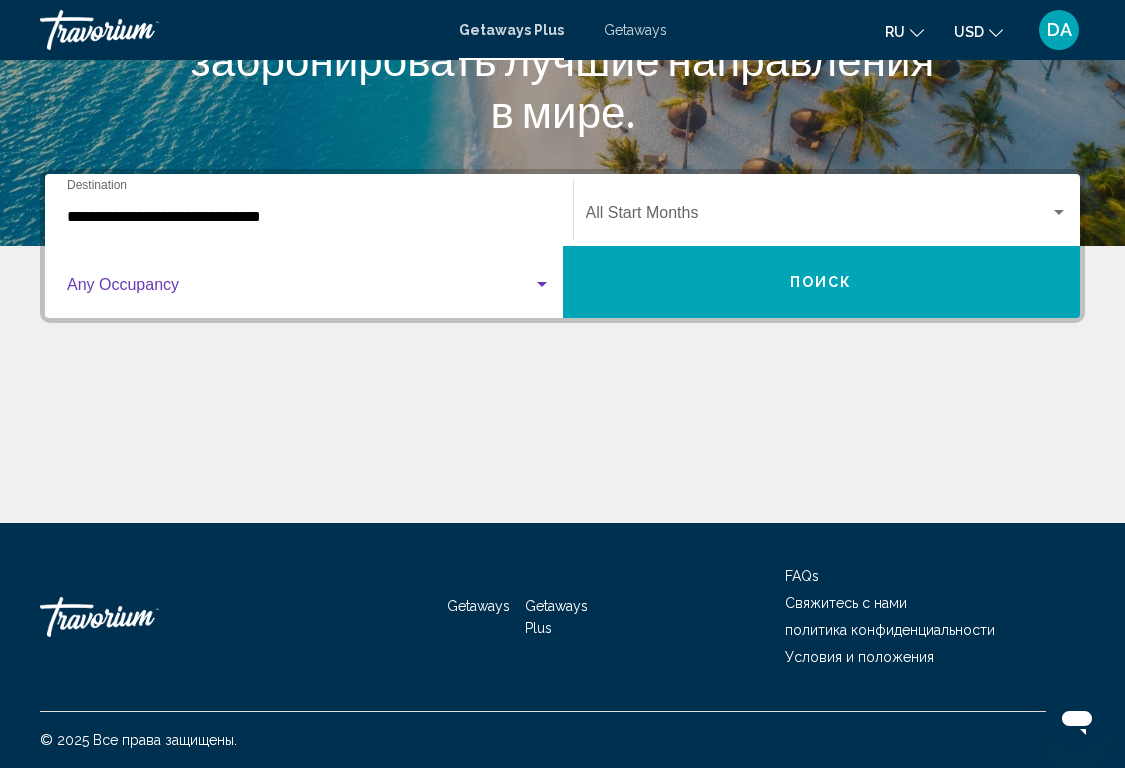click at bounding box center [300, 289] 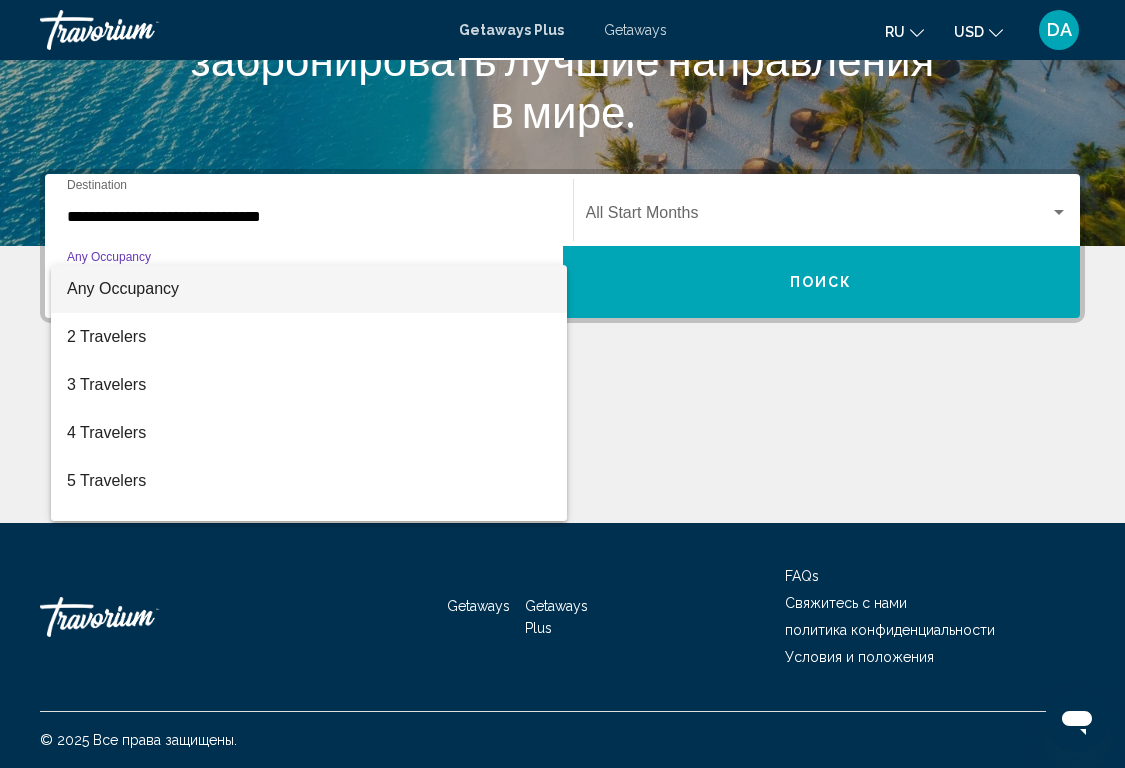 click at bounding box center [562, 384] 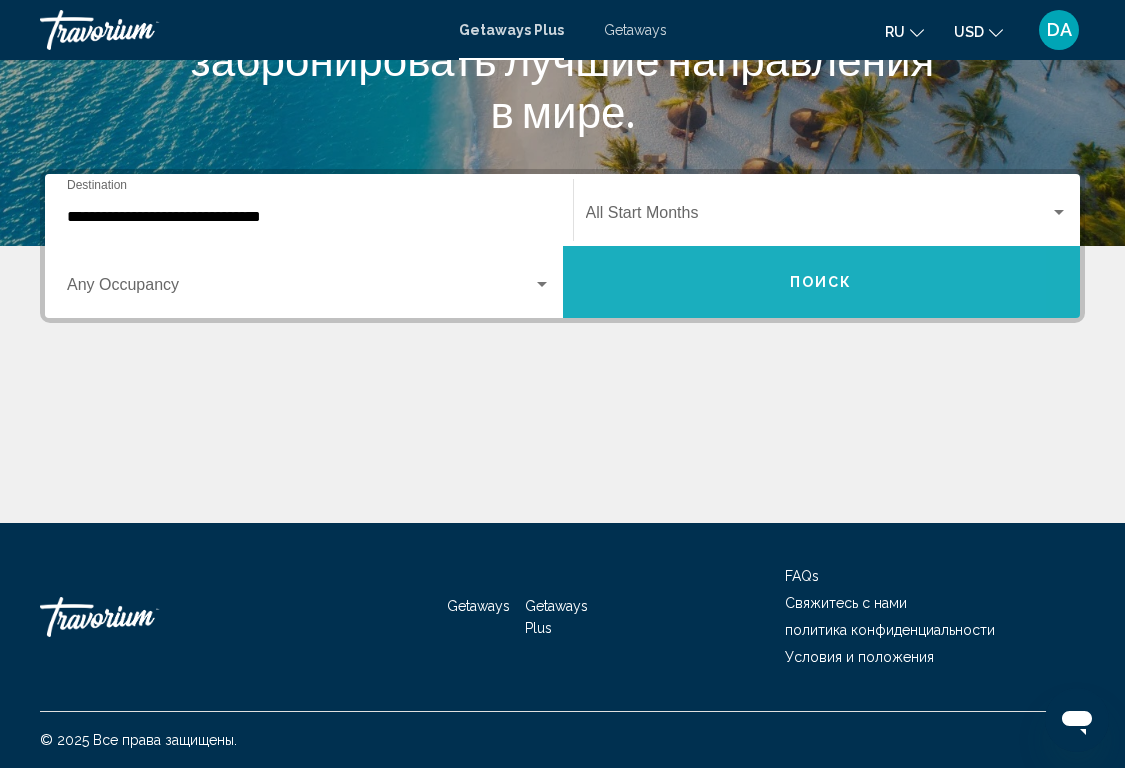 click on "Поиск" at bounding box center (822, 282) 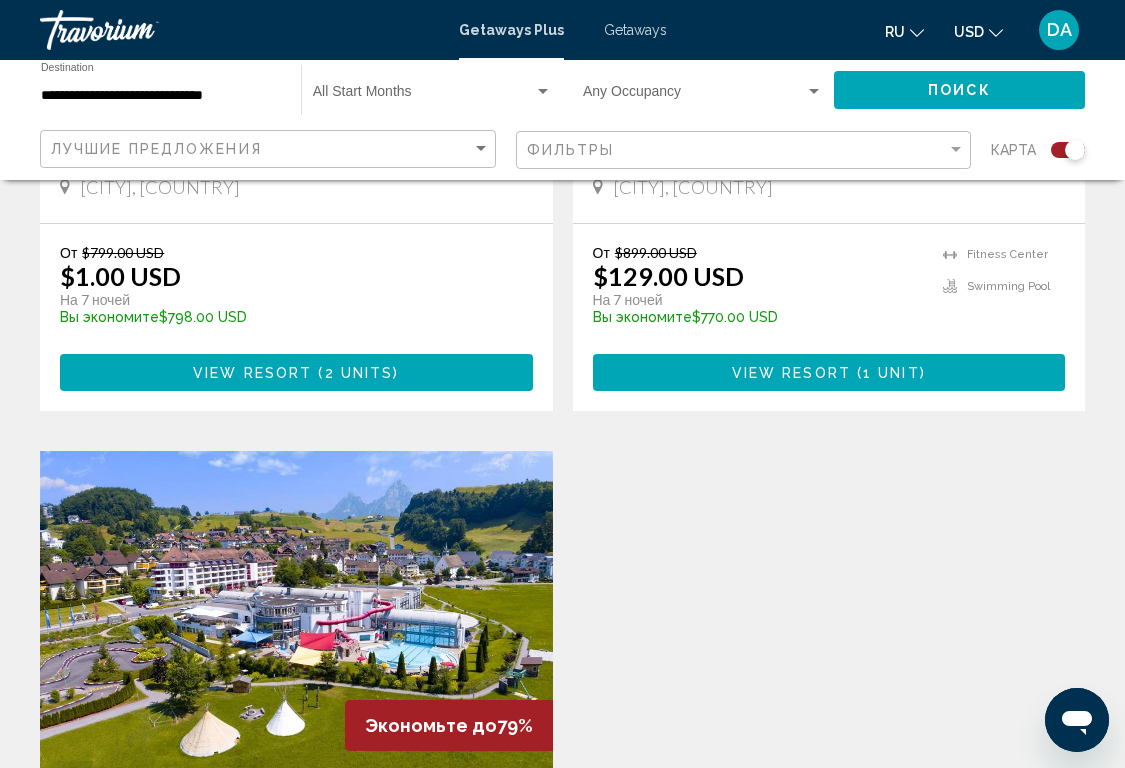 scroll, scrollTop: 1083, scrollLeft: 0, axis: vertical 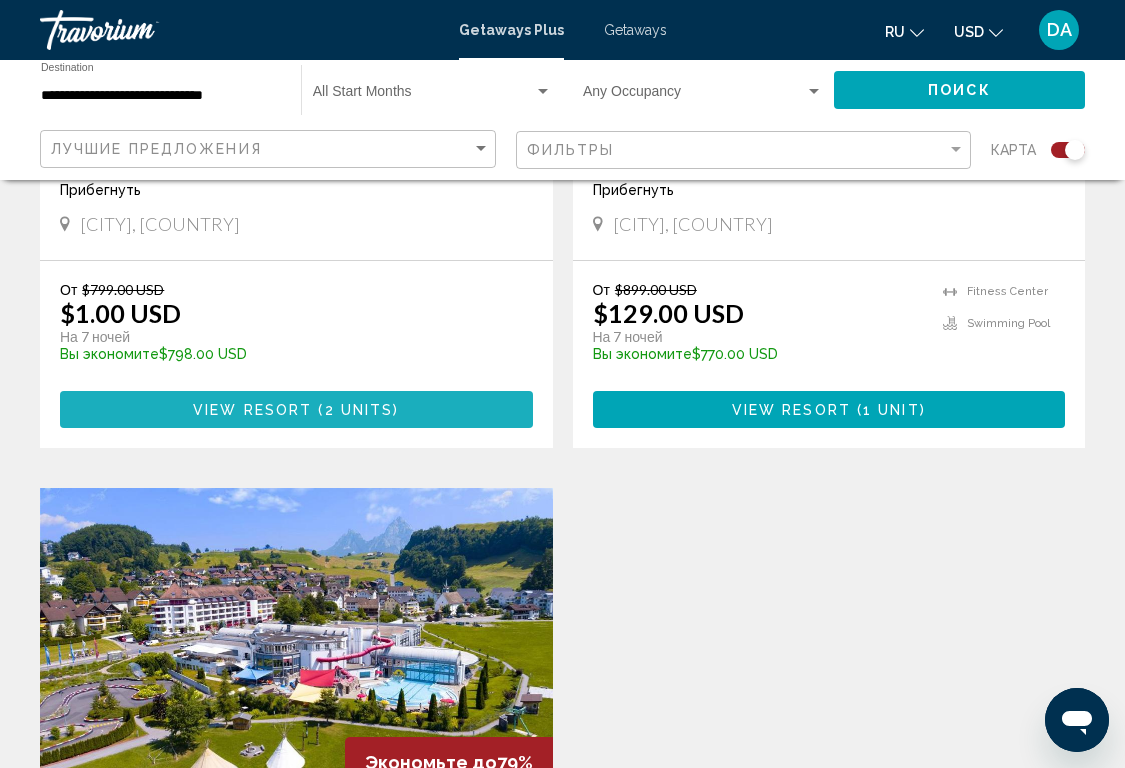 click on "View Resort    ( 2 units )" at bounding box center (296, 409) 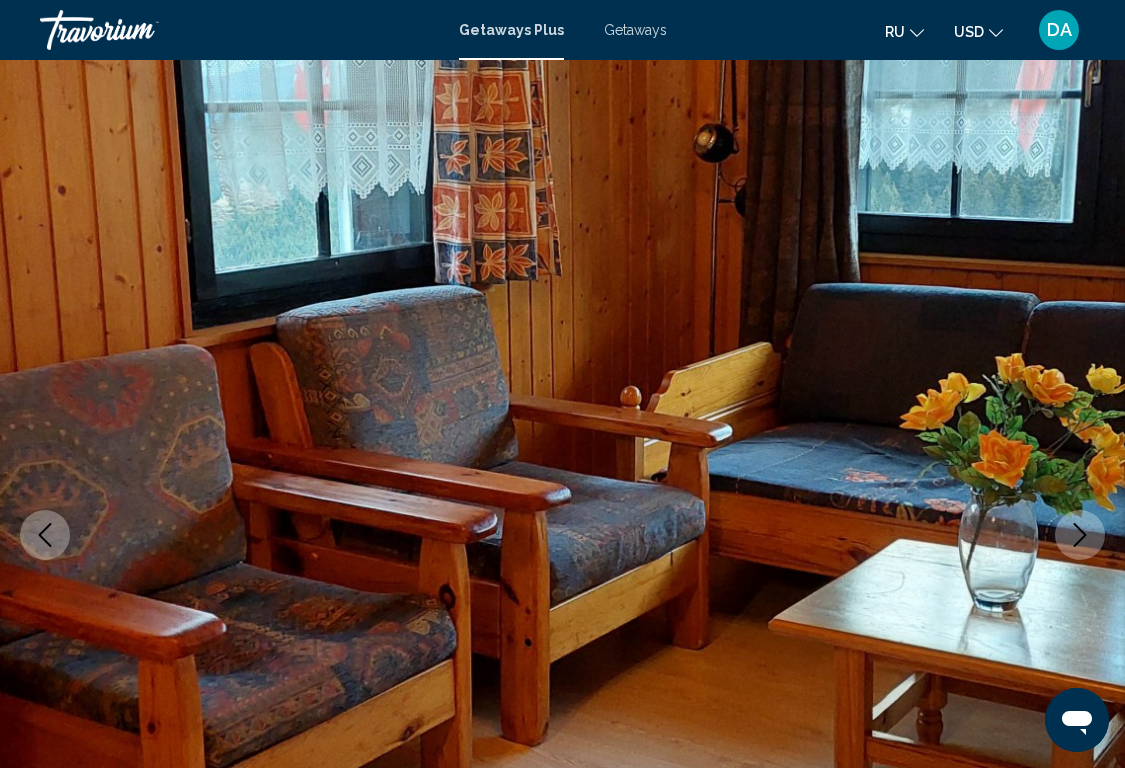 scroll, scrollTop: 0, scrollLeft: 0, axis: both 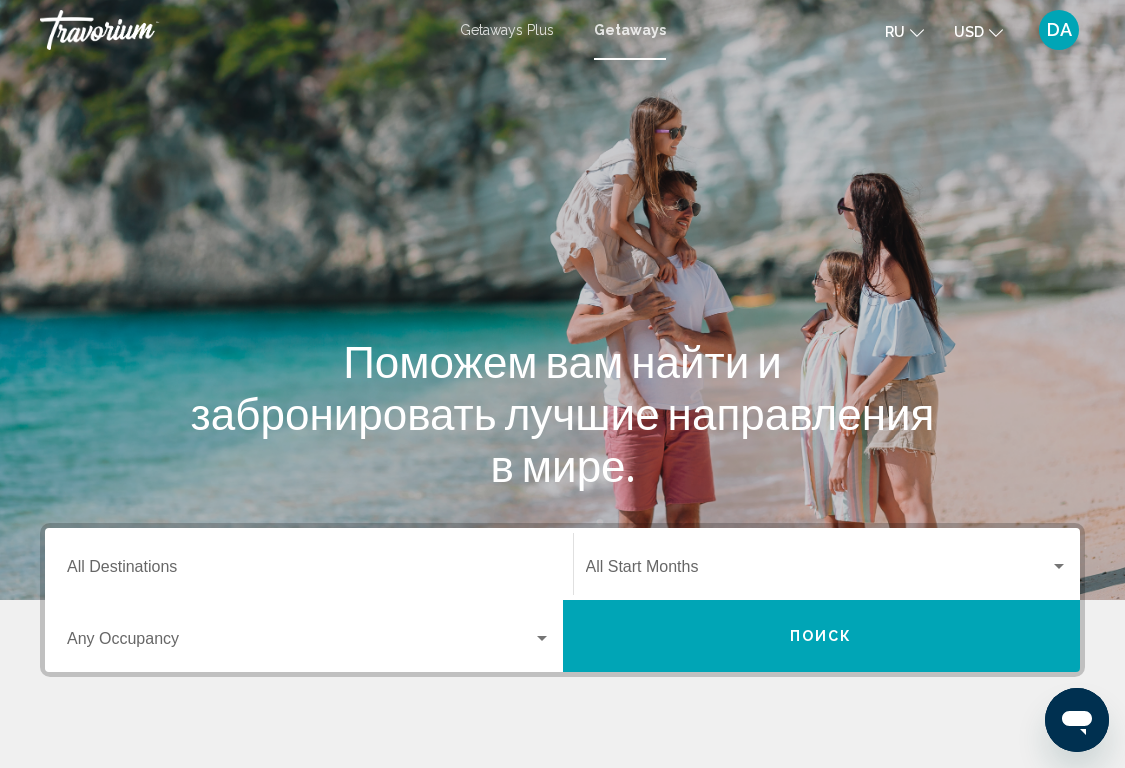 click at bounding box center (562, 300) 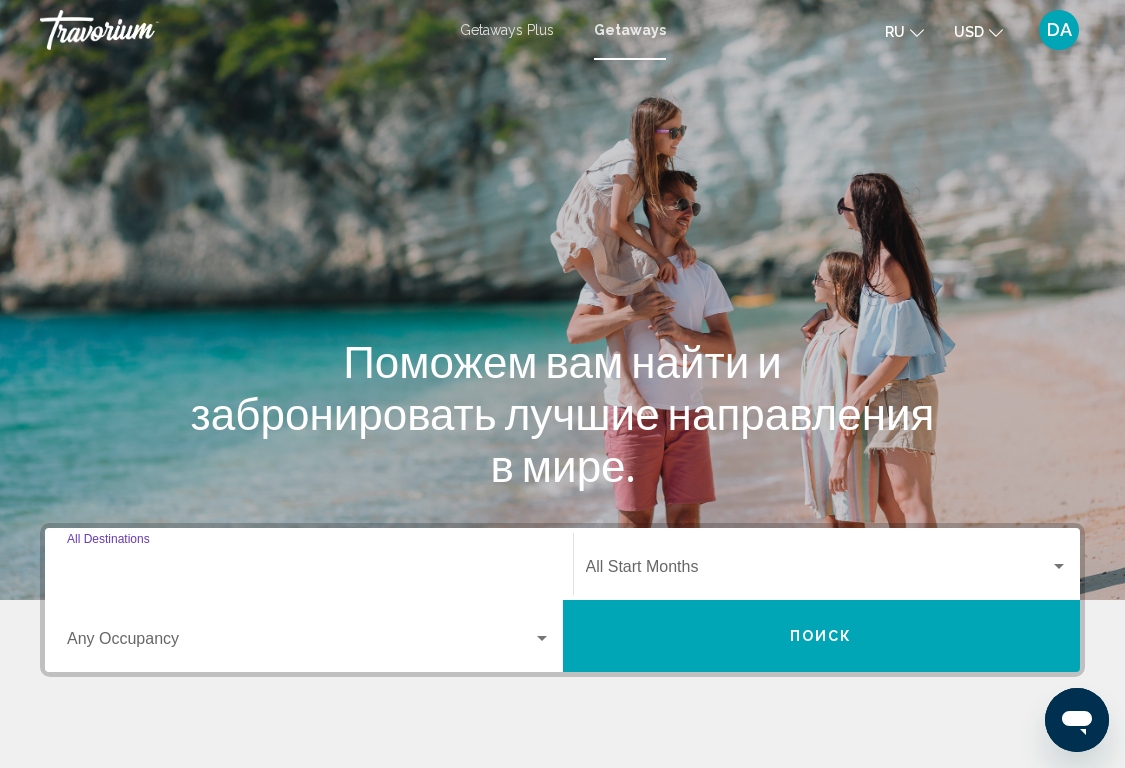 click on "Destination All Destinations" at bounding box center (309, 571) 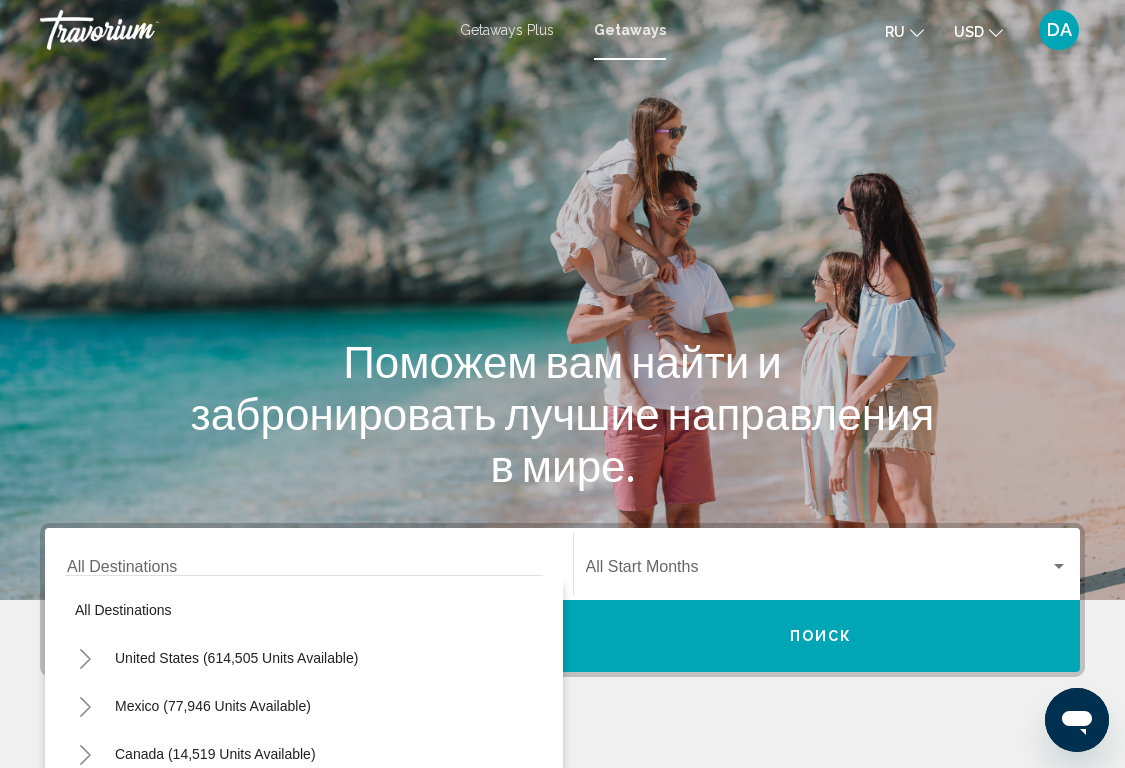 scroll, scrollTop: 0, scrollLeft: 0, axis: both 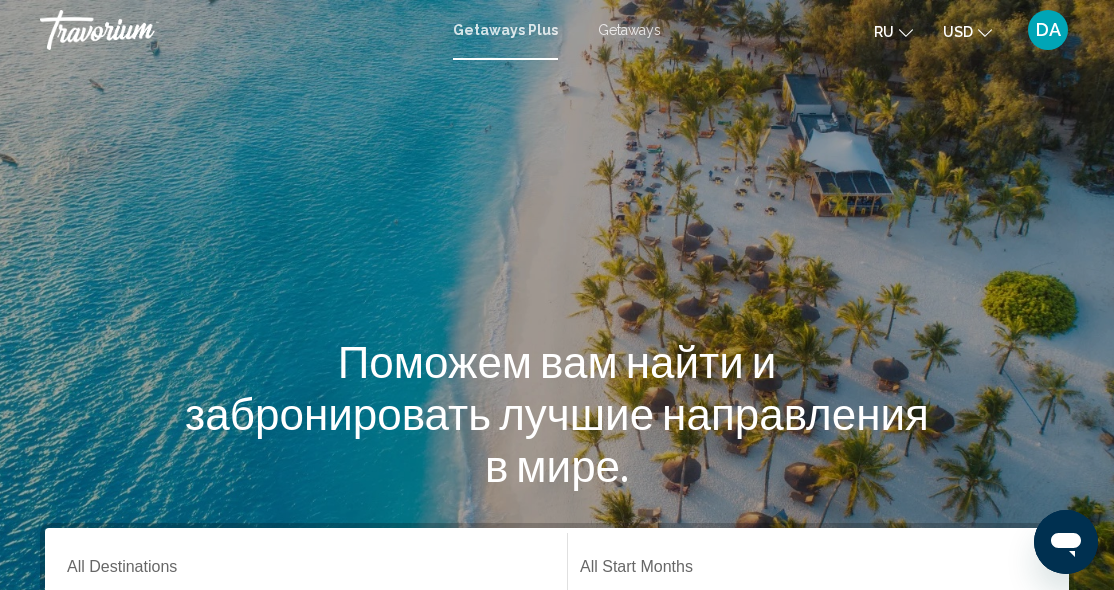 click on "Destination All Destinations" at bounding box center (306, 571) 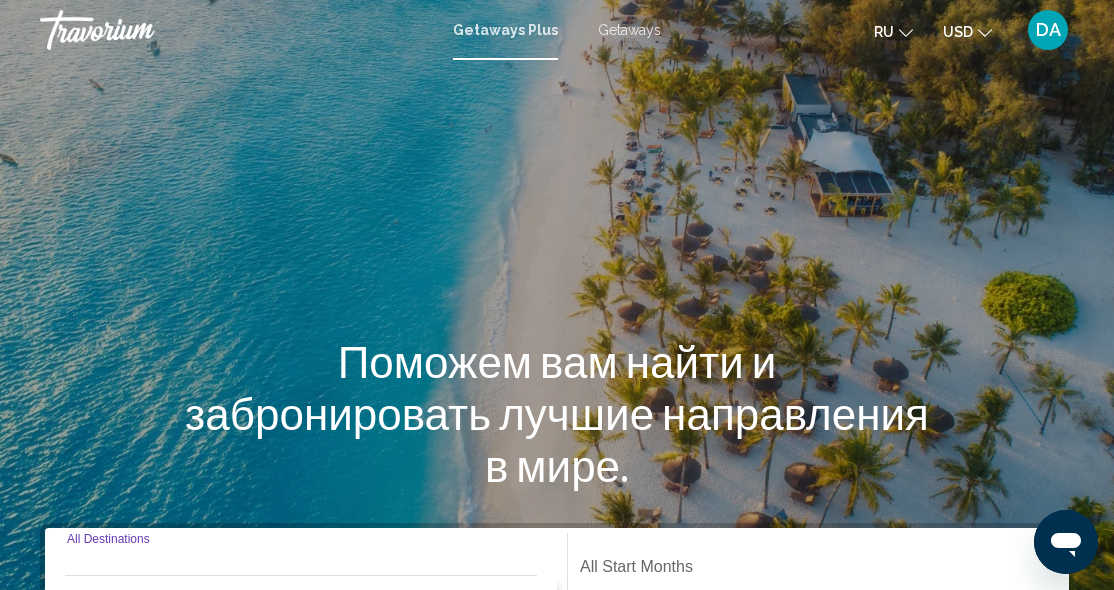 scroll, scrollTop: 458, scrollLeft: 0, axis: vertical 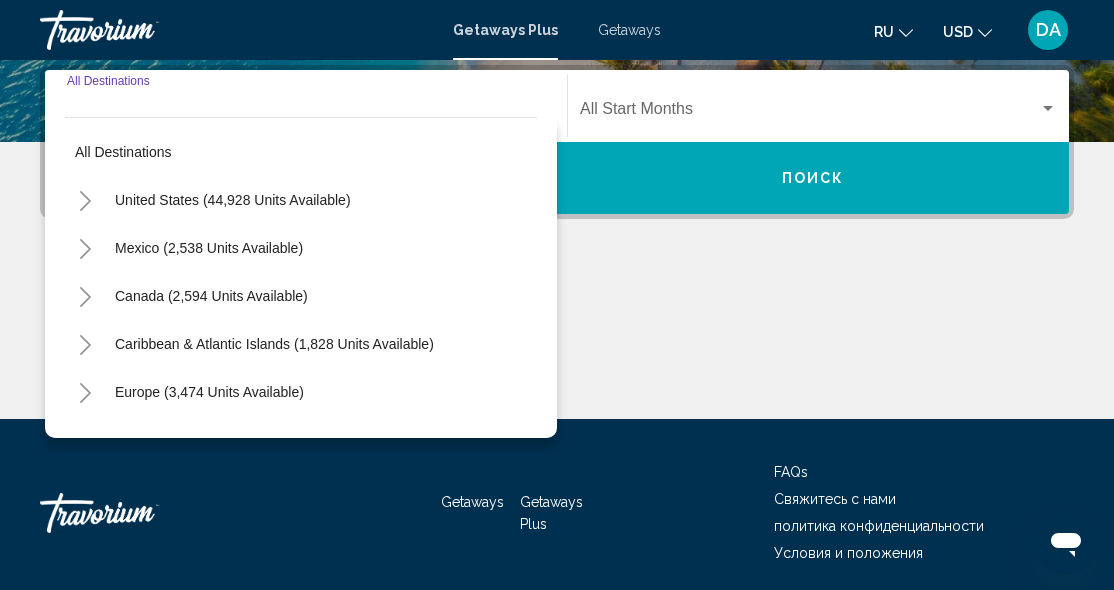 click 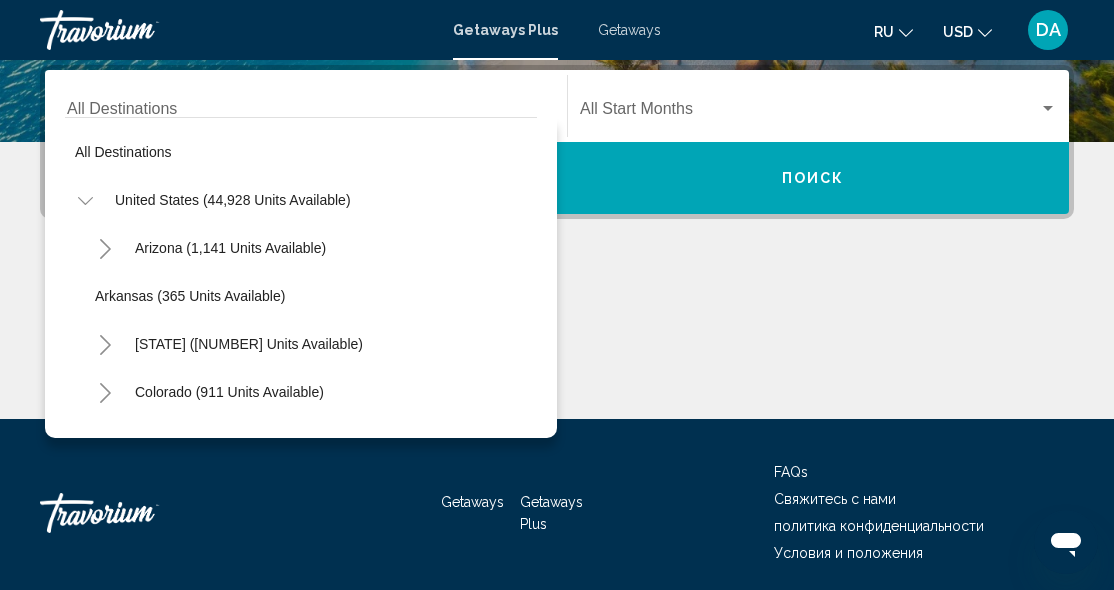 click 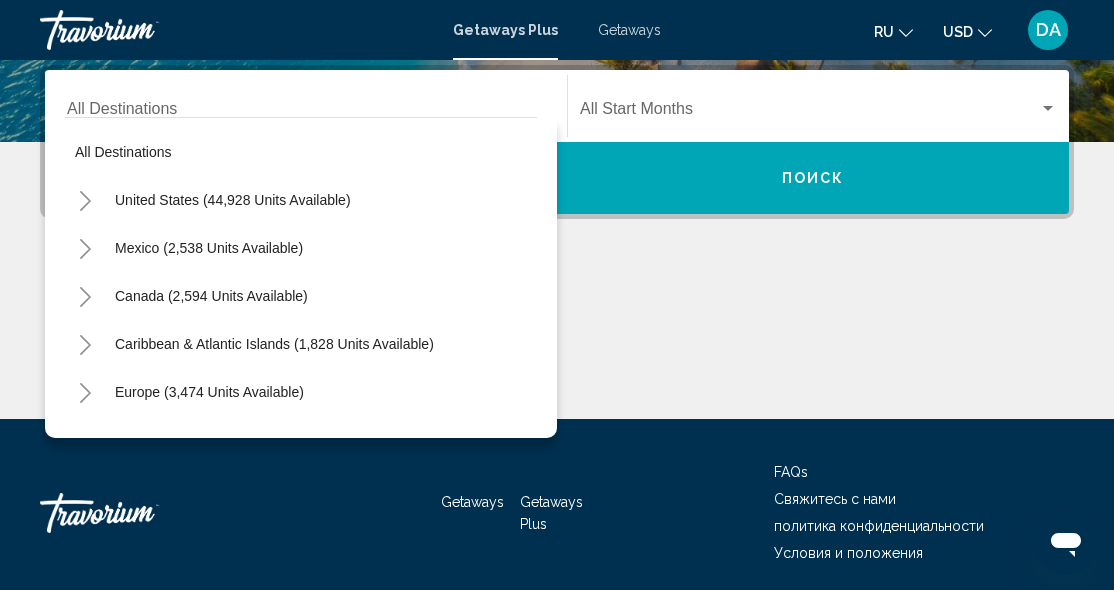 click 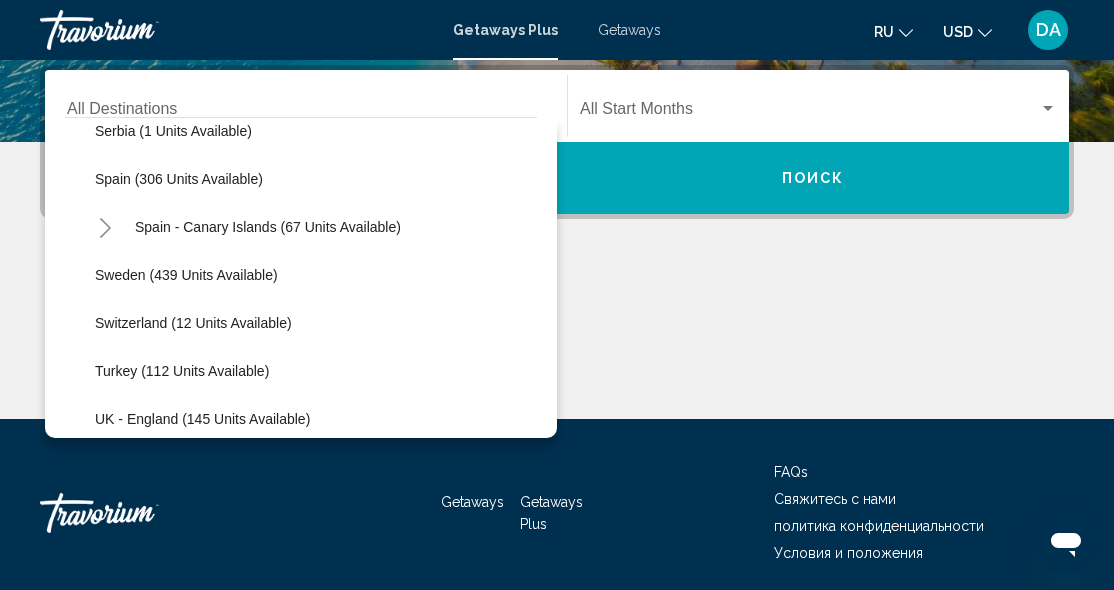 scroll, scrollTop: 796, scrollLeft: 0, axis: vertical 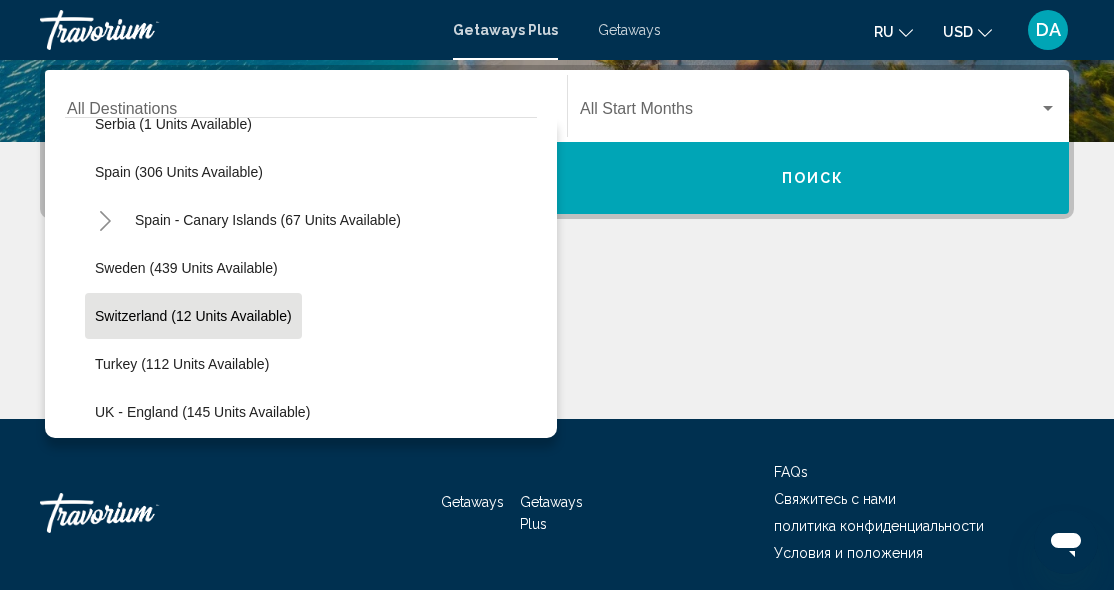 click on "Switzerland (12 units available)" 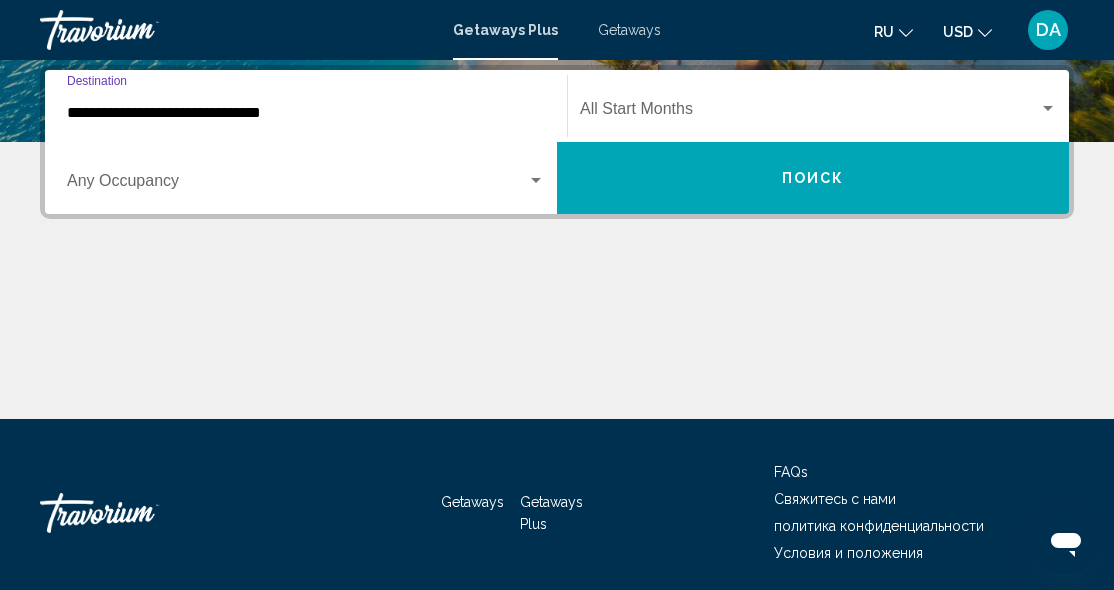 click on "Поиск" at bounding box center (813, 178) 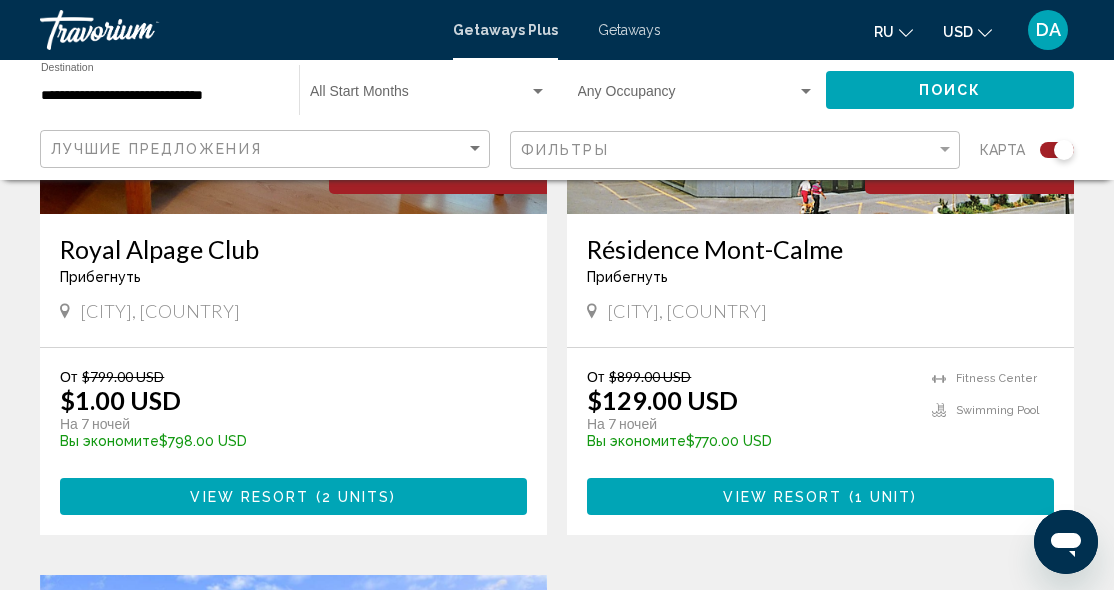 scroll, scrollTop: 998, scrollLeft: 0, axis: vertical 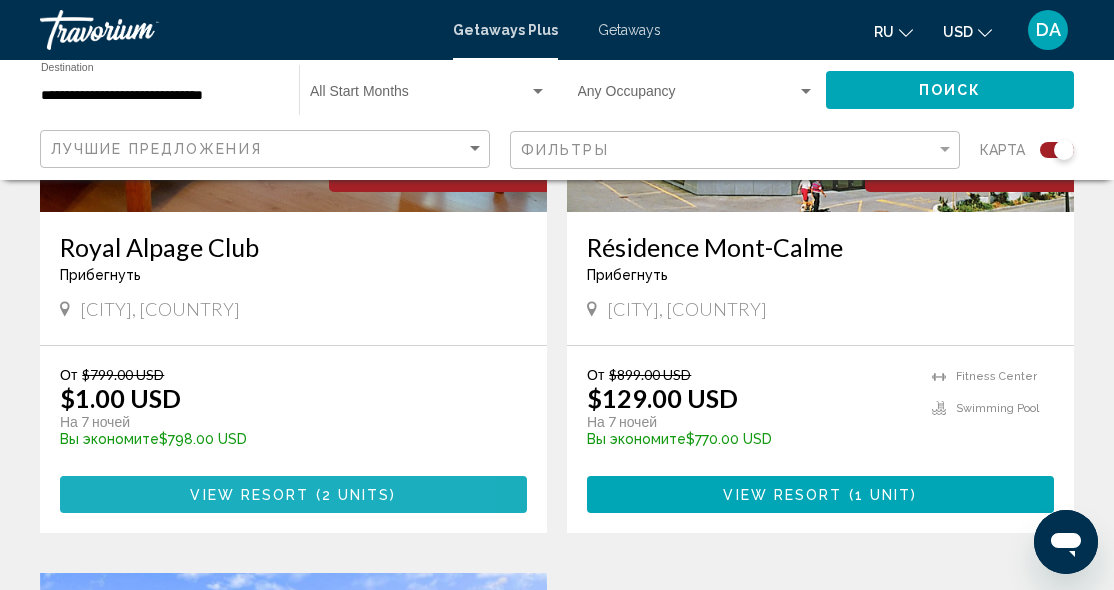 click on "View Resort    ( 2 units )" at bounding box center (293, 494) 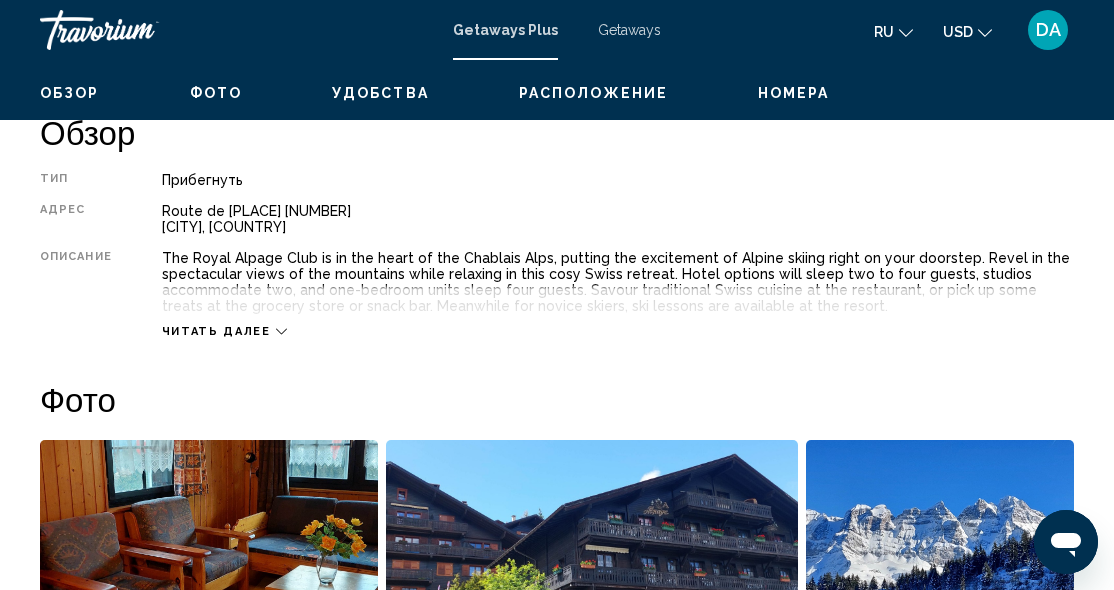 scroll, scrollTop: 0, scrollLeft: 0, axis: both 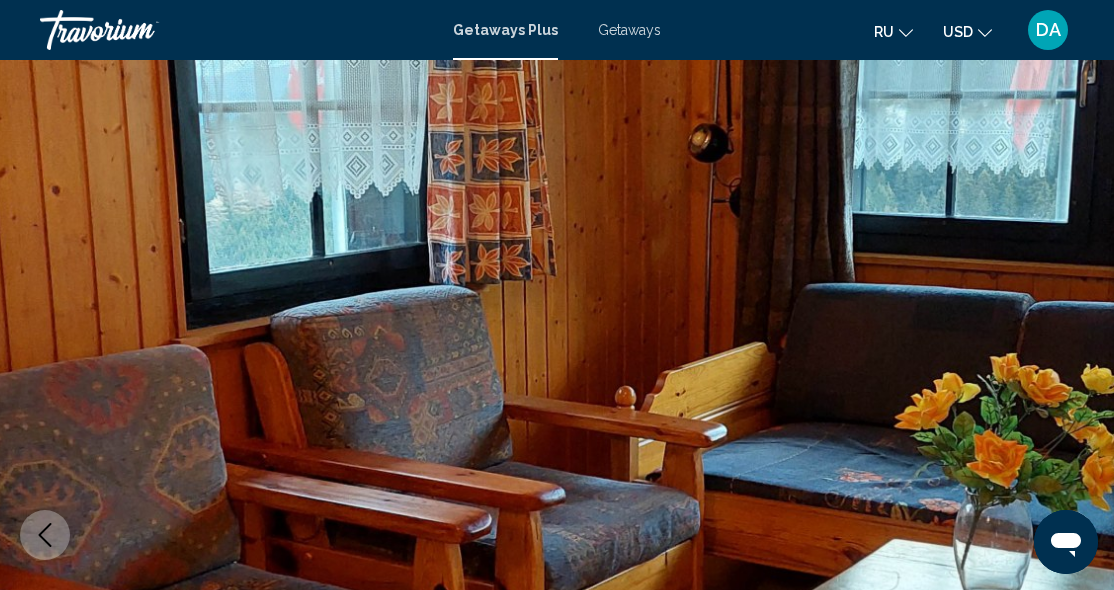 click 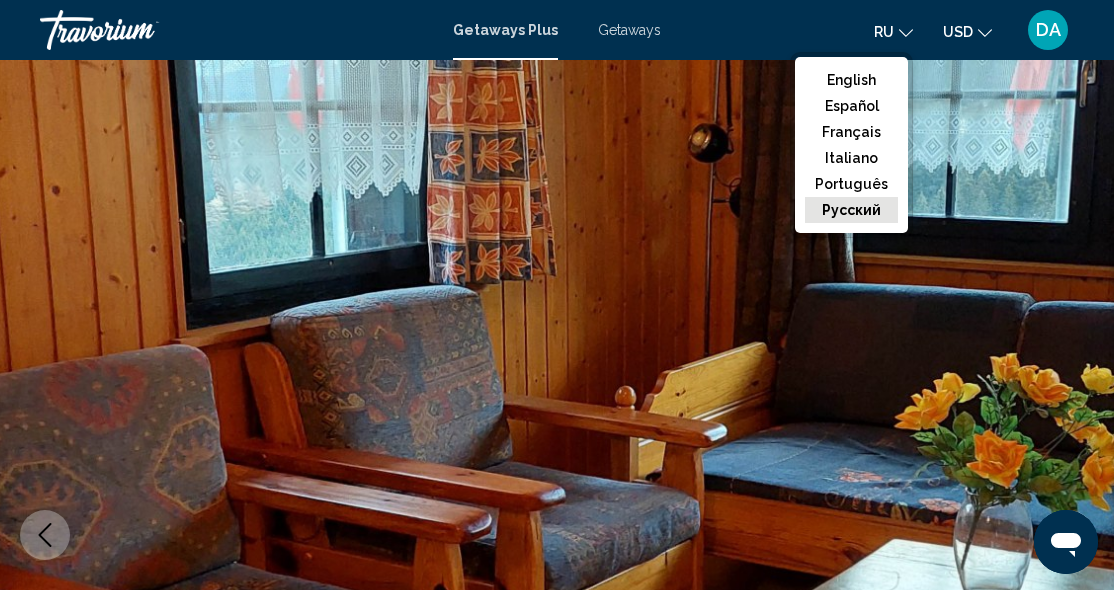 click on "русский" 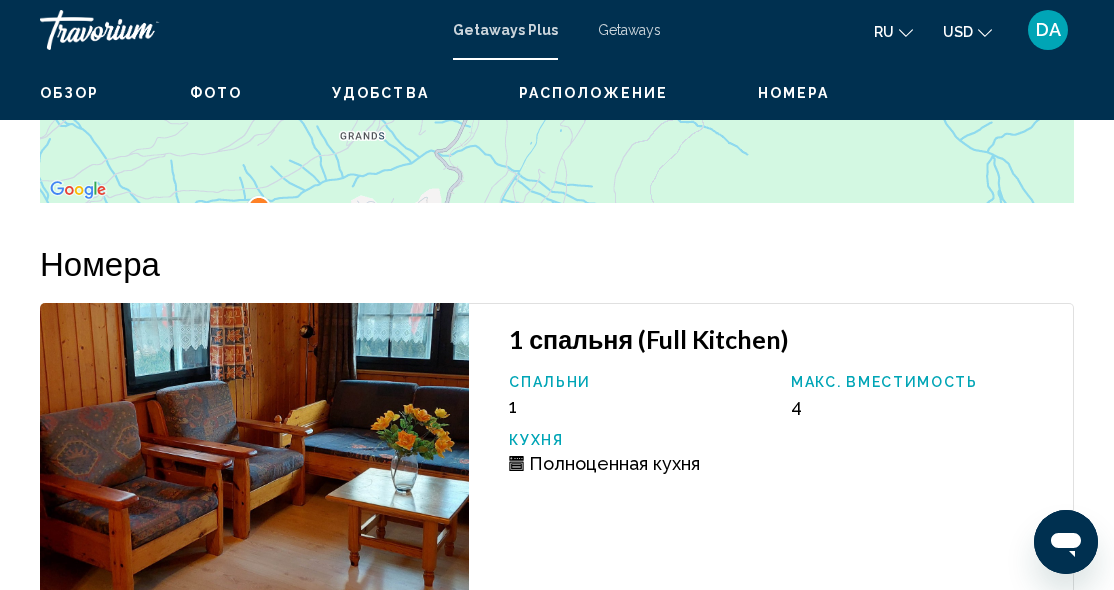 scroll, scrollTop: 3544, scrollLeft: 0, axis: vertical 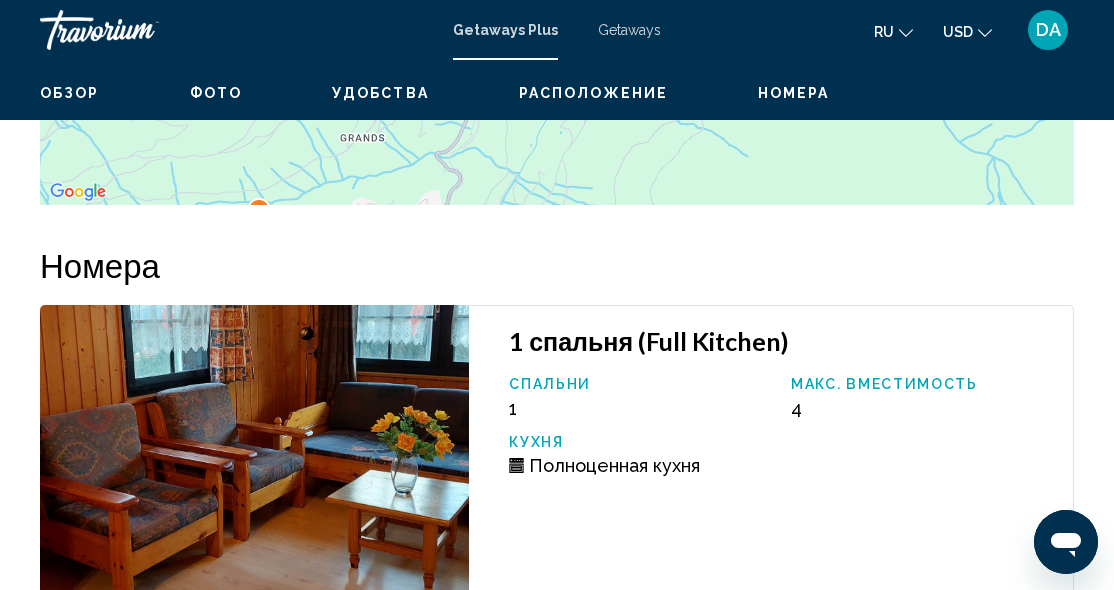 click on "1 спальня (Full Kitchen)" at bounding box center [781, 341] 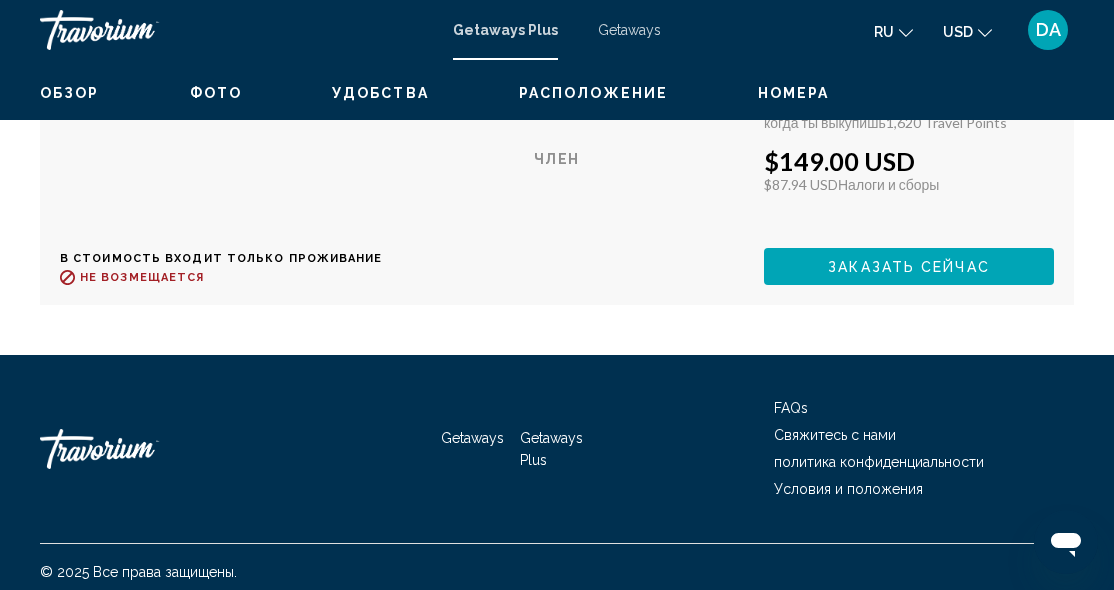 scroll, scrollTop: 4145, scrollLeft: 0, axis: vertical 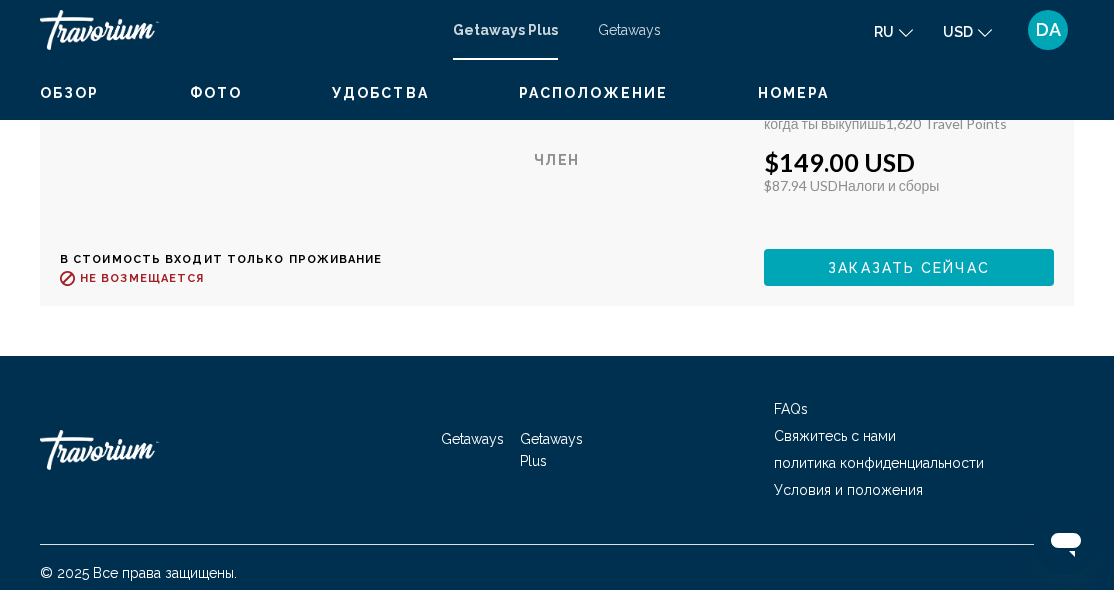 click on "Не возмещается" at bounding box center (142, 278) 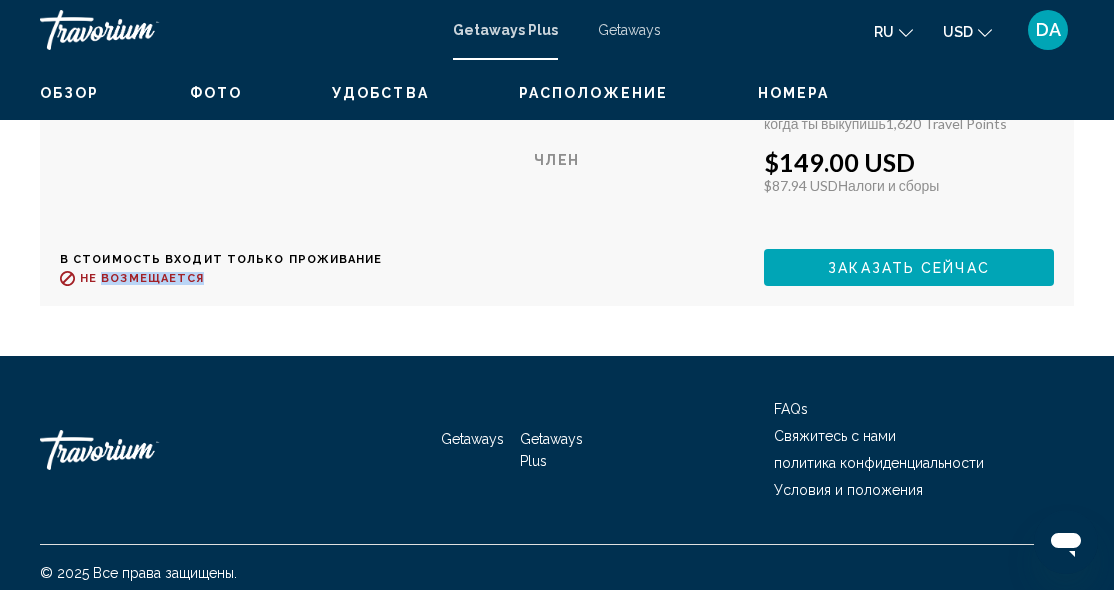click on "Не возмещается" at bounding box center (142, 278) 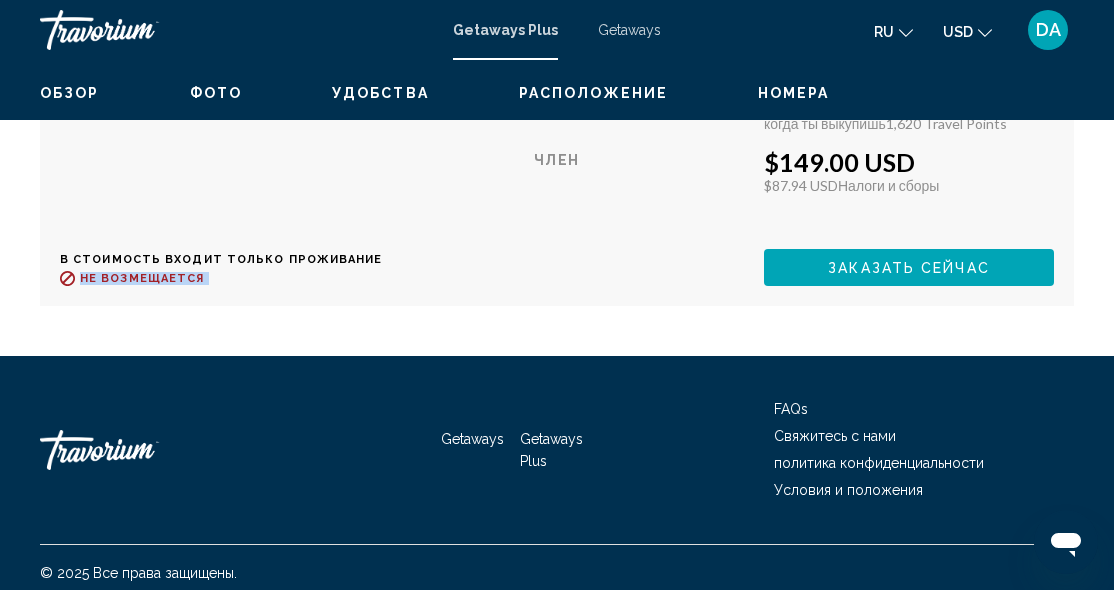 click on "Не возмещается" at bounding box center (142, 278) 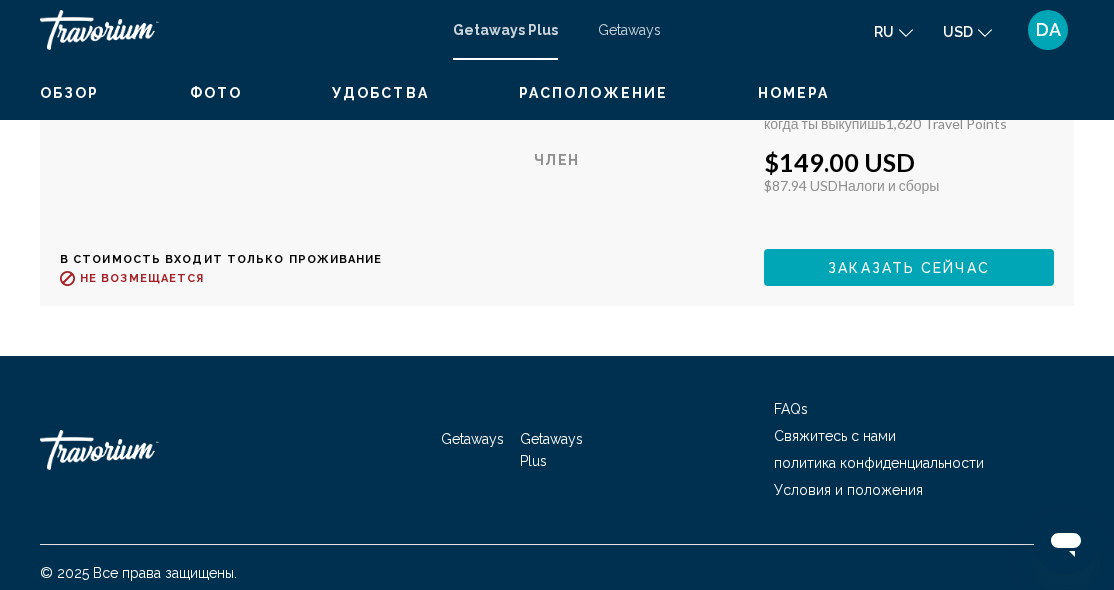 click on "Getaways" at bounding box center [472, 439] 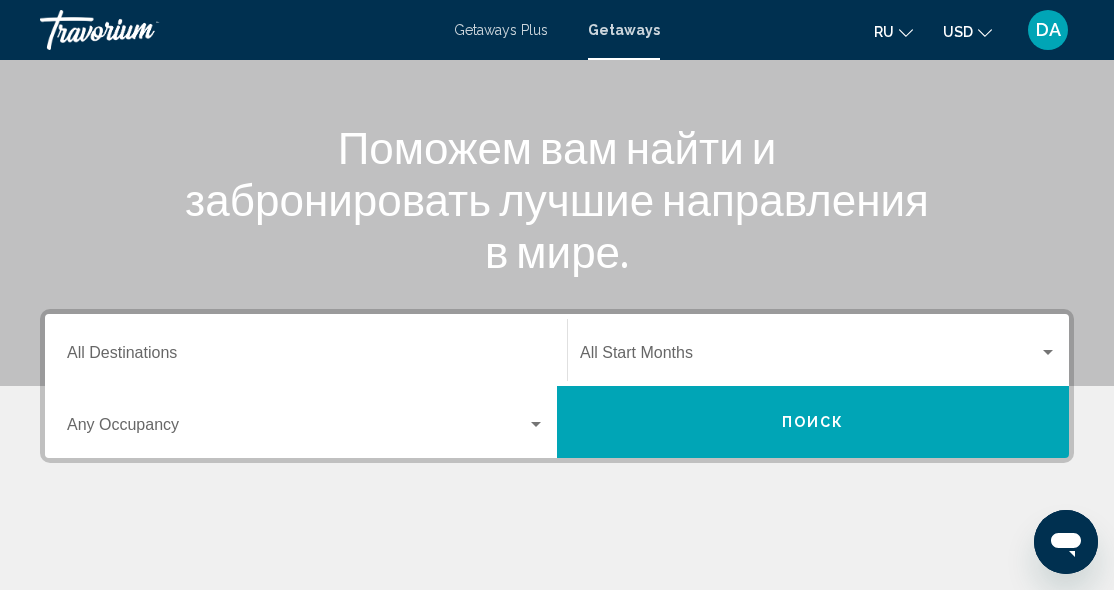 scroll, scrollTop: 213, scrollLeft: 0, axis: vertical 